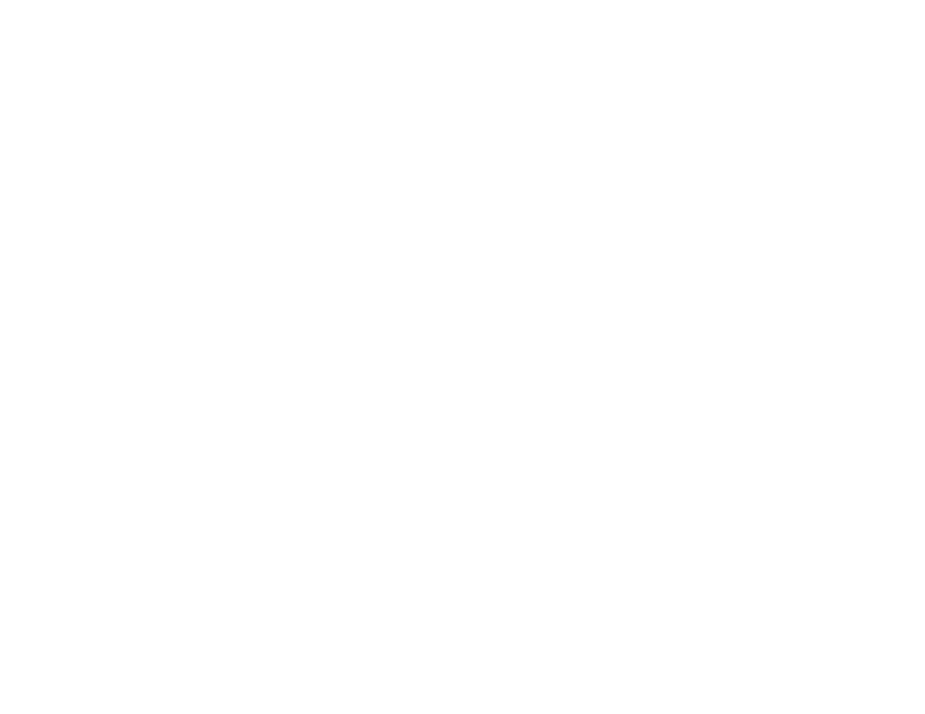 scroll, scrollTop: 0, scrollLeft: 0, axis: both 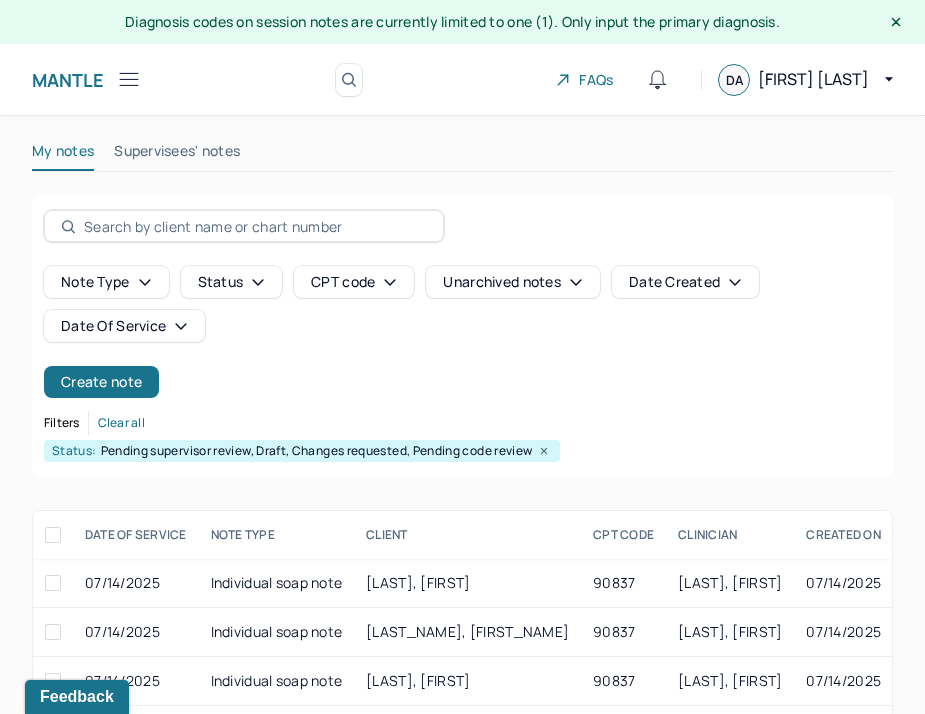 click 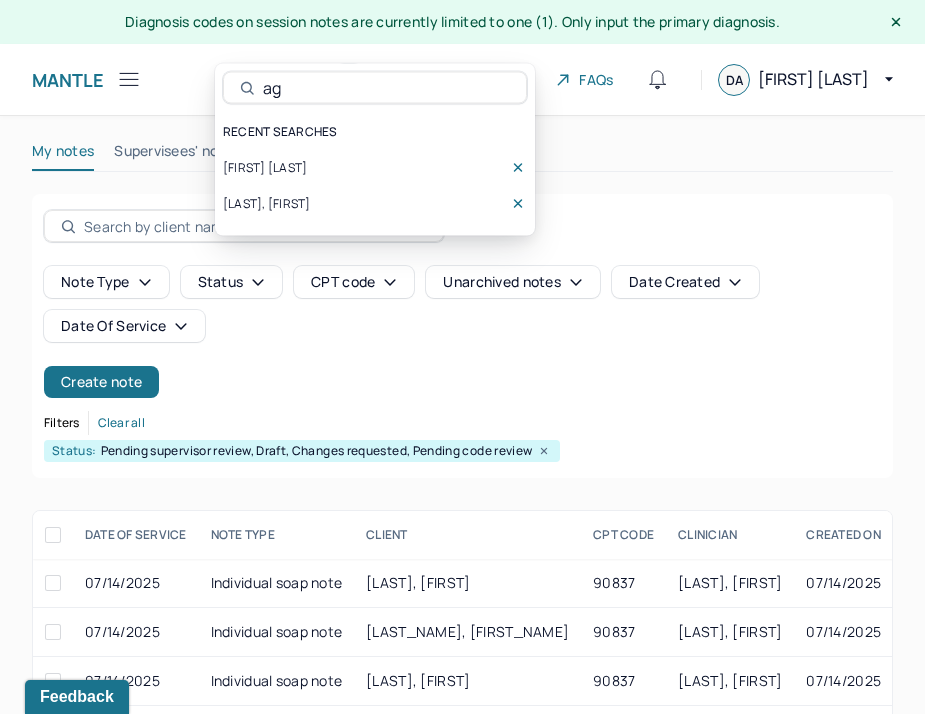 type on "aga" 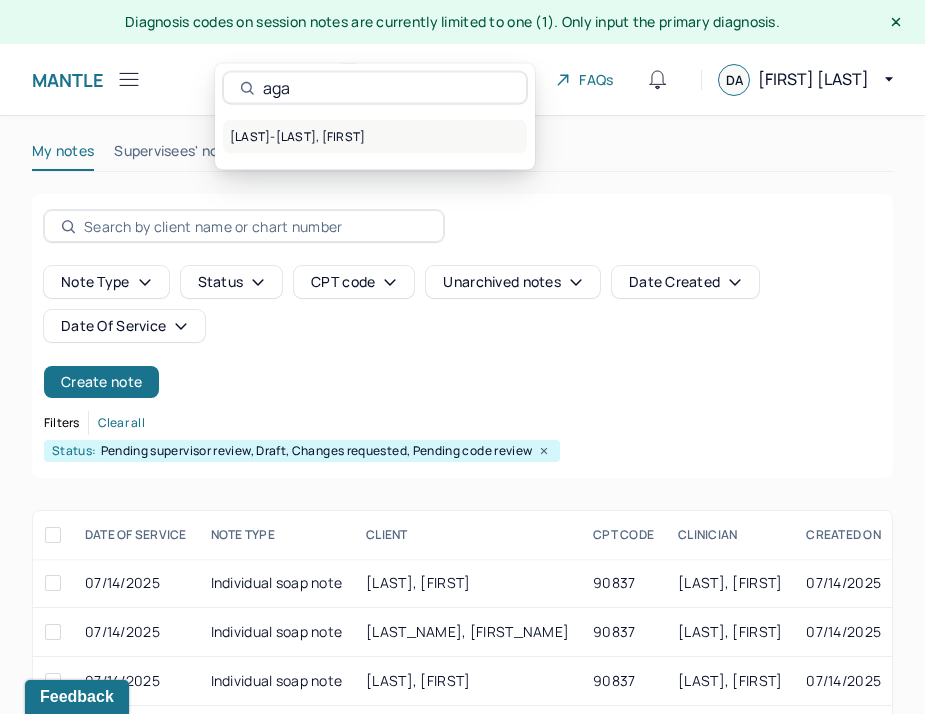 click on "[LAST]-[LAST], [FIRST]" at bounding box center [375, 137] 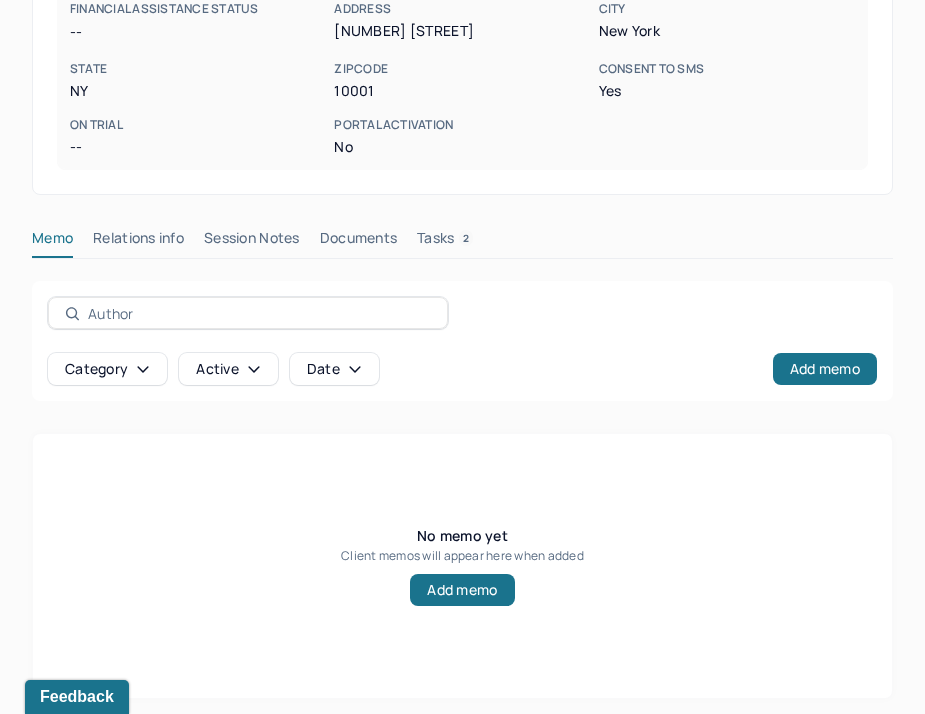 scroll, scrollTop: 499, scrollLeft: 0, axis: vertical 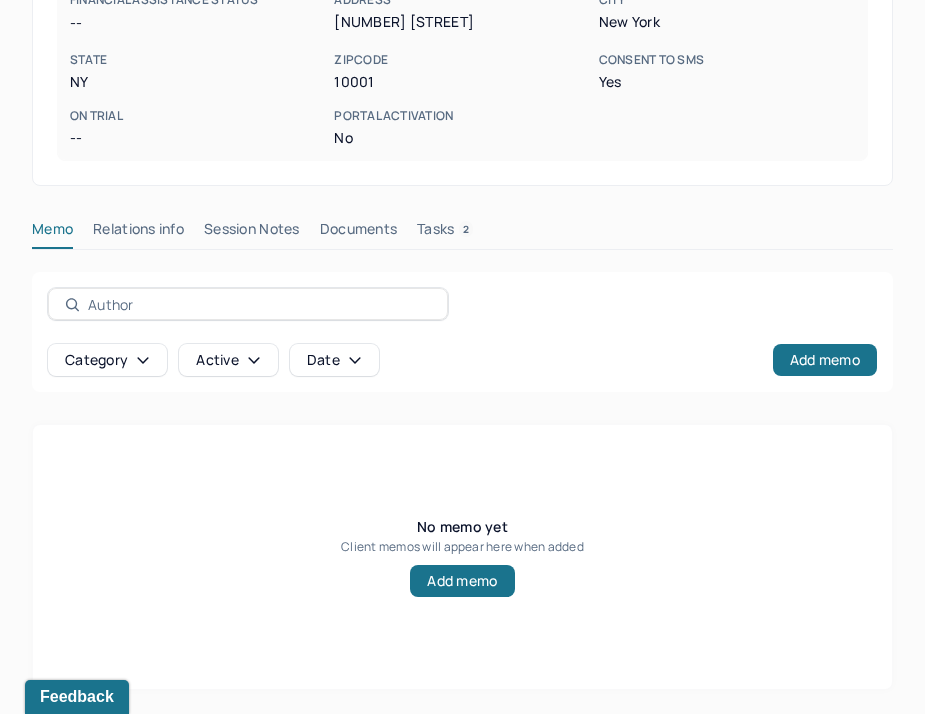 click on "Relations info" at bounding box center (138, 233) 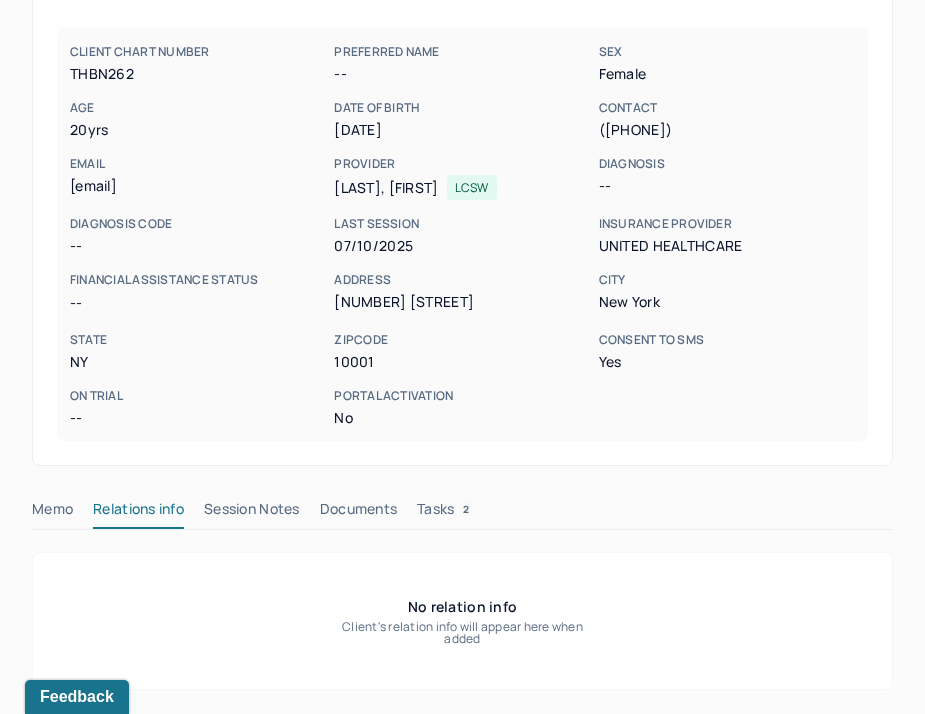 scroll, scrollTop: 219, scrollLeft: 0, axis: vertical 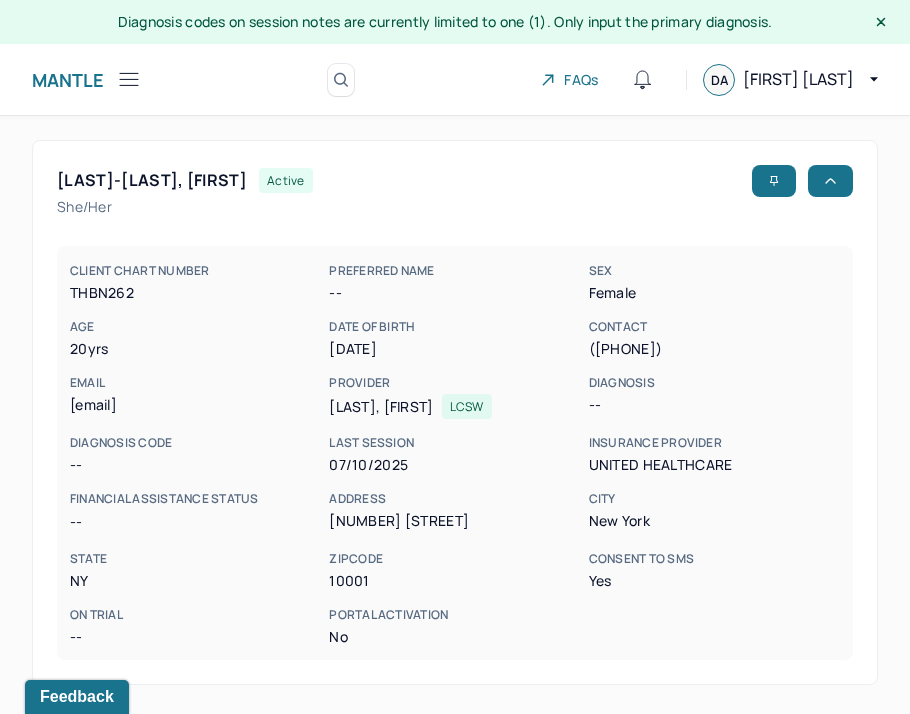 click 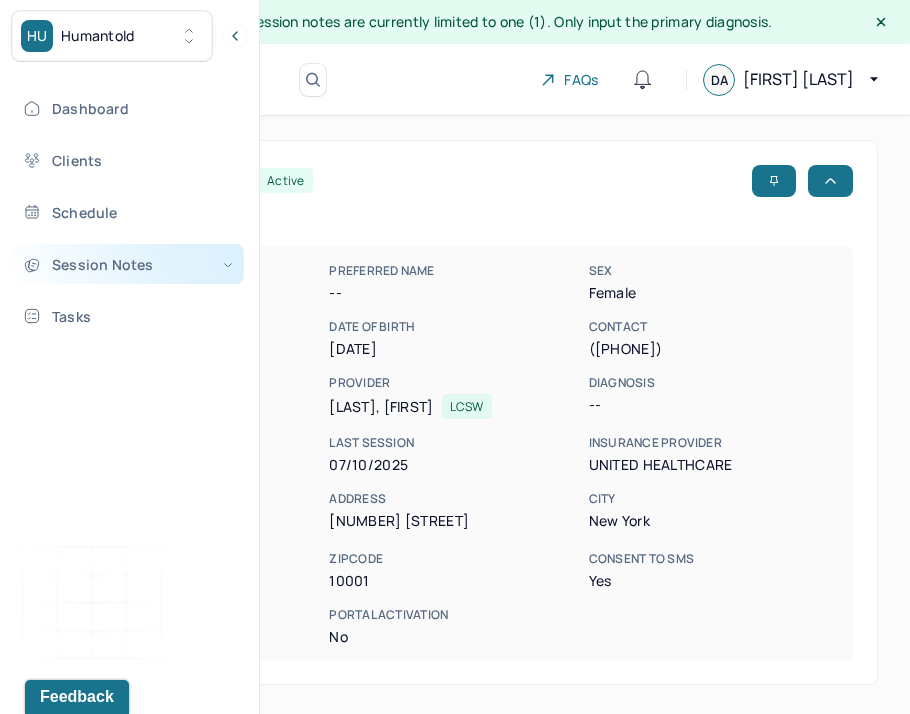 click on "Session Notes" at bounding box center (128, 264) 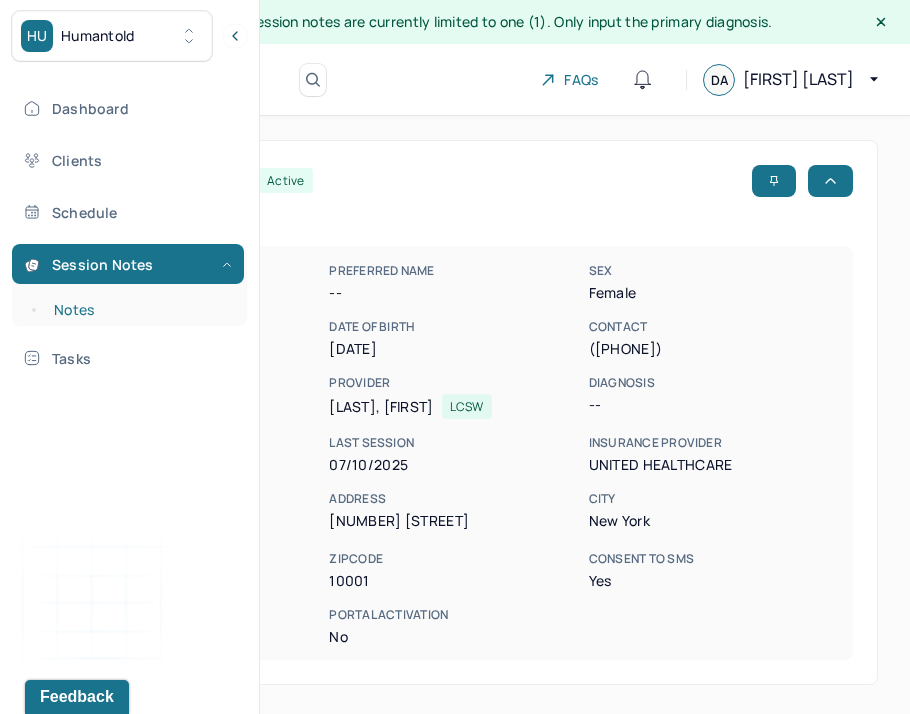 click on "Notes" at bounding box center [139, 310] 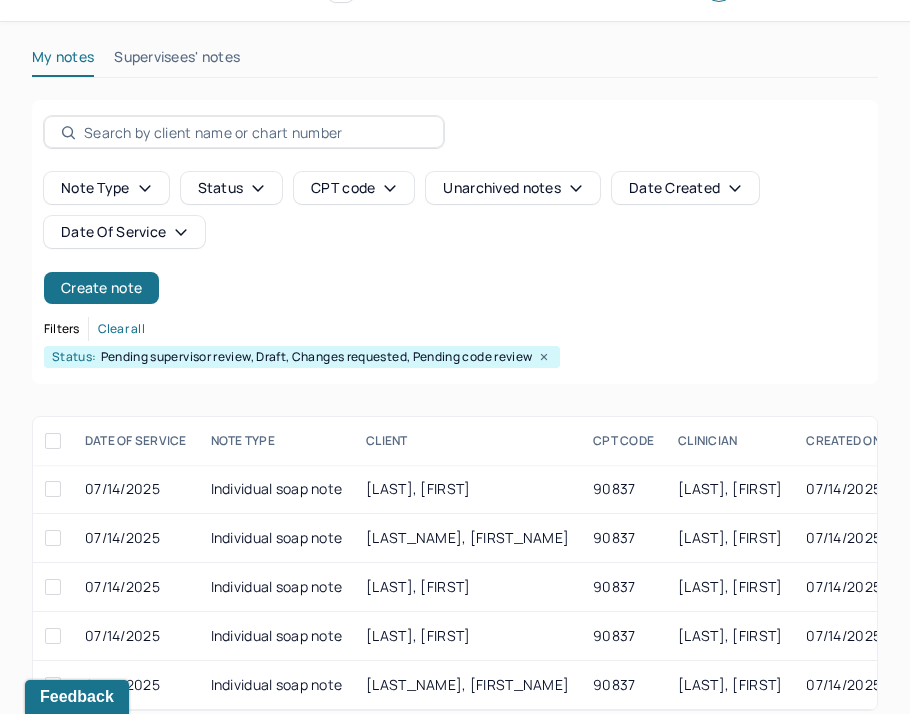 scroll, scrollTop: 131, scrollLeft: 0, axis: vertical 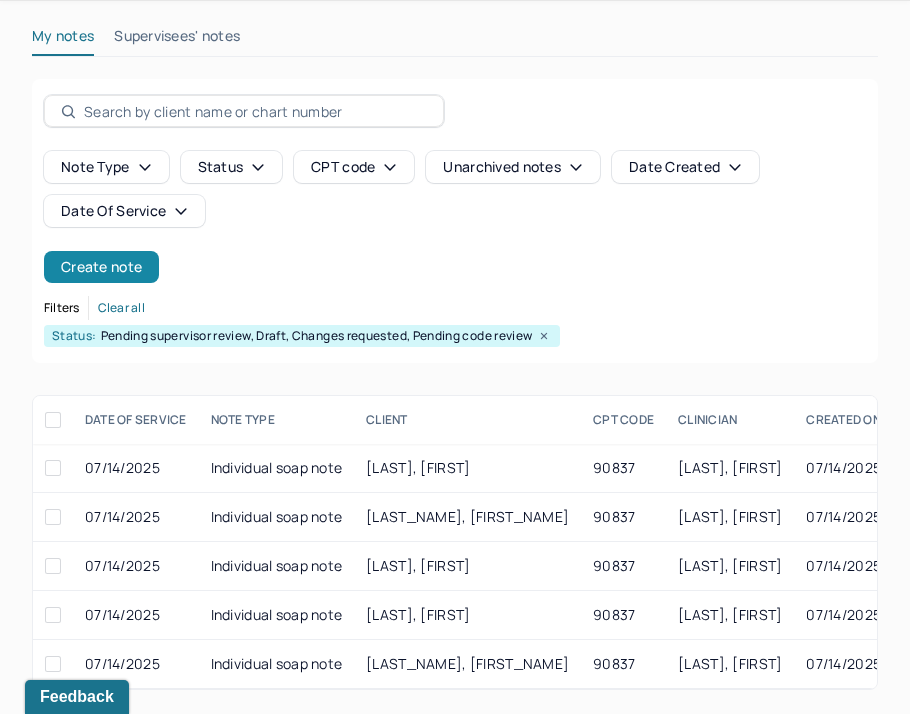 click on "Create note" at bounding box center (101, 267) 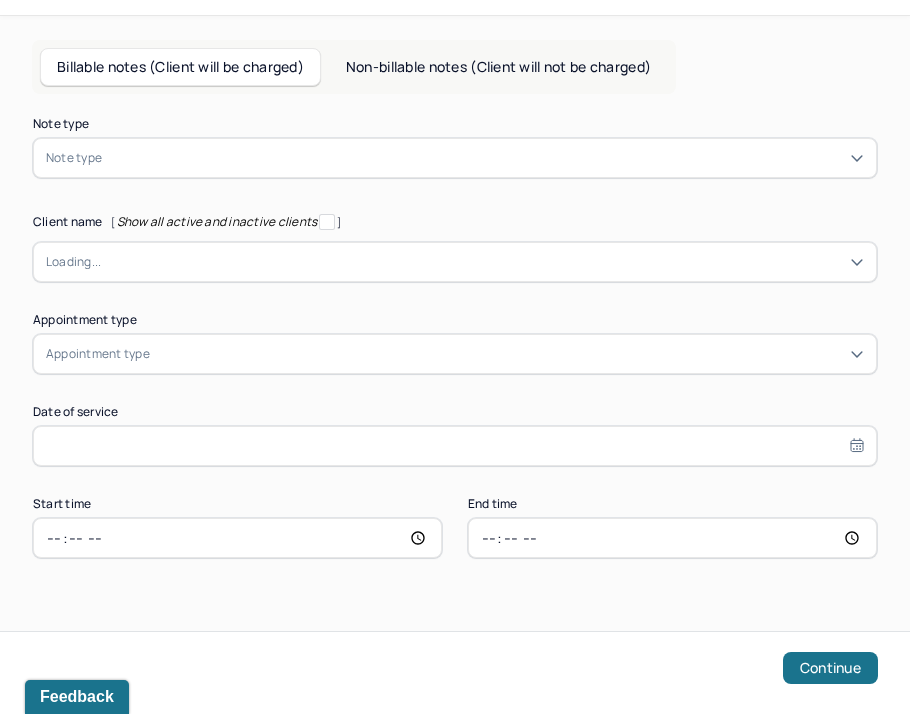 click at bounding box center (485, 158) 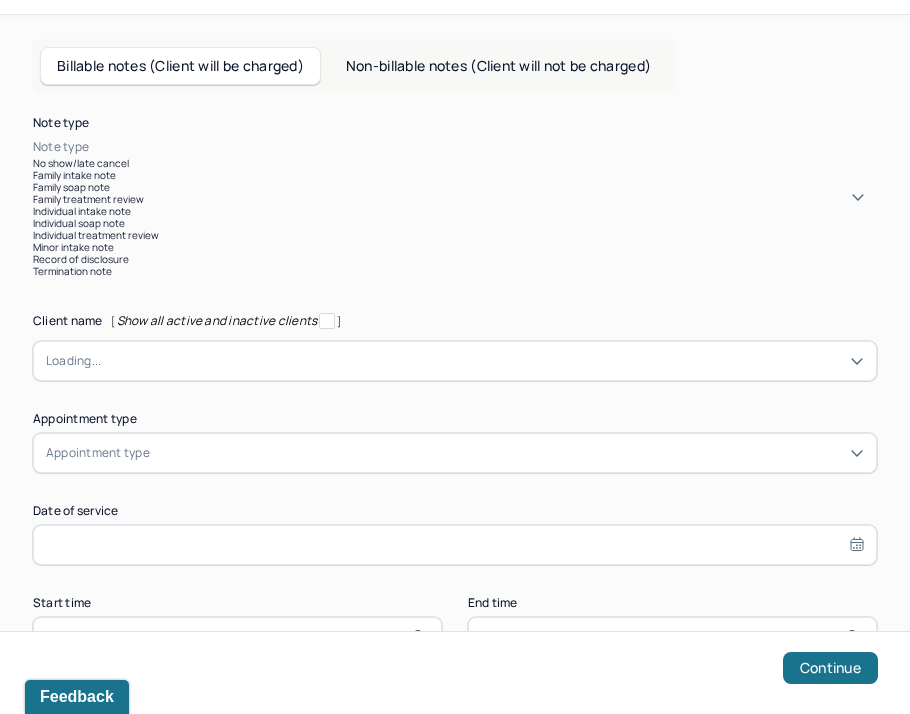 click on "Individual soap note" at bounding box center [455, 223] 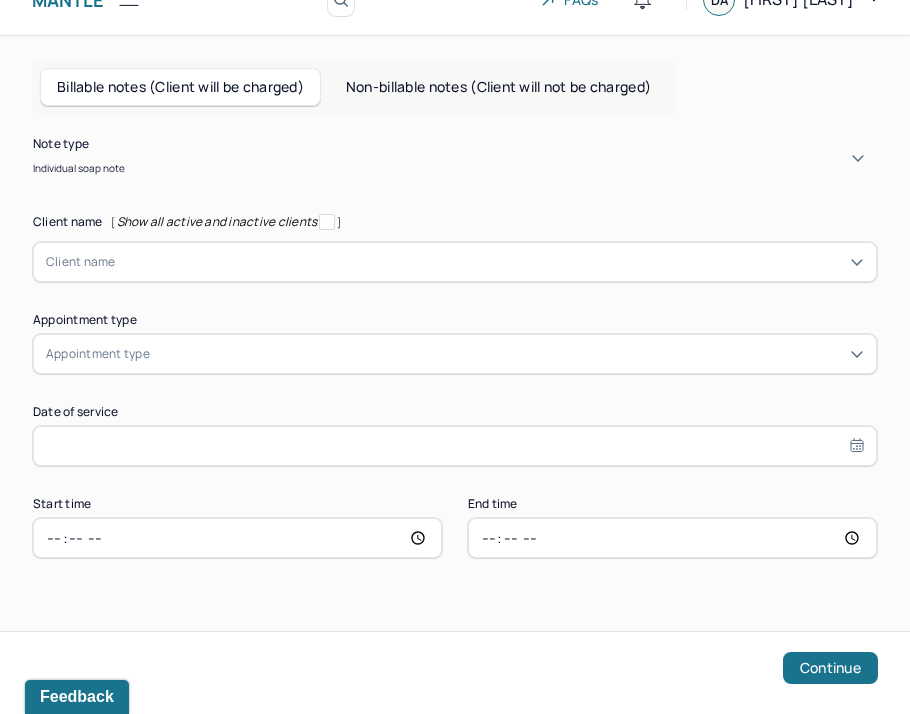 click at bounding box center [490, 262] 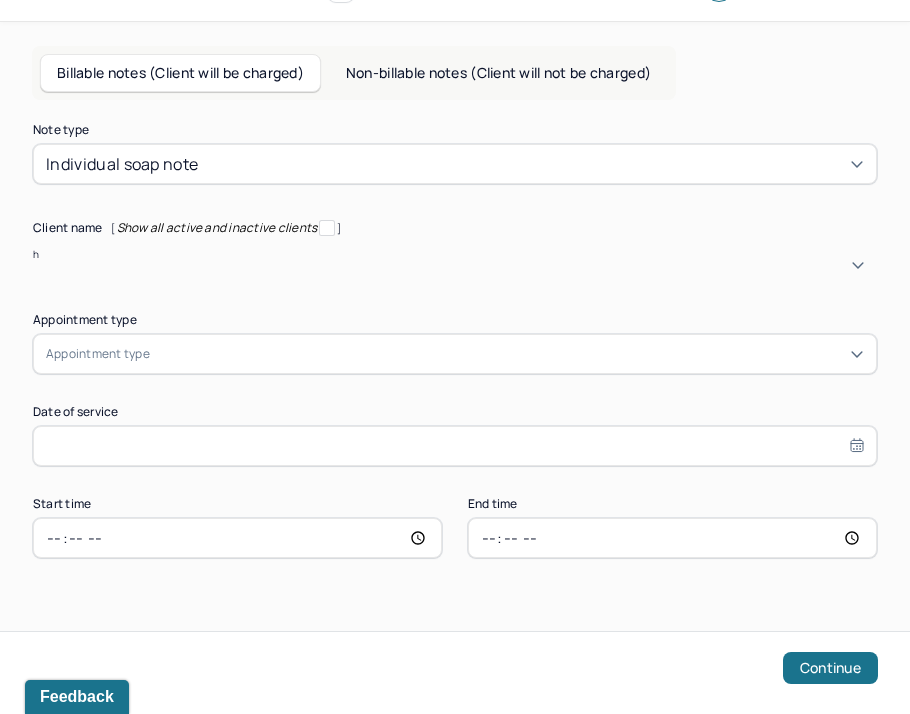 scroll, scrollTop: 0, scrollLeft: 0, axis: both 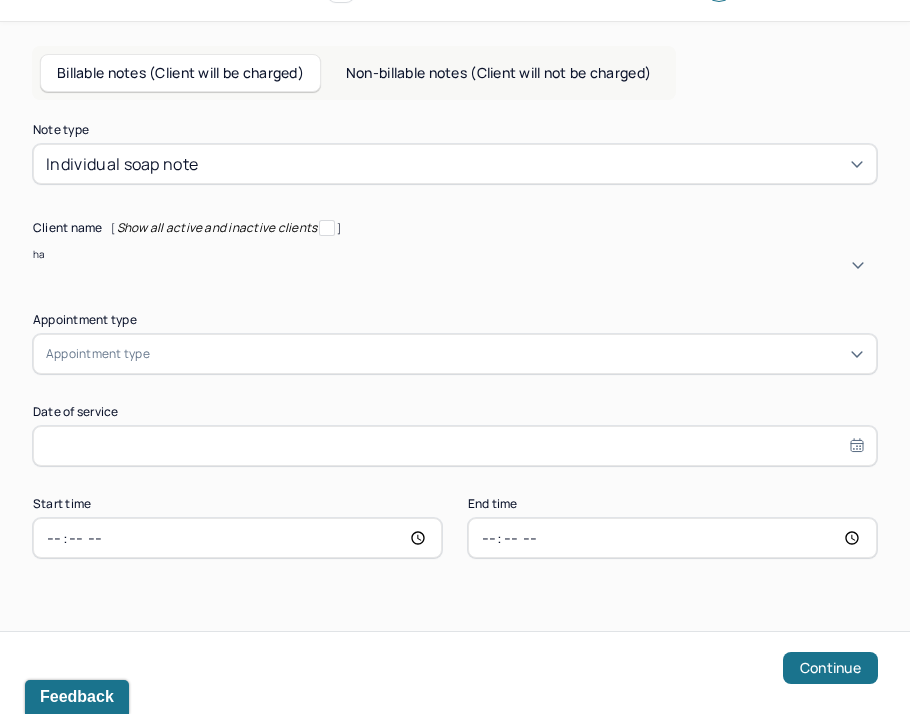 type on "han" 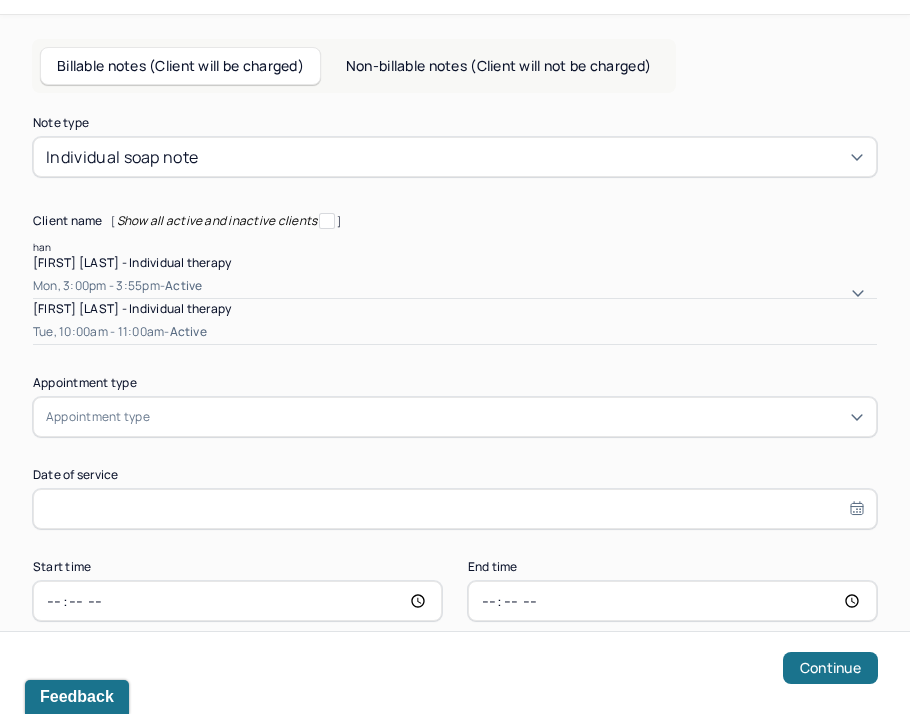 click on "[FIRST] [LAST] - Individual therapy" at bounding box center [132, 308] 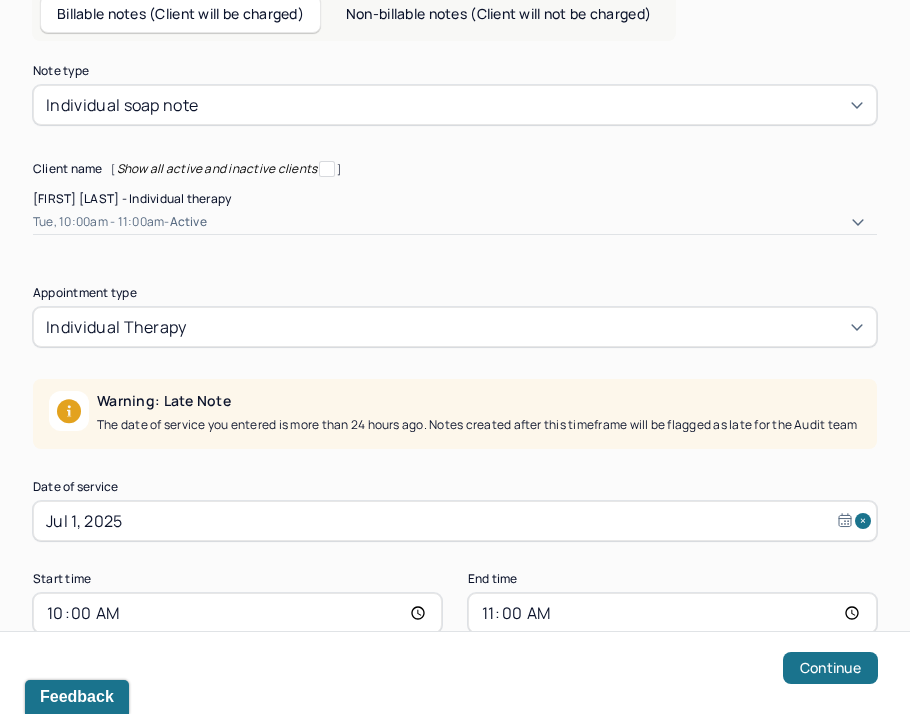 scroll, scrollTop: 233, scrollLeft: 0, axis: vertical 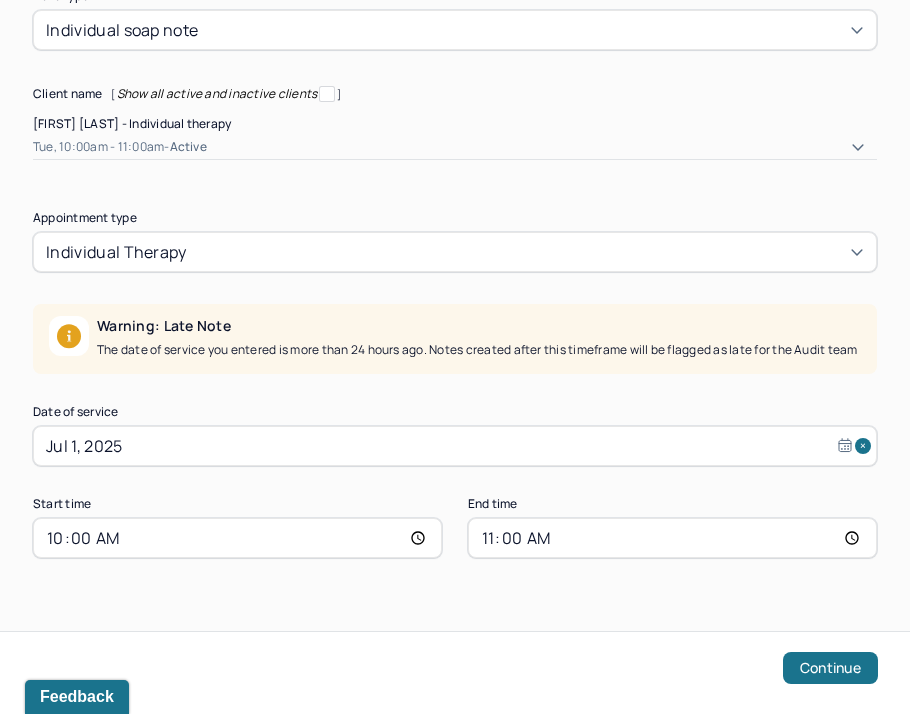 click on "Jul 1, 2025" at bounding box center [455, 446] 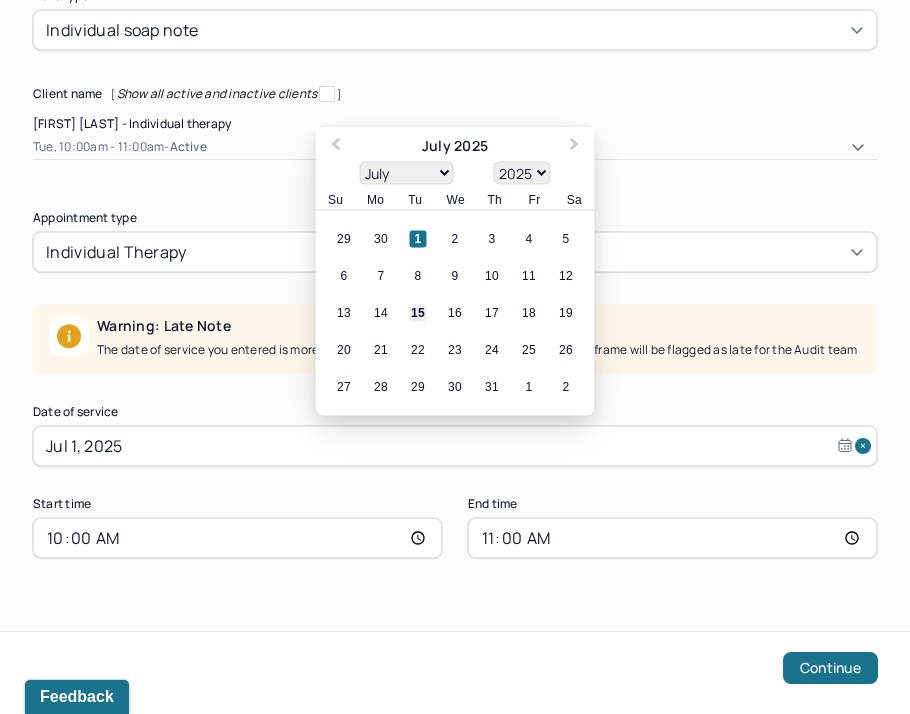click on "15" at bounding box center [418, 313] 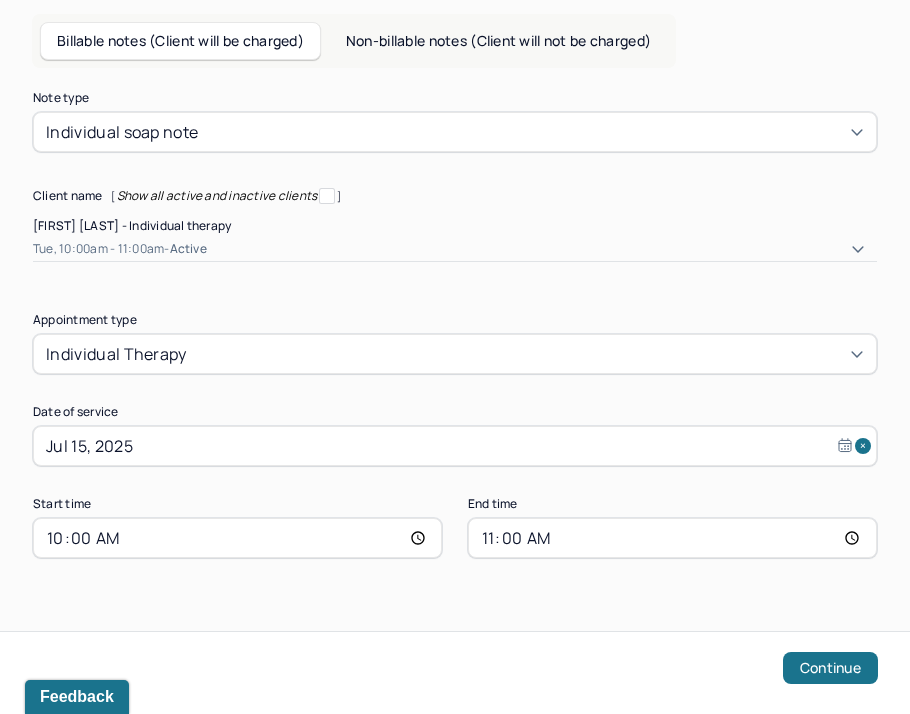 scroll, scrollTop: 107, scrollLeft: 0, axis: vertical 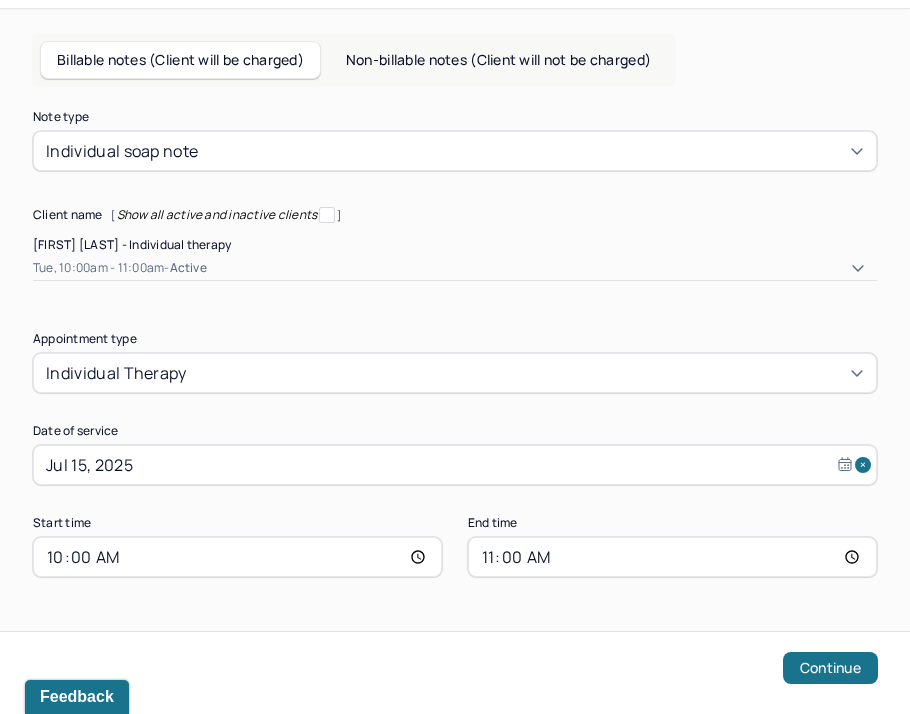 click on "11:00" at bounding box center (672, 557) 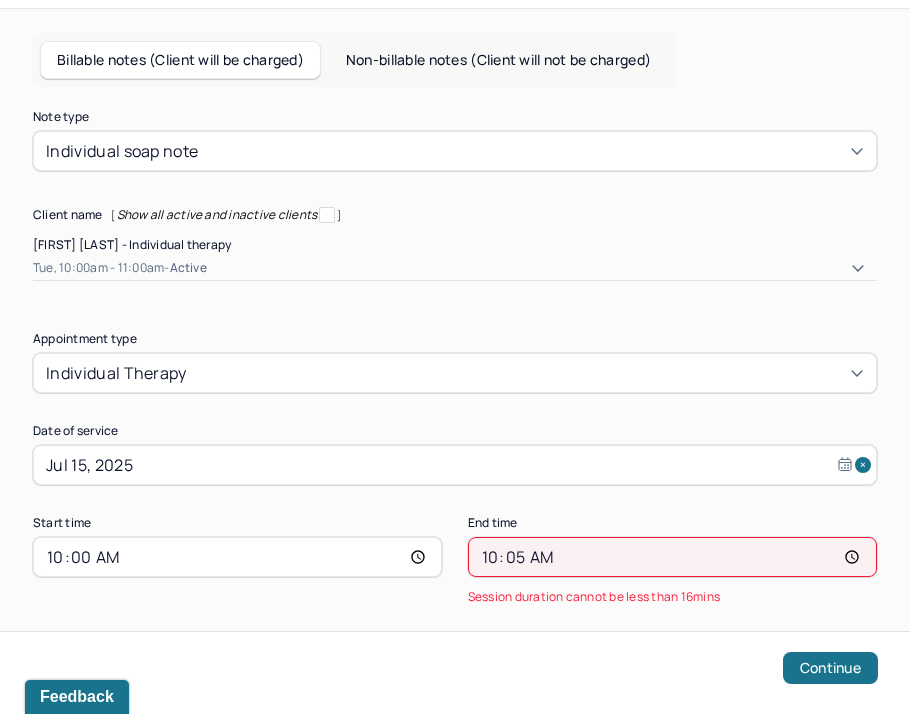 type on "10:55" 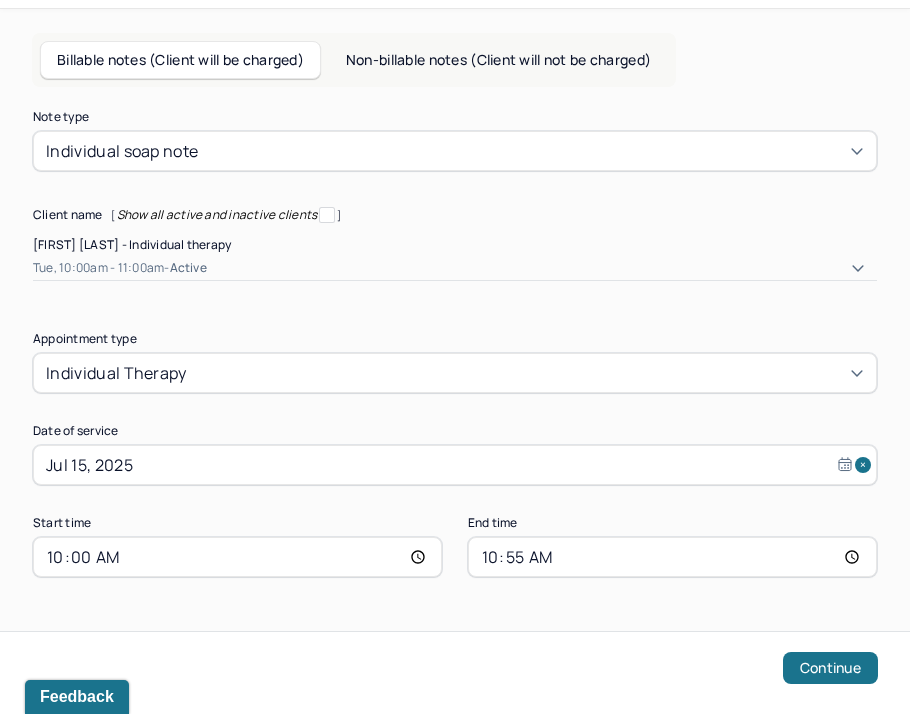 click on "Note type Individual soap note Client name [ Show all active and inactive clients ] [FIRST] [LAST] - Individual therapy Tue, 10:00am - 11:00am  -  active Supervisee name [FIRST] [LAST] Appointment type individual therapy Date of service Jul 15, 2025 Start time 10:00 End time 10:55   Continue" at bounding box center [455, 410] 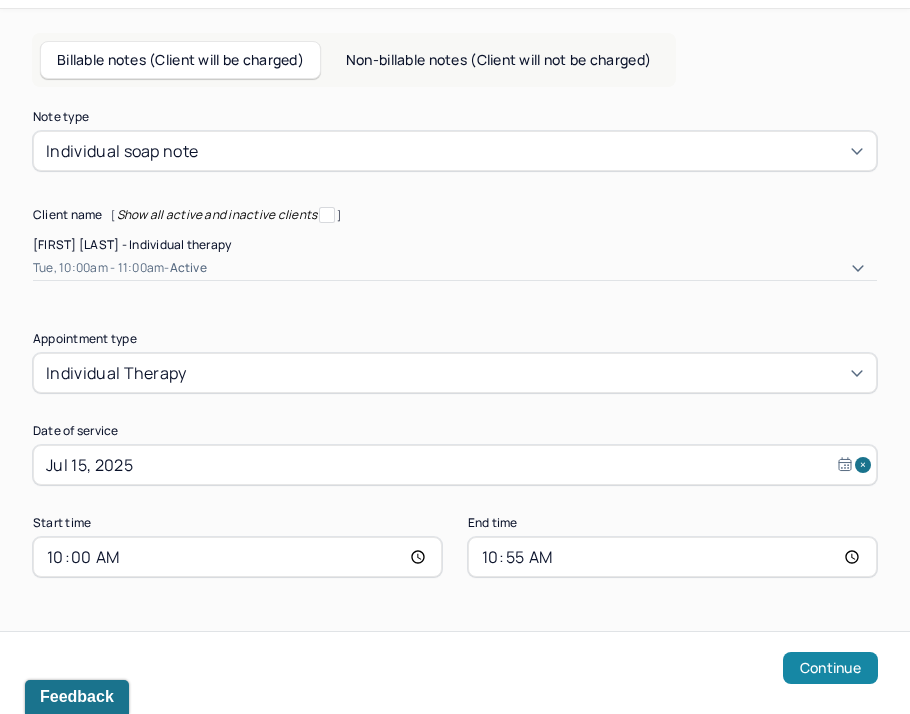 click on "Continue" at bounding box center (830, 668) 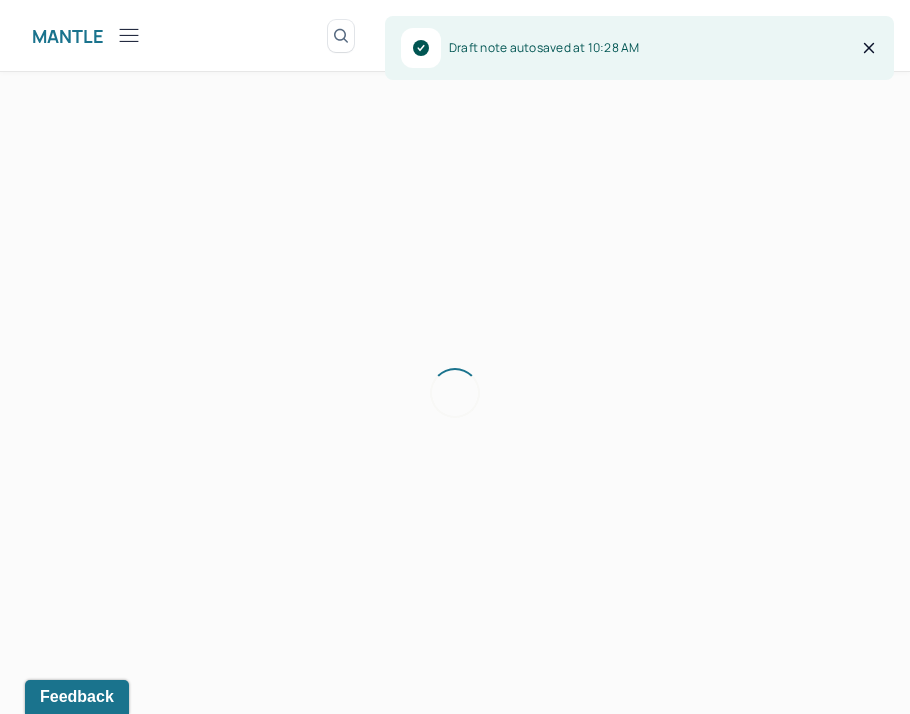 scroll, scrollTop: 36, scrollLeft: 0, axis: vertical 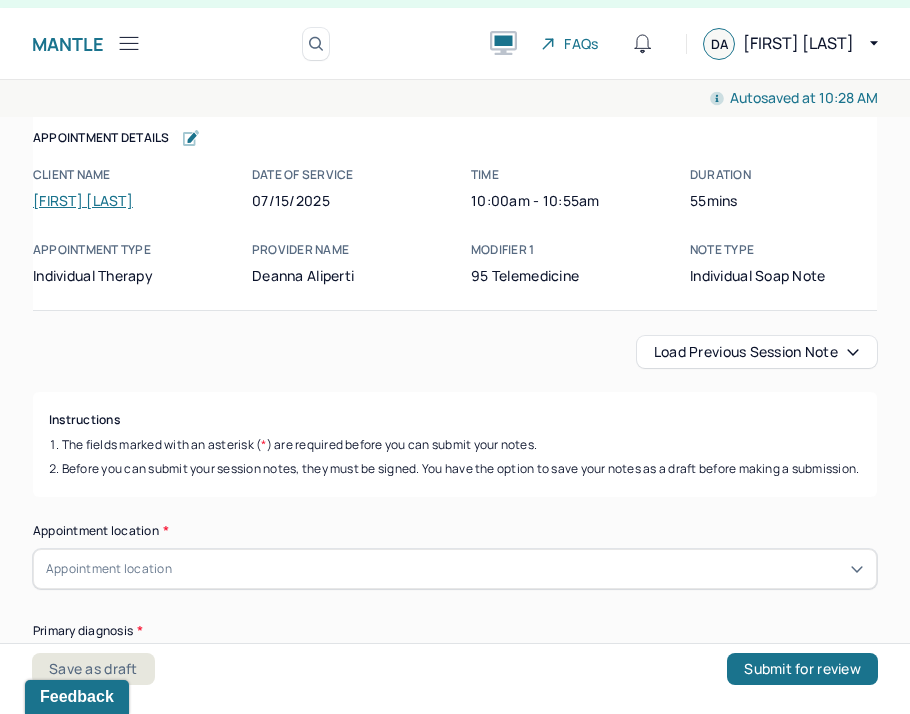 click on "Load previous session note" at bounding box center (757, 352) 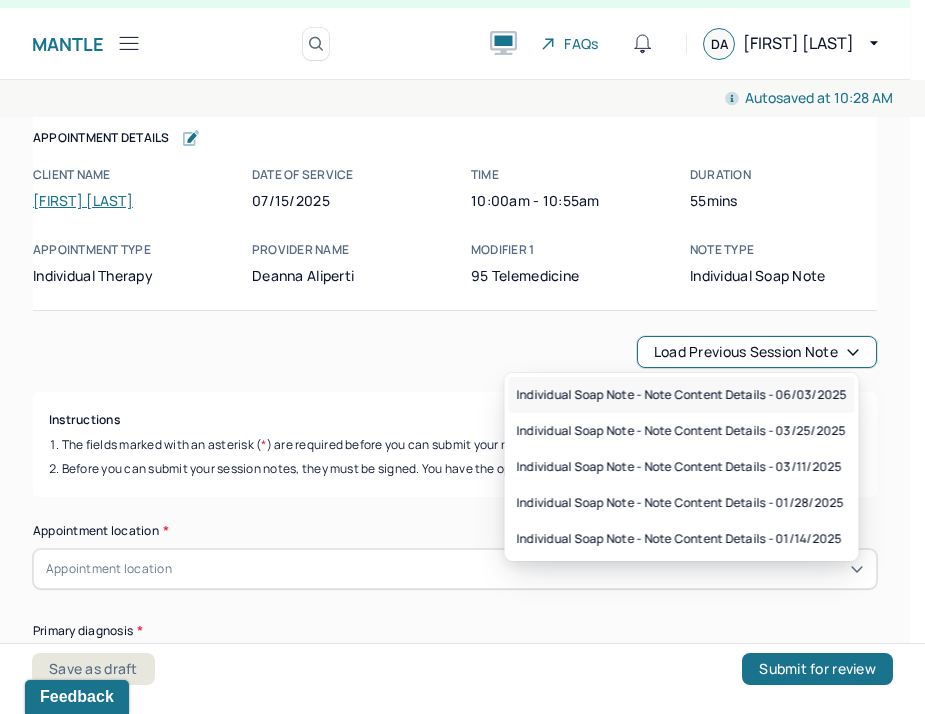 click on "Individual soap note   - Note content Details -   06/03/2025" at bounding box center [682, 395] 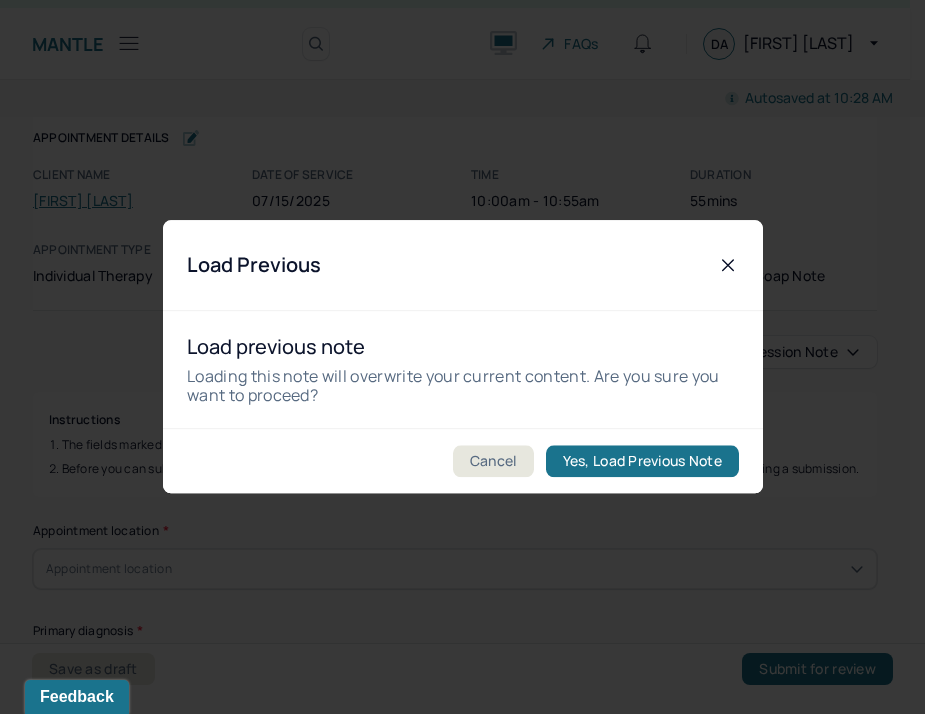 click on "Yes, Load Previous Note" at bounding box center (641, 462) 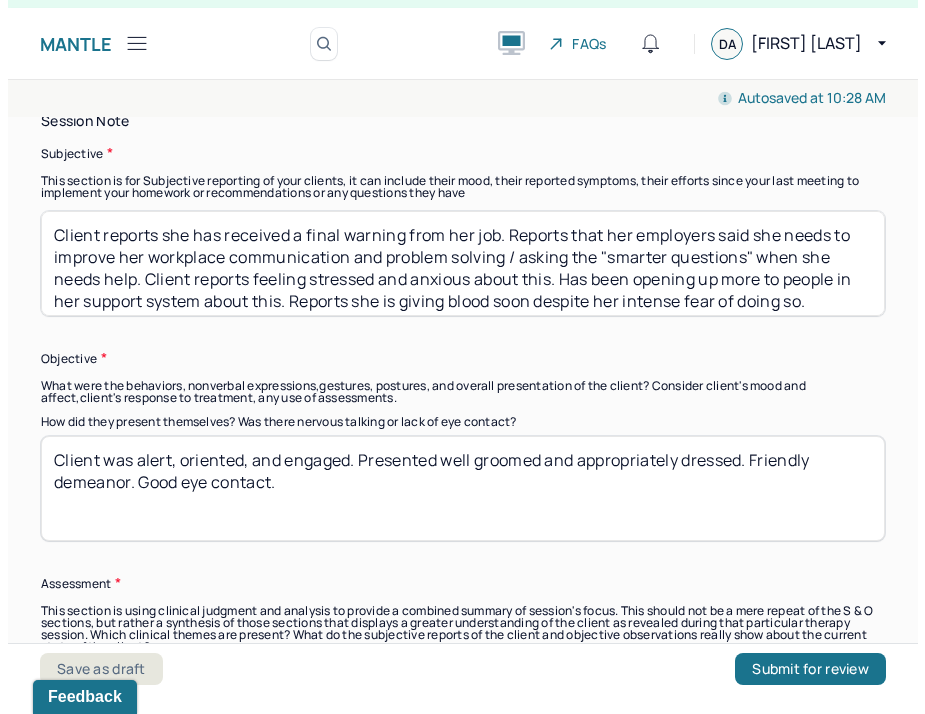scroll, scrollTop: 1478, scrollLeft: 0, axis: vertical 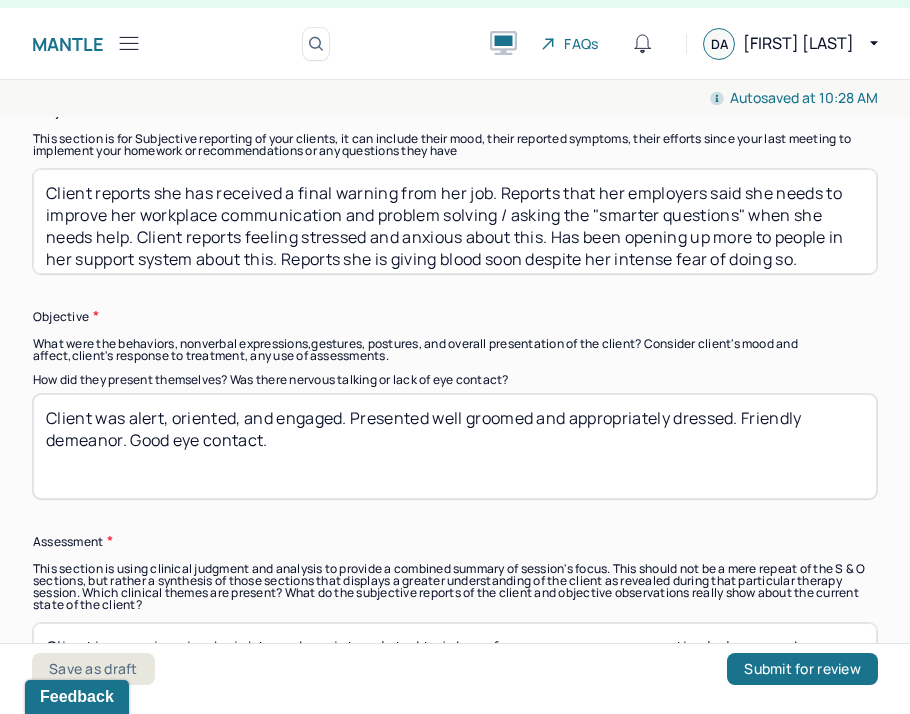 click on "Client reports she has received a final warning from her job. Reports that her employers said she needs to improve her workplace communication and problem solving / asking the "smarter questions" when she needs help. Client reports feeling stressed and anxious about this. Has been opening up more to people in her support system about this. Reports she is giving blood soon despite her intense fear of doing so." at bounding box center [455, 221] 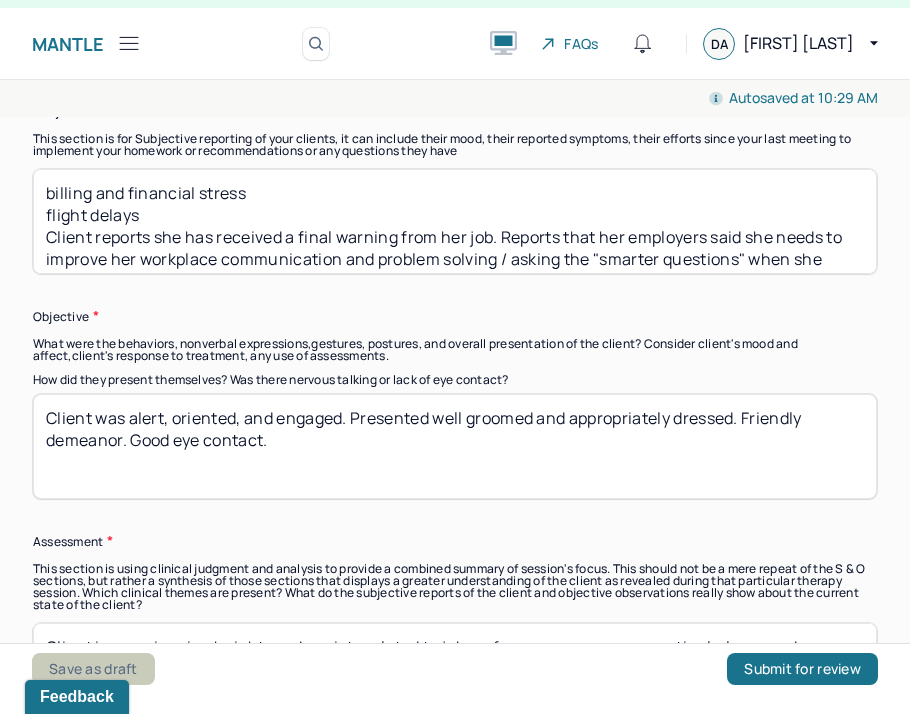 type on "billing and financial stress
flight delays
Client reports she has received a final warning from her job. Reports that her employers said she needs to improve her workplace communication and problem solving / asking the "smarter questions" when she needs help. Client reports feeling stressed and anxious about this. Has been opening up more to people in her support system about this. Reports she is giving blood soon despite her intense fear of doing so." 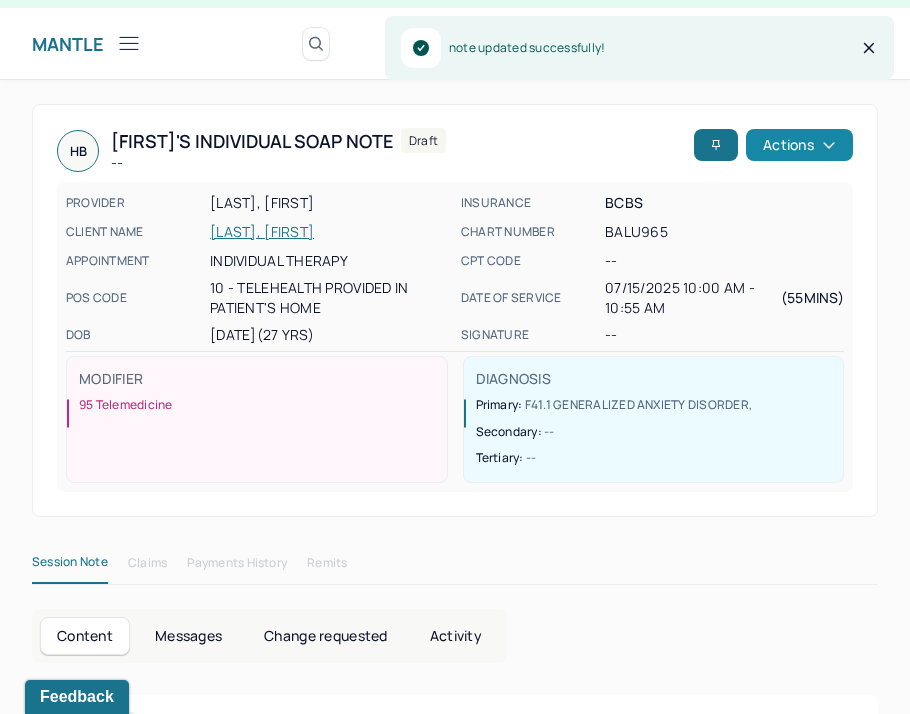 click on "Actions" at bounding box center [799, 145] 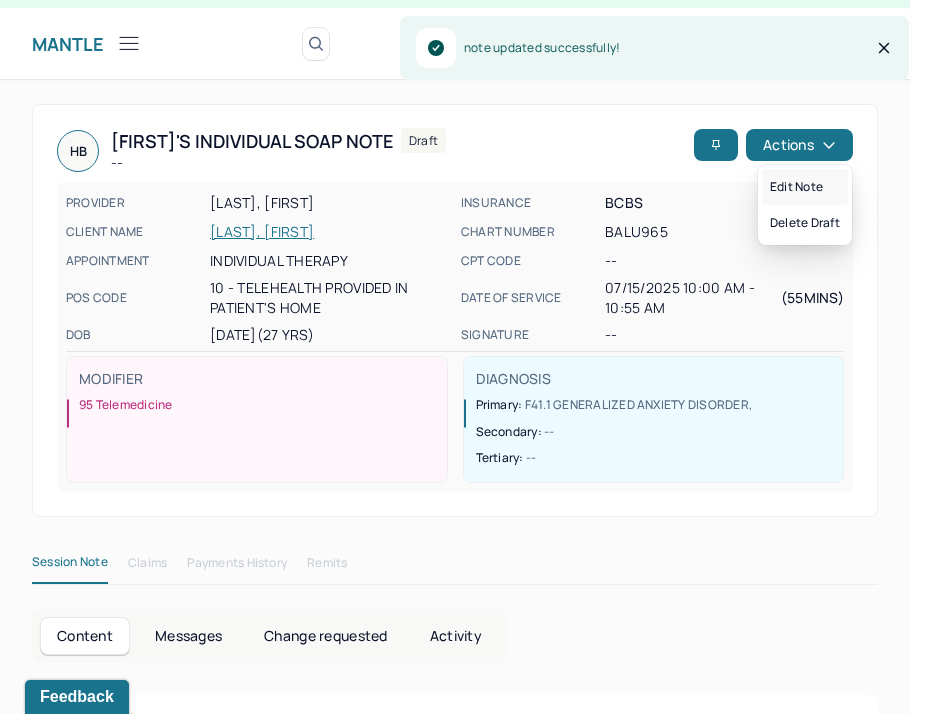 click on "Edit note" at bounding box center [805, 187] 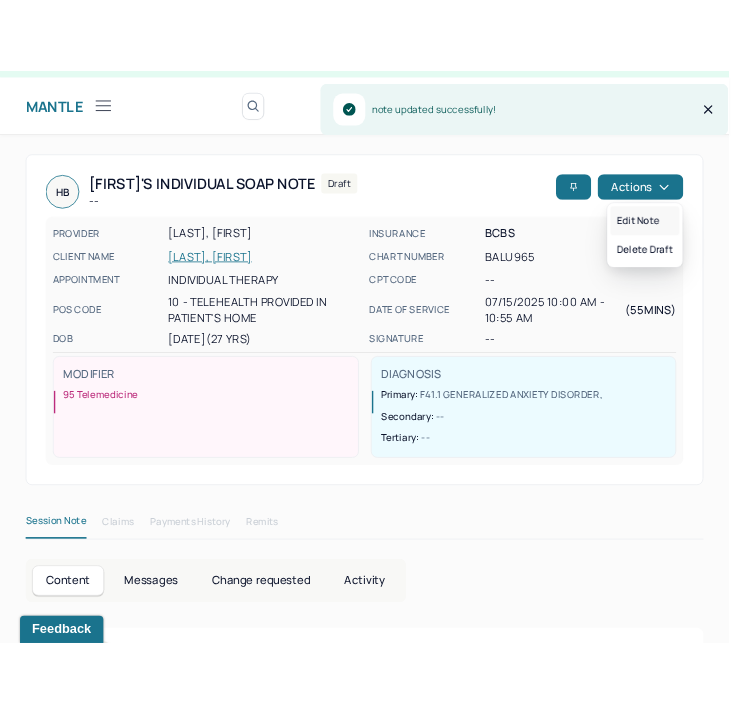 scroll, scrollTop: 0, scrollLeft: 0, axis: both 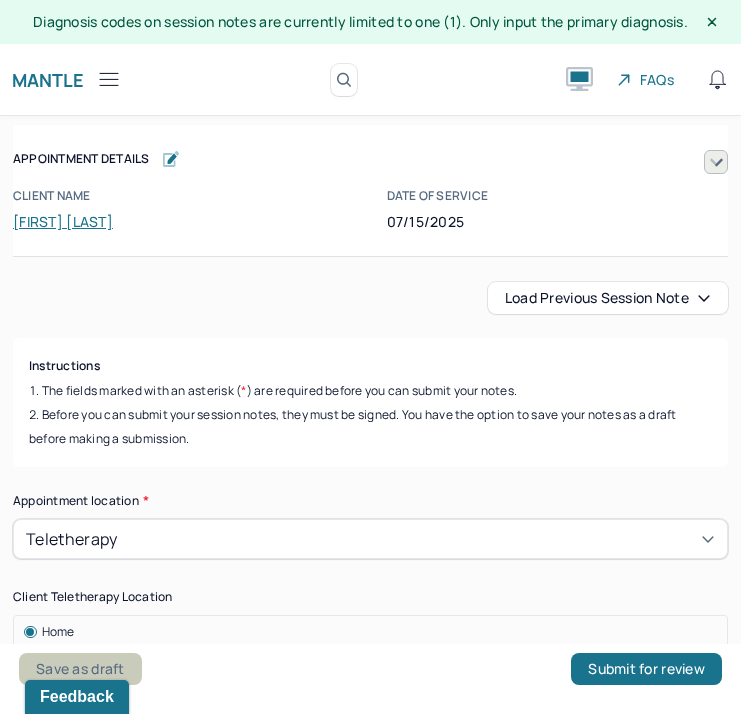 click on "Save as draft" at bounding box center (80, 669) 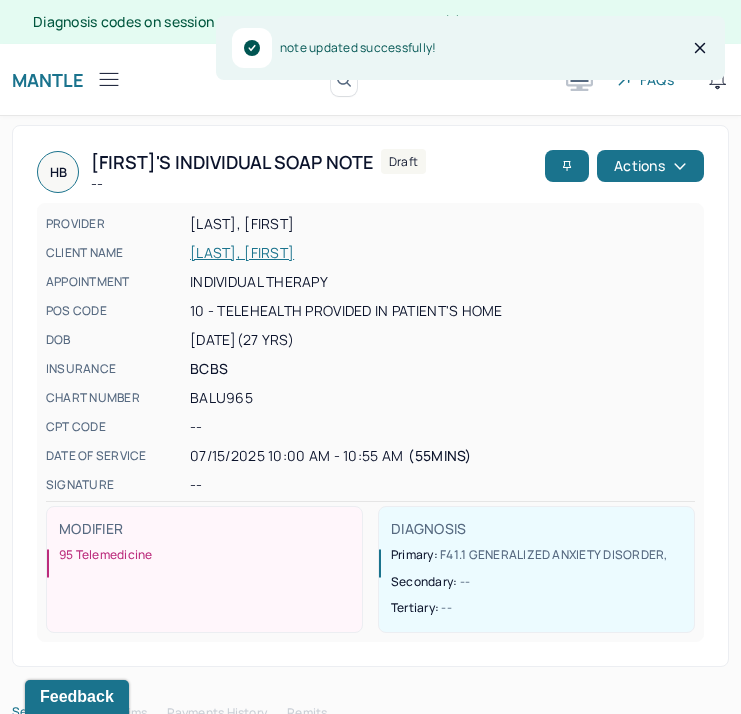 click 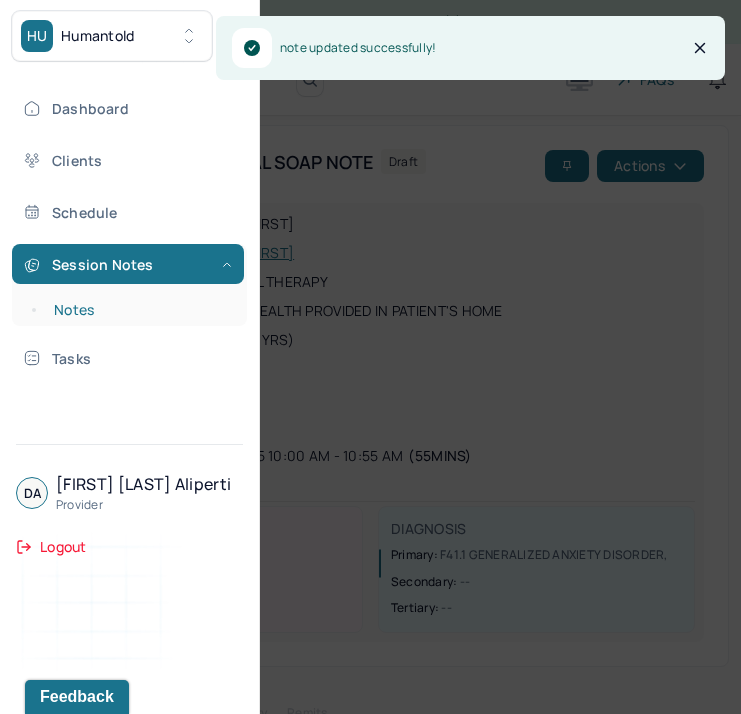click on "Notes" at bounding box center [139, 310] 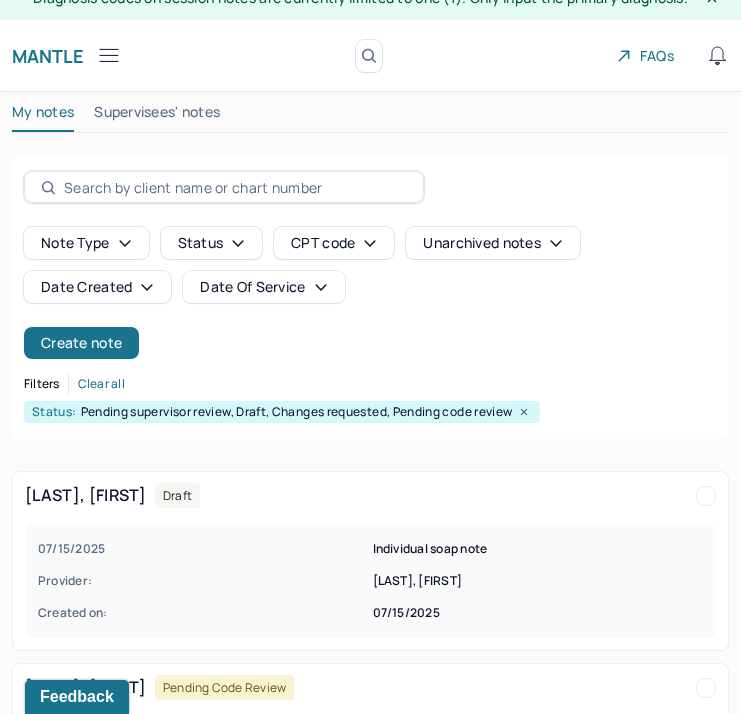 scroll, scrollTop: 0, scrollLeft: 0, axis: both 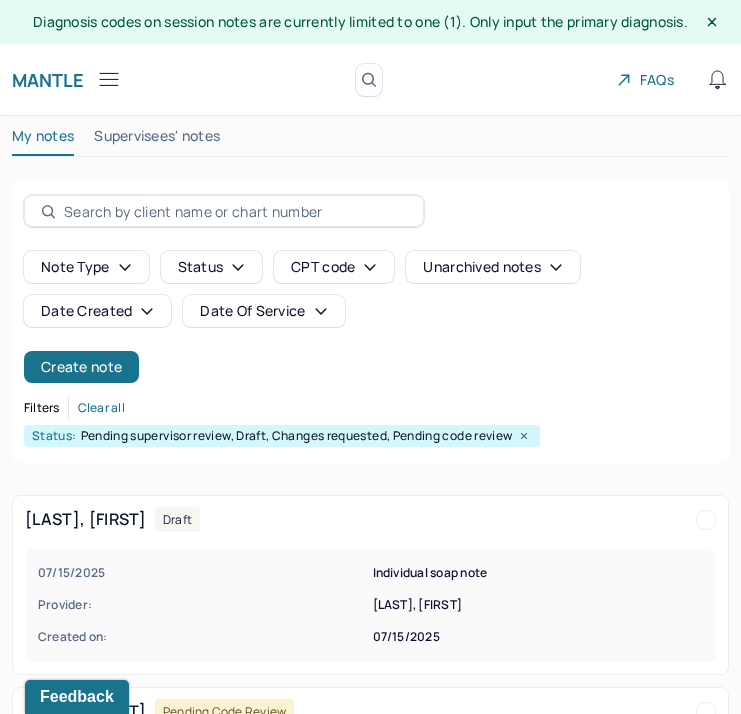 click 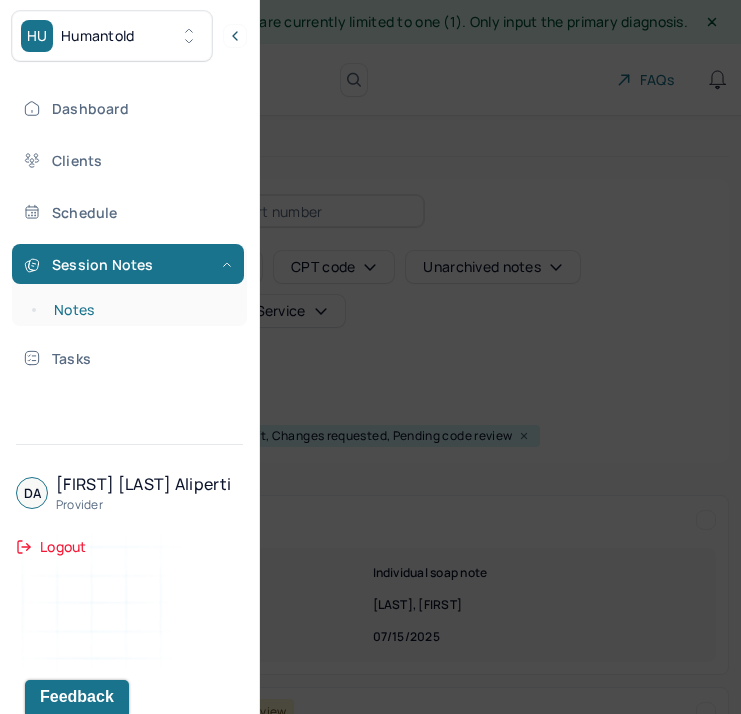 click on "Notes" at bounding box center (139, 310) 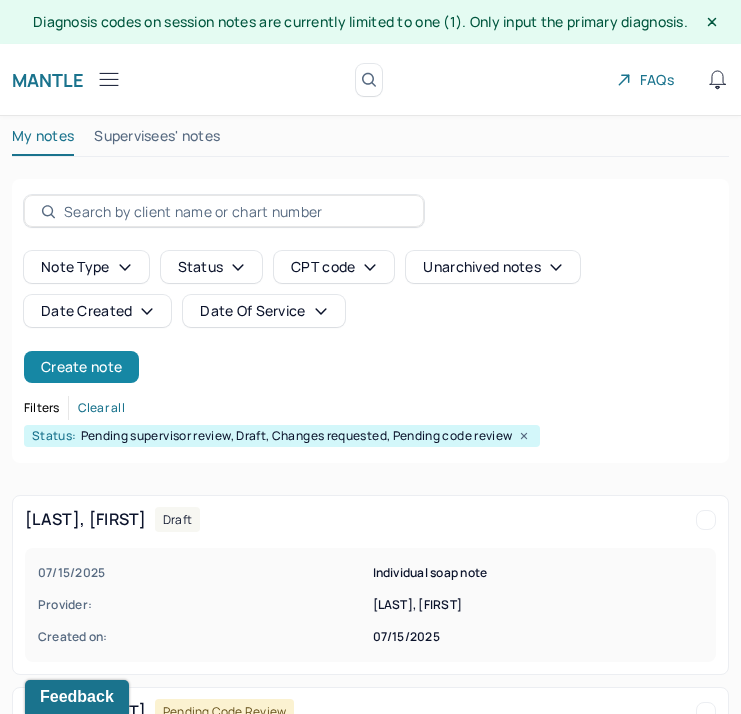 click on "Create note" at bounding box center [81, 367] 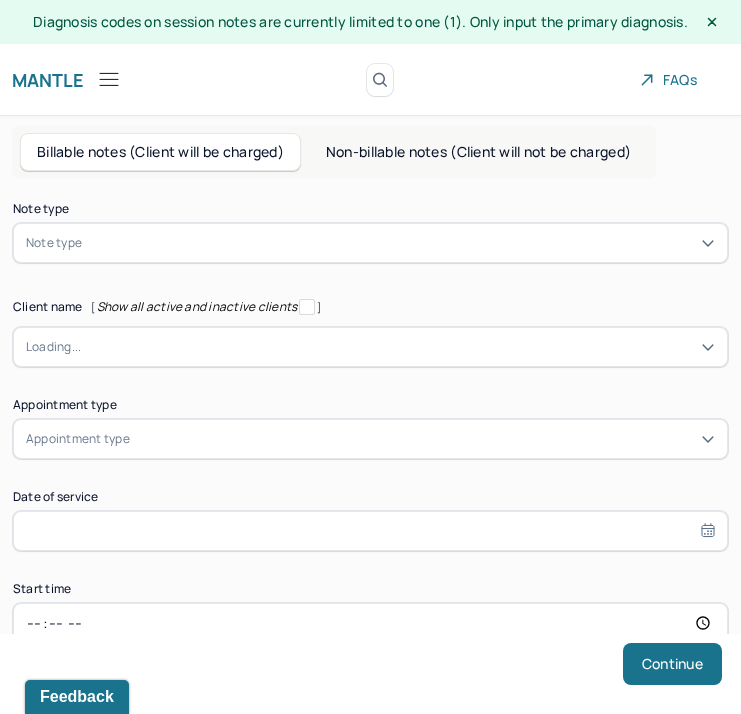 click on "Note type" at bounding box center [370, 243] 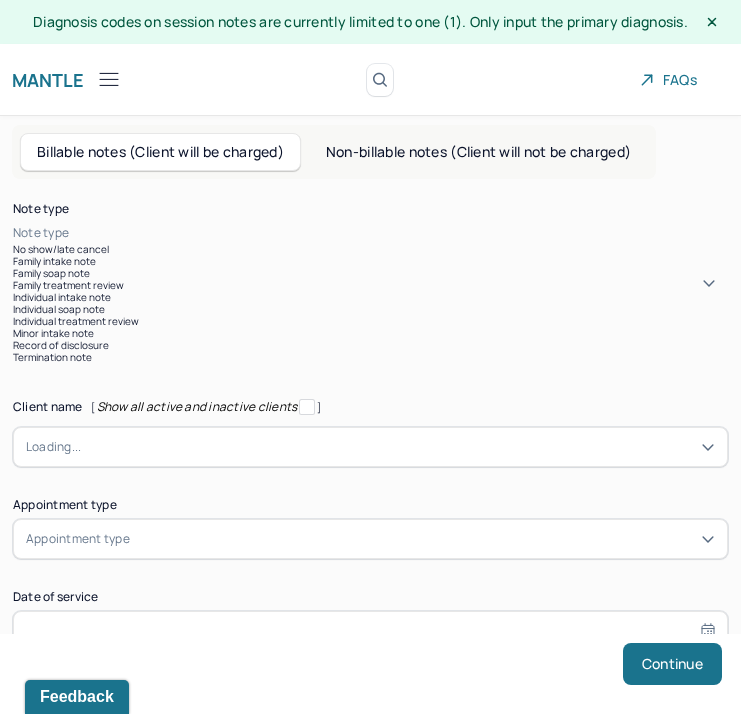 scroll, scrollTop: 96, scrollLeft: 0, axis: vertical 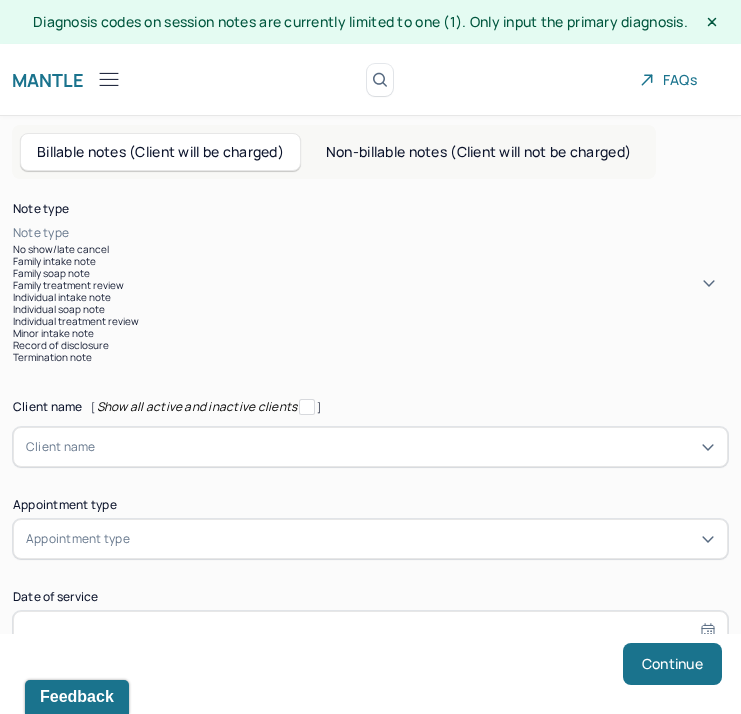 click on "Individual soap note" at bounding box center [370, 309] 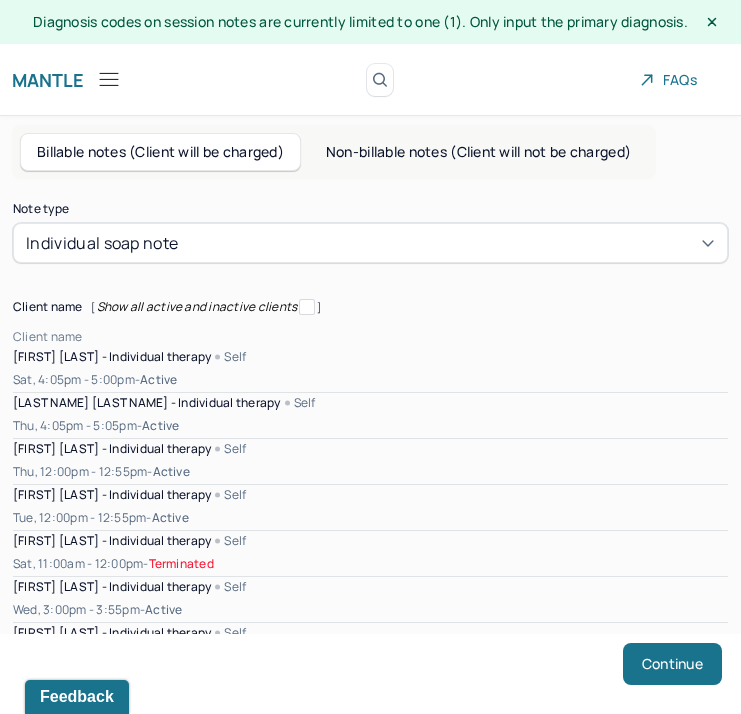 click on "Client name" at bounding box center (48, 337) 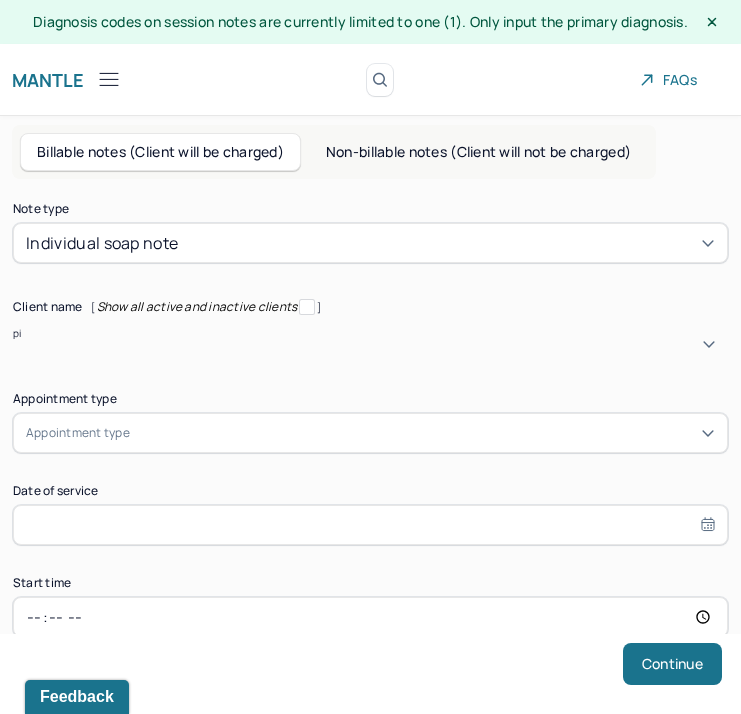 type on "piq" 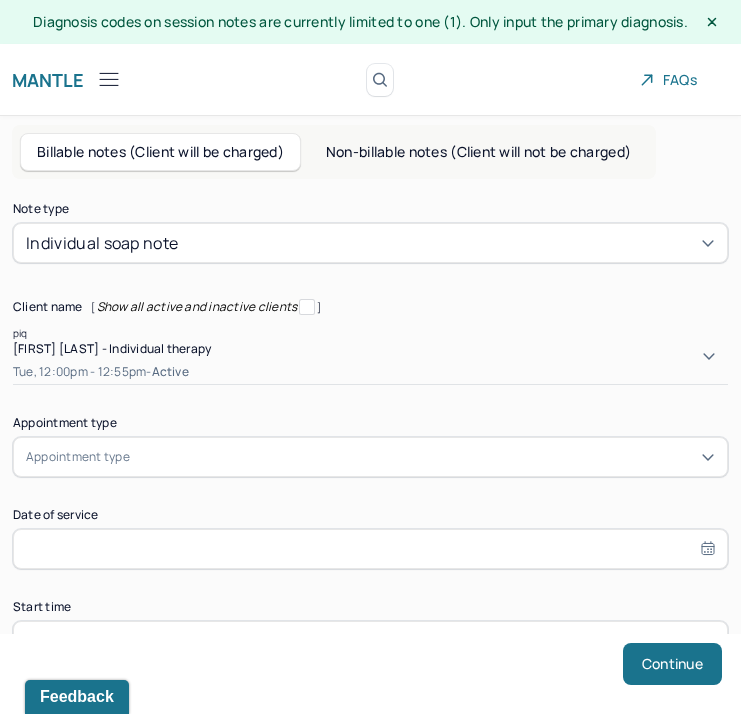 click on "[FIRST] [LAST] - Individual therapy" at bounding box center [112, 348] 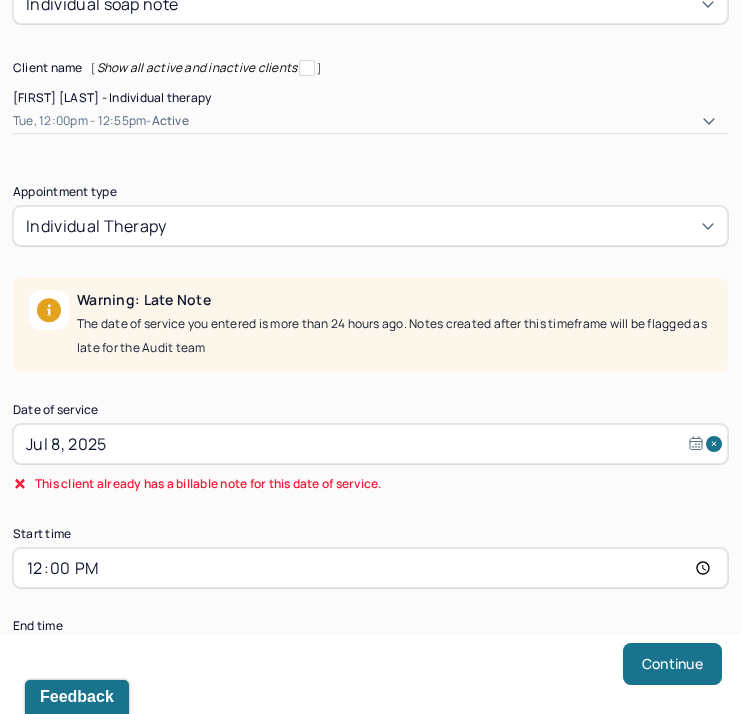 scroll, scrollTop: 243, scrollLeft: 0, axis: vertical 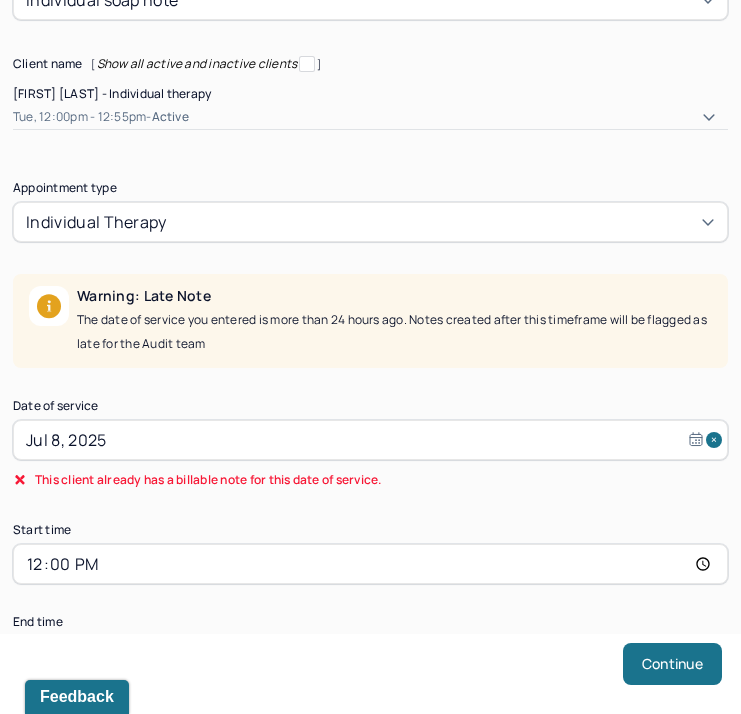 select on "6" 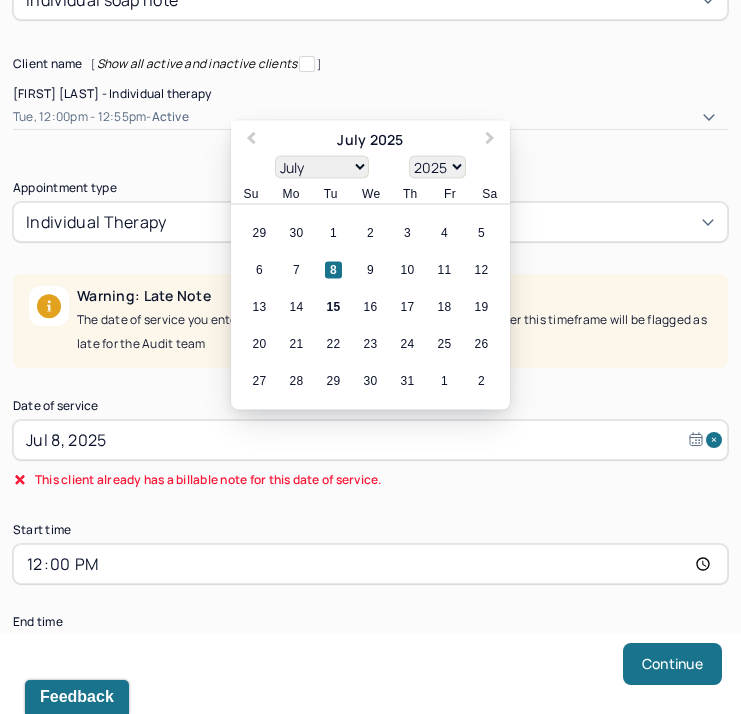 click on "Jul 8, 2025" at bounding box center (370, 440) 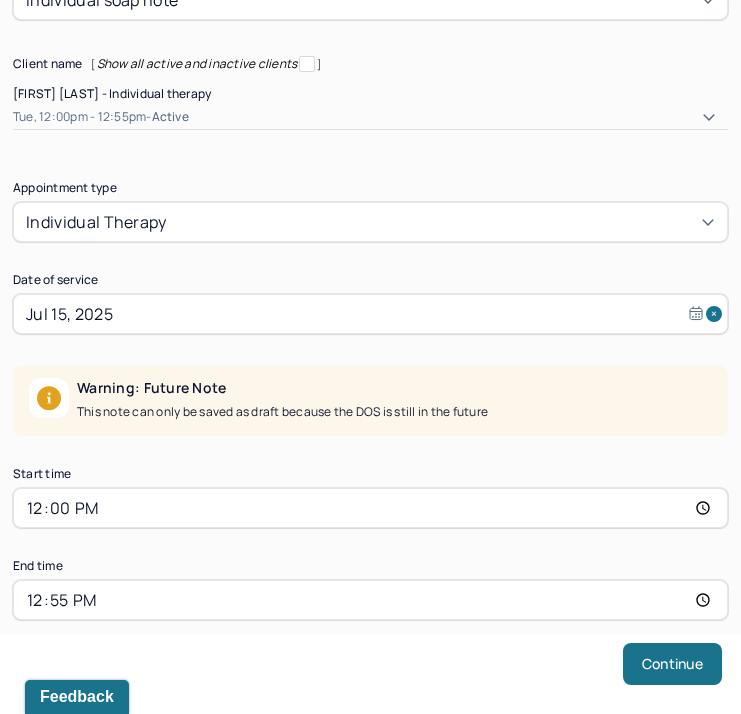 scroll, scrollTop: 291, scrollLeft: 0, axis: vertical 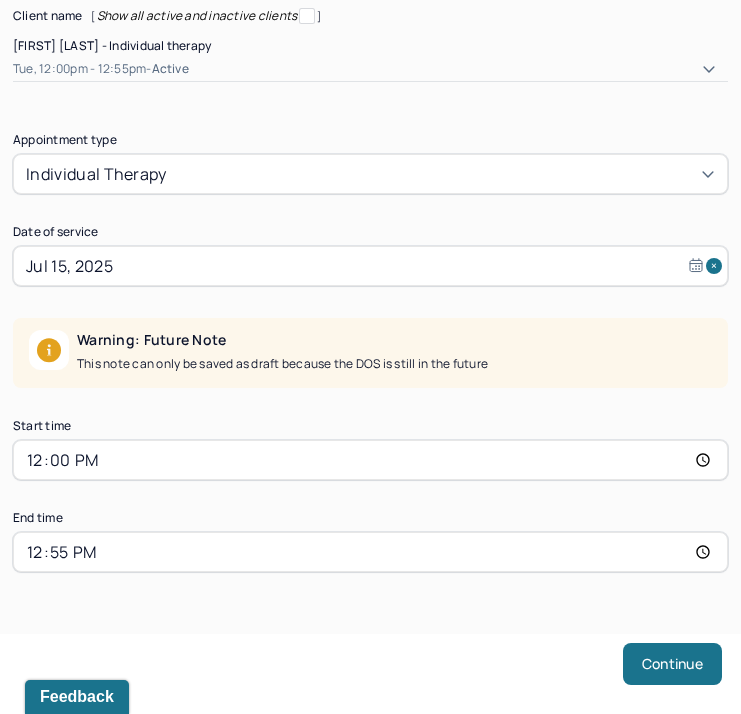 select on "6" 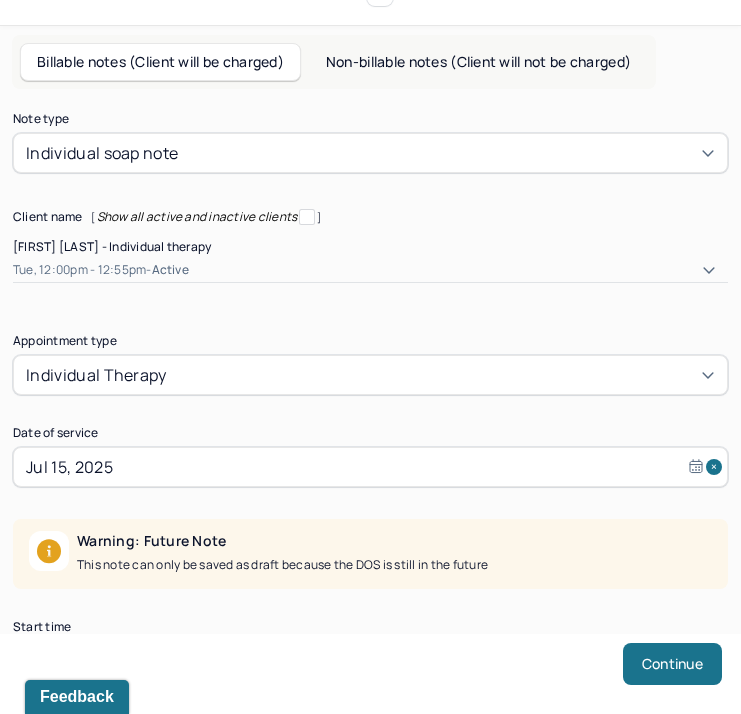 scroll, scrollTop: 291, scrollLeft: 0, axis: vertical 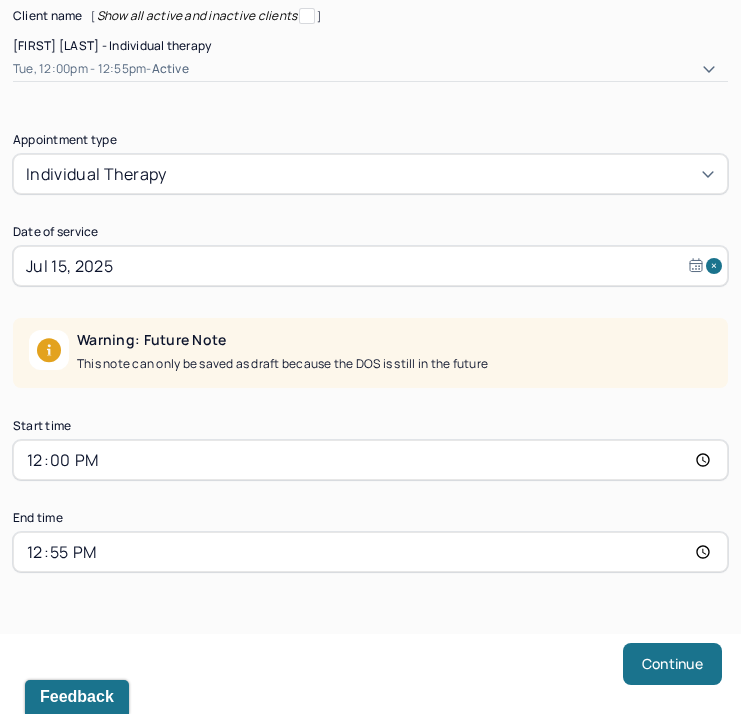 click on "12:00" at bounding box center (370, 460) 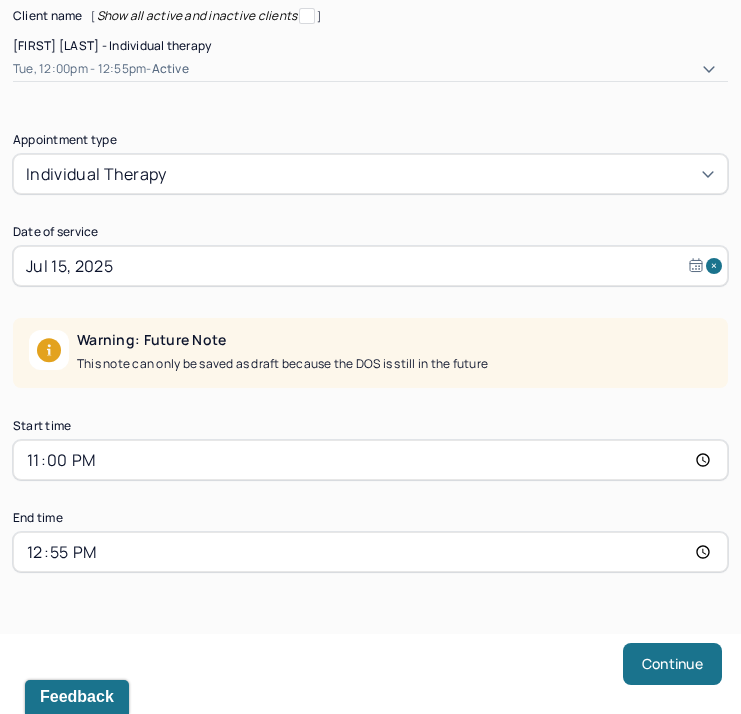click on "23:00" at bounding box center (370, 460) 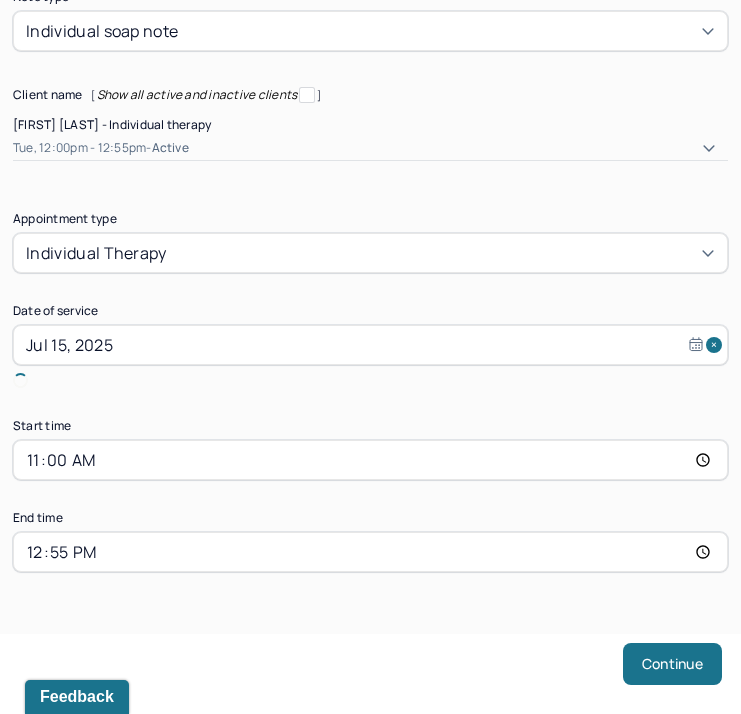 scroll, scrollTop: 189, scrollLeft: 0, axis: vertical 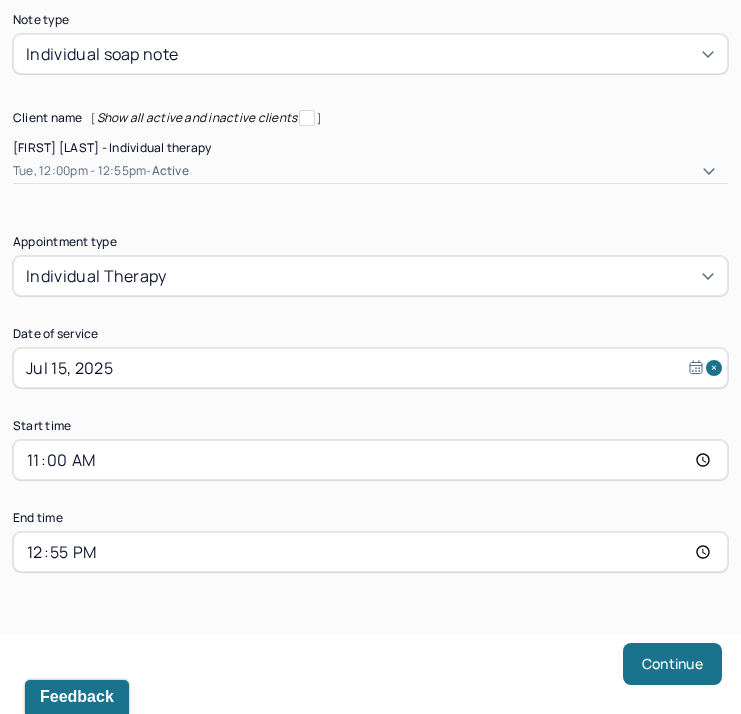 click on "12:55" at bounding box center [370, 552] 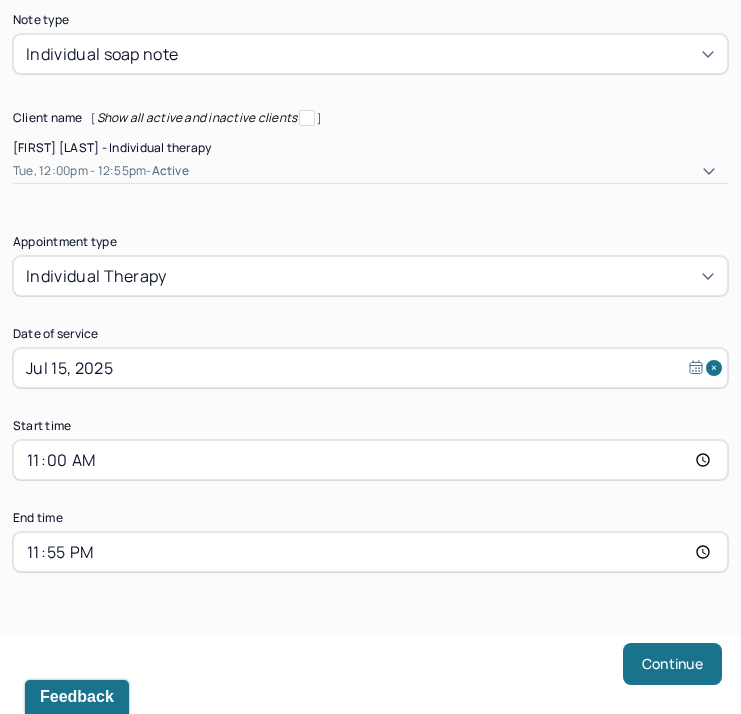 click on "23:55" at bounding box center [370, 552] 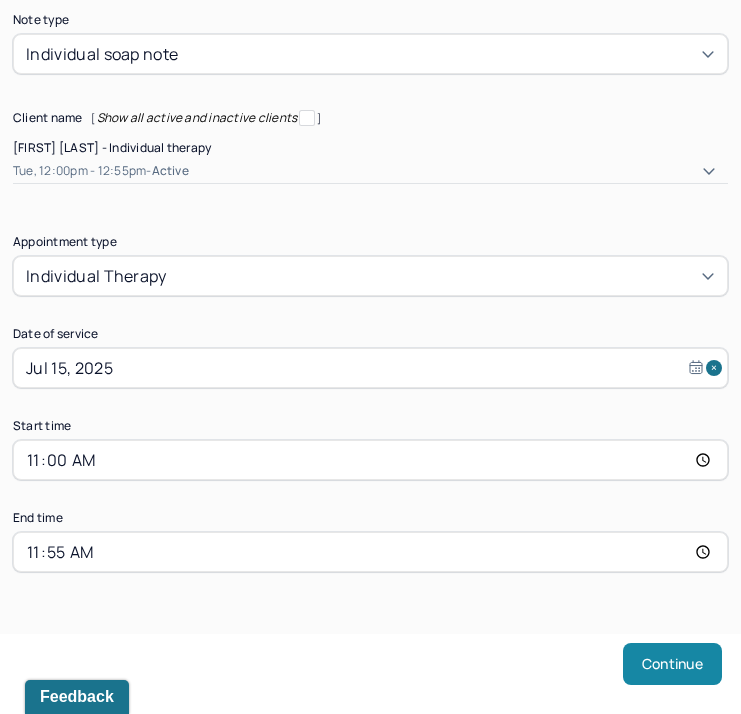 click on "Continue" at bounding box center [672, 664] 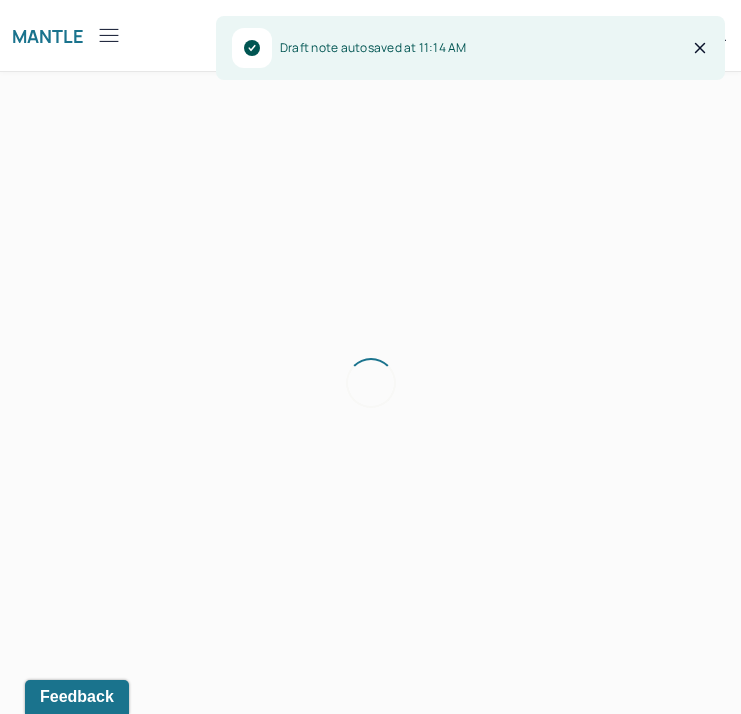scroll, scrollTop: 26, scrollLeft: 0, axis: vertical 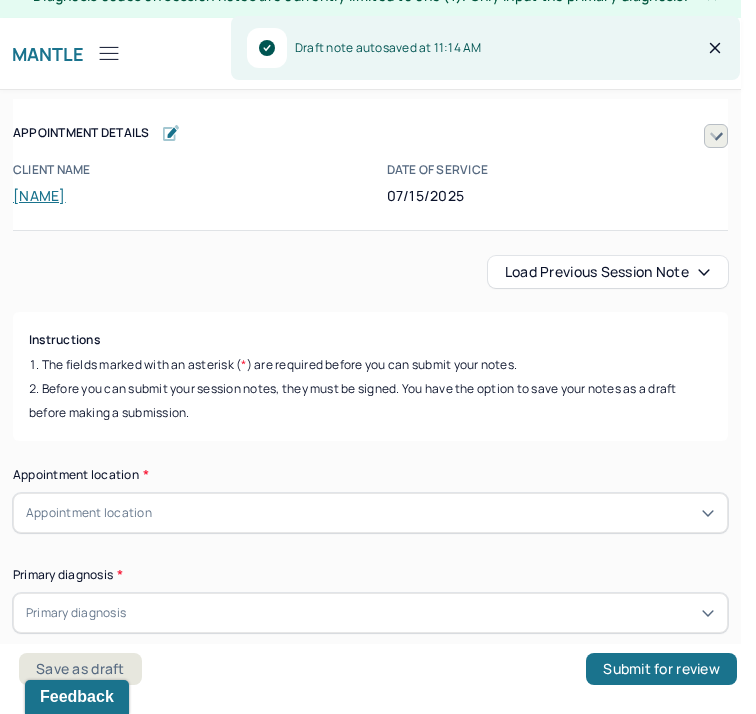 click on "Load previous session note" at bounding box center [608, 272] 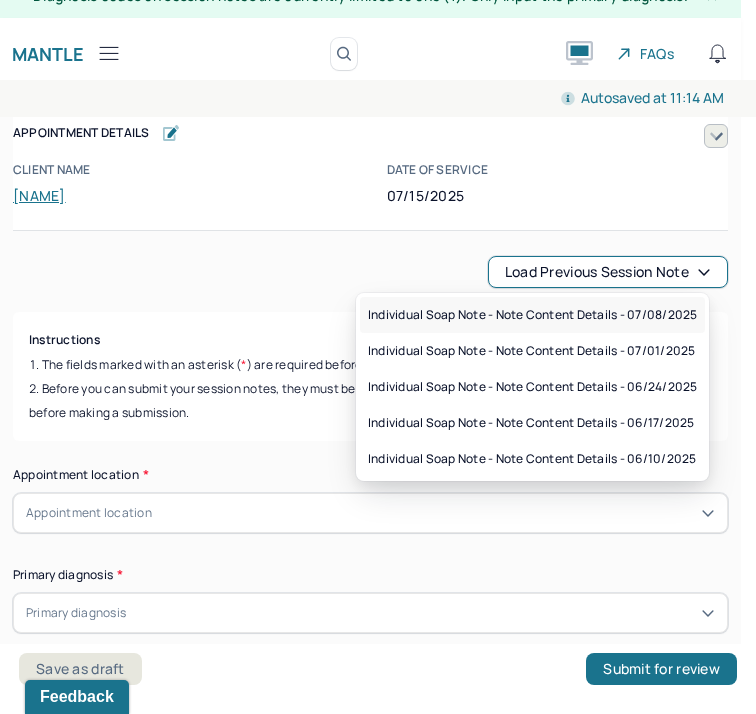 click on "Individual soap note   - Note content Details -   07/08/2025" at bounding box center [532, 315] 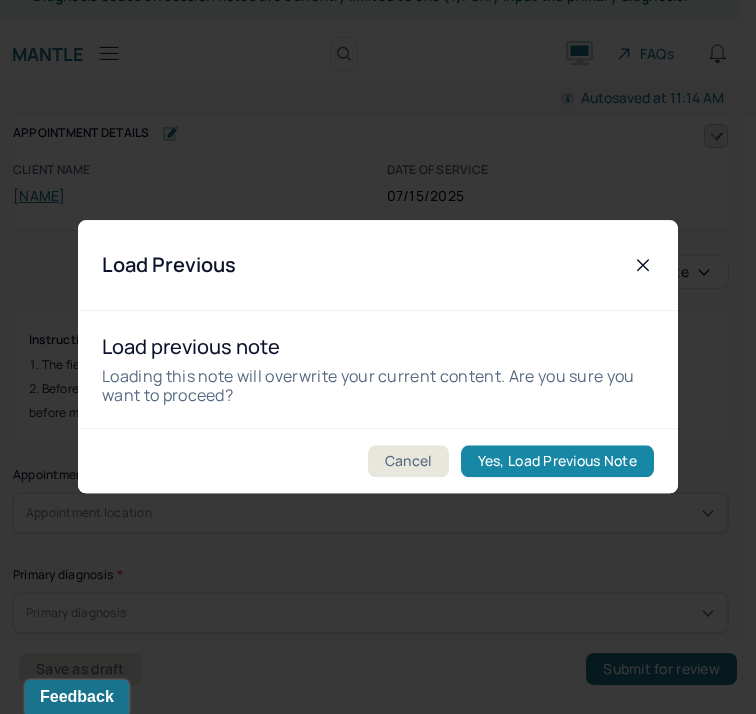 click on "Yes, Load Previous Note" at bounding box center (557, 462) 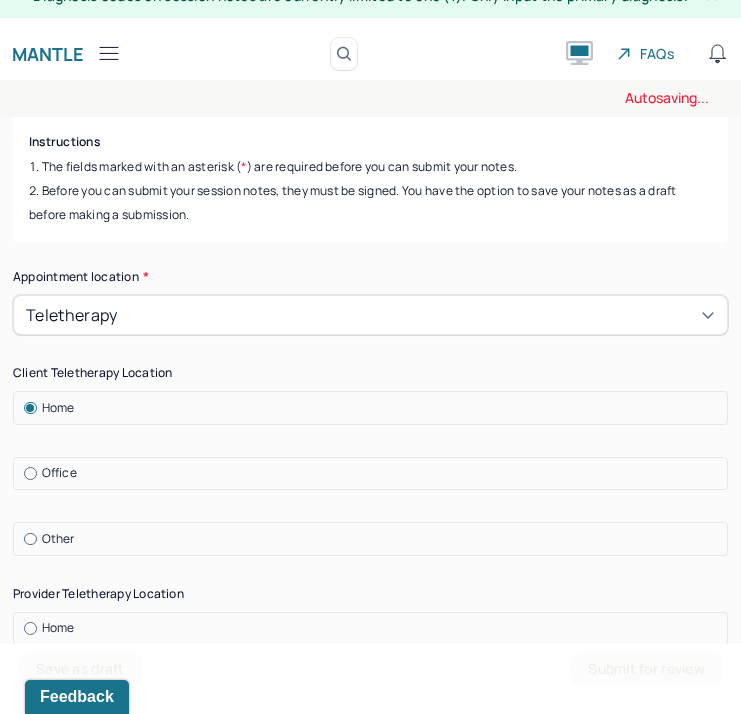 scroll, scrollTop: 201, scrollLeft: 0, axis: vertical 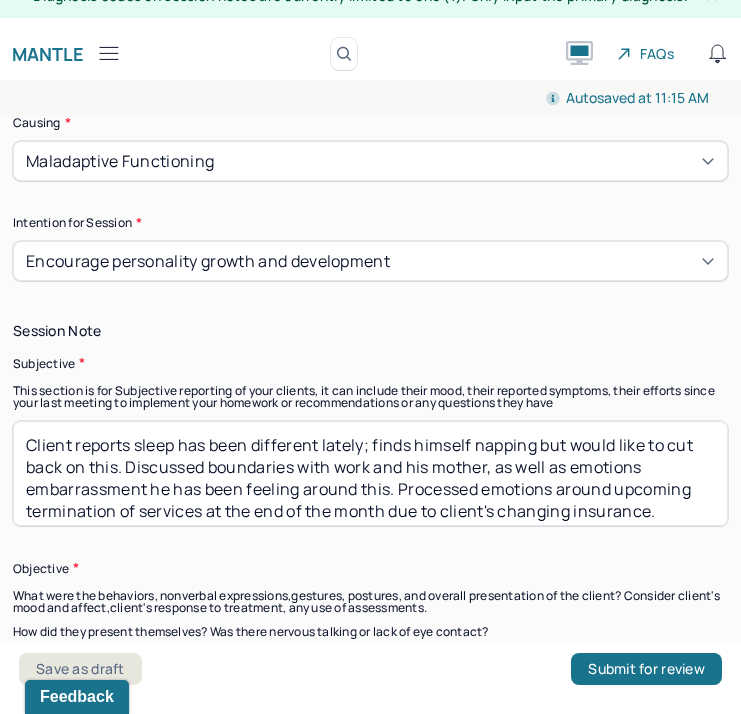 click on "Client reports sleep has been different lately; finds himself napping but would like to cut back on this. Discussed boundaries with work and his mother, as well as emotions embarrassment he has been feeling around this. Processed emotions around upcoming termination of services at the end of the month due to client's changing insurance." at bounding box center [370, 473] 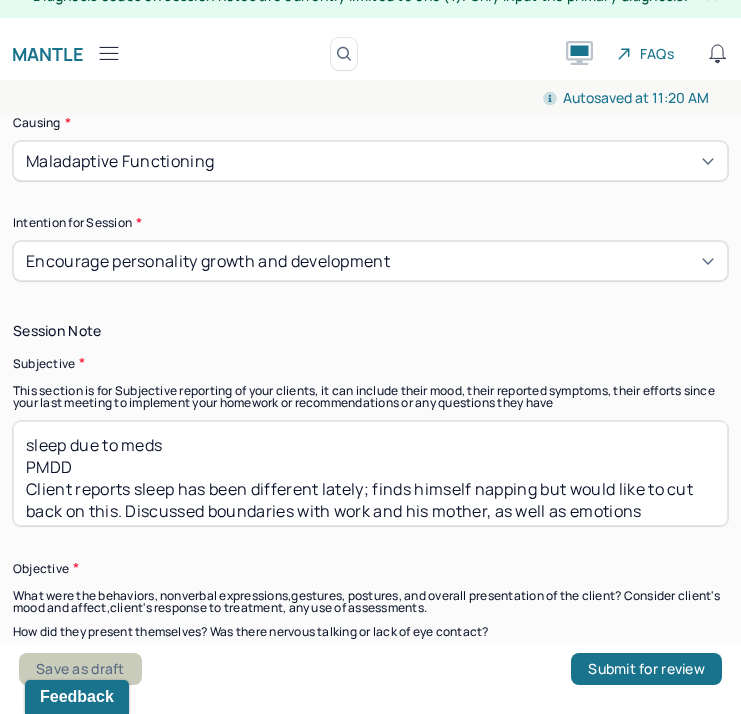 type on "sleep due to meds
PMDD
Client reports sleep has been different lately; finds himself napping but would like to cut back on this. Discussed boundaries with work and his mother, as well as emotions embarrassment he has been feeling around this. Processed emotions around upcoming termination of services at the end of the month due to client's changing insurance." 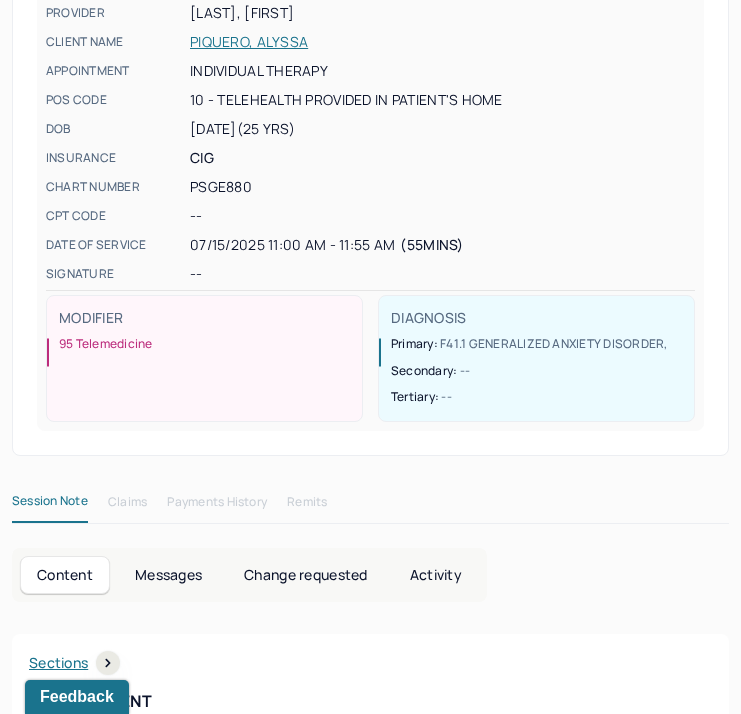 scroll, scrollTop: 0, scrollLeft: 0, axis: both 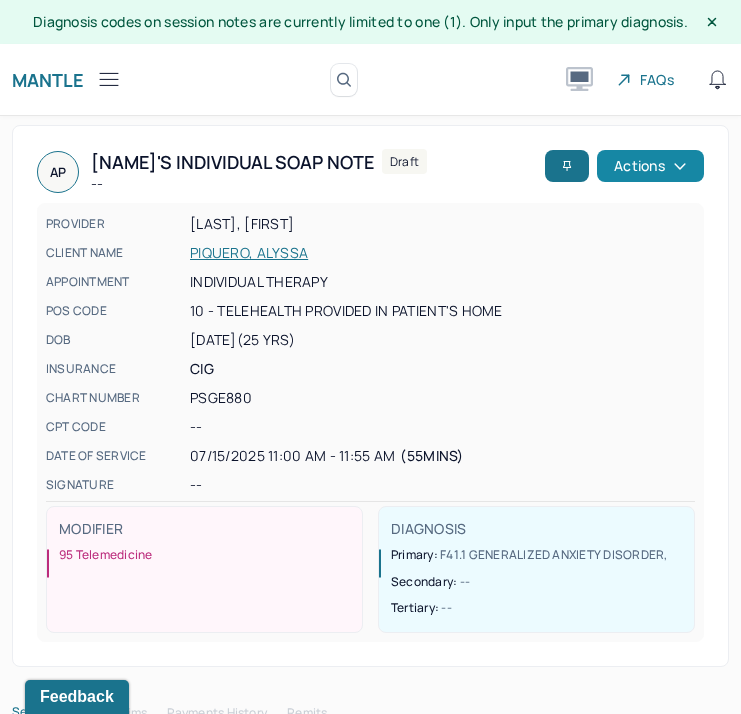 click 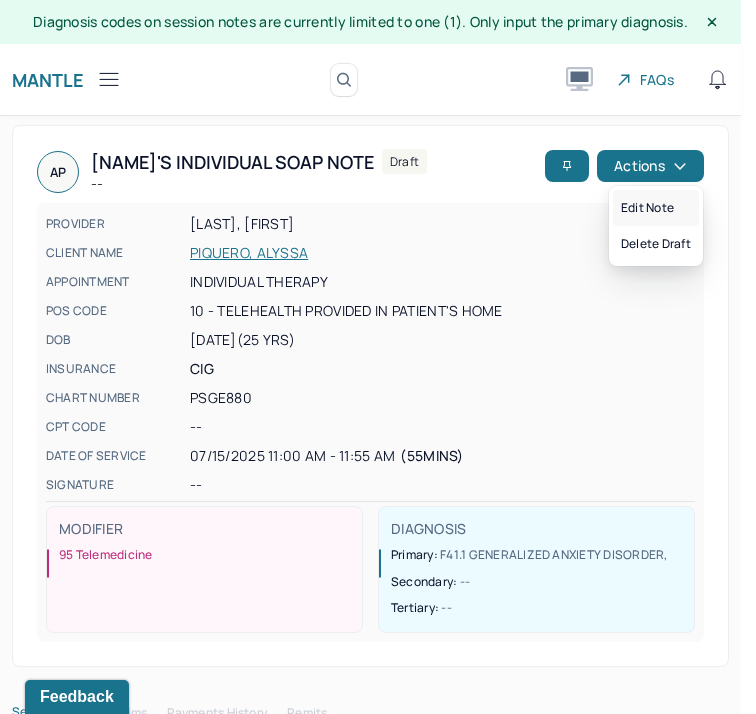 click on "Edit note" at bounding box center [656, 208] 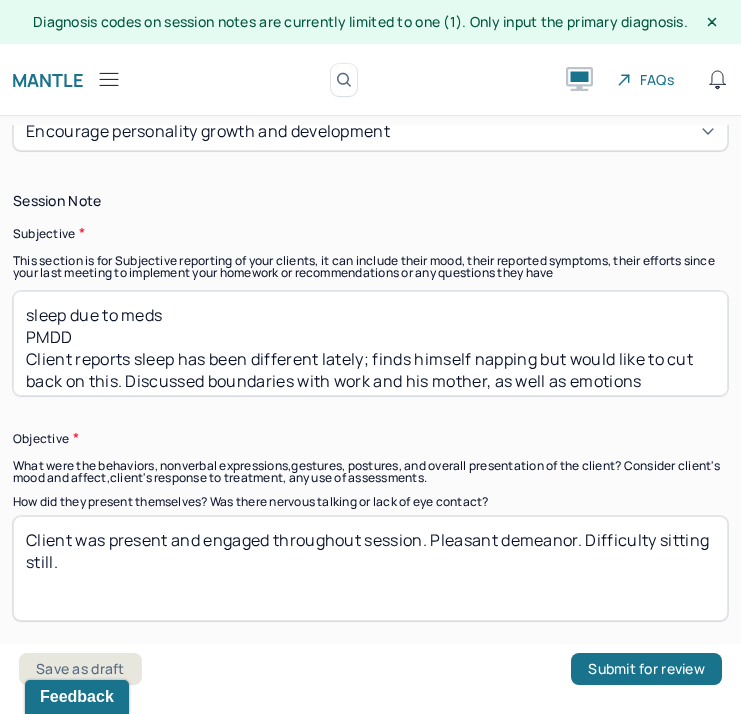 scroll, scrollTop: 1588, scrollLeft: 0, axis: vertical 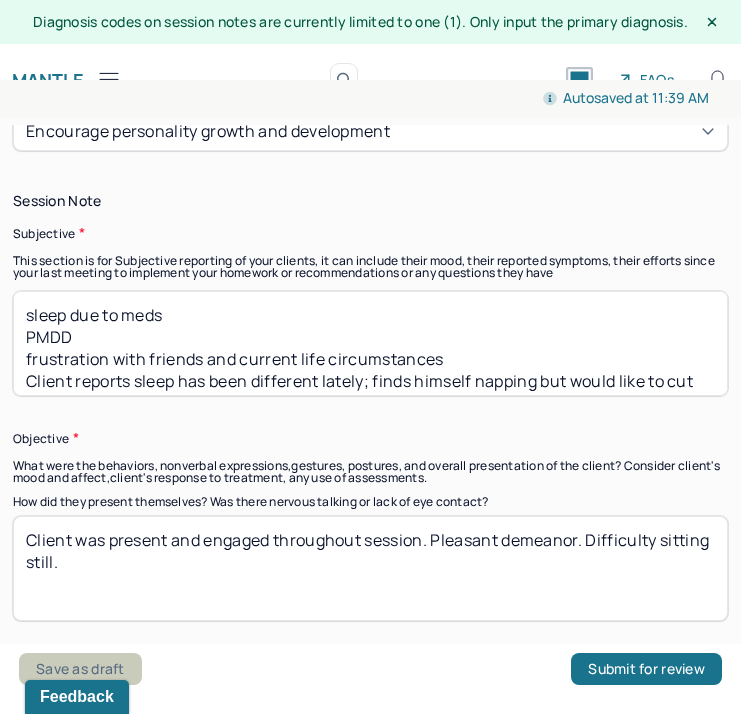 type on "sleep due to meds
PMDD
frustration with friends and current life circumstances
Client reports sleep has been different lately; finds himself napping but would like to cut back on this. Discussed boundaries with work and his mother, as well as emotions embarrassment he has been feeling around this. Processed emotions around upcoming termination of services at the end of the month due to client's changing insurance." 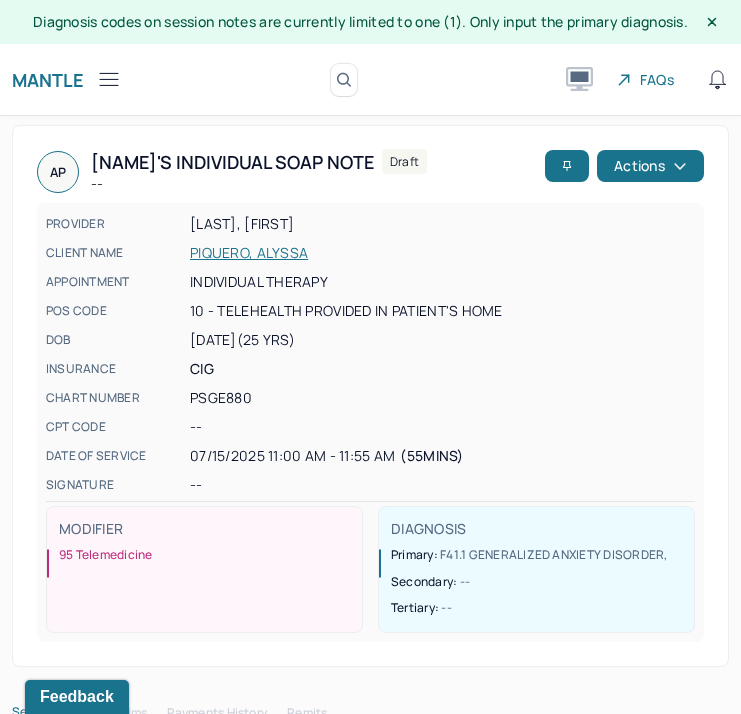 click on "PIQUERO, ALYSSA" at bounding box center [442, 253] 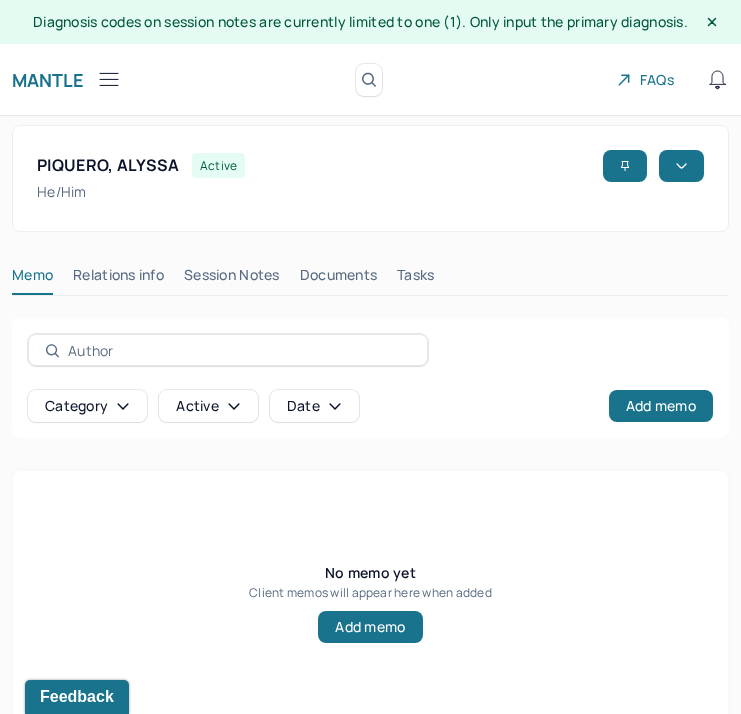 click 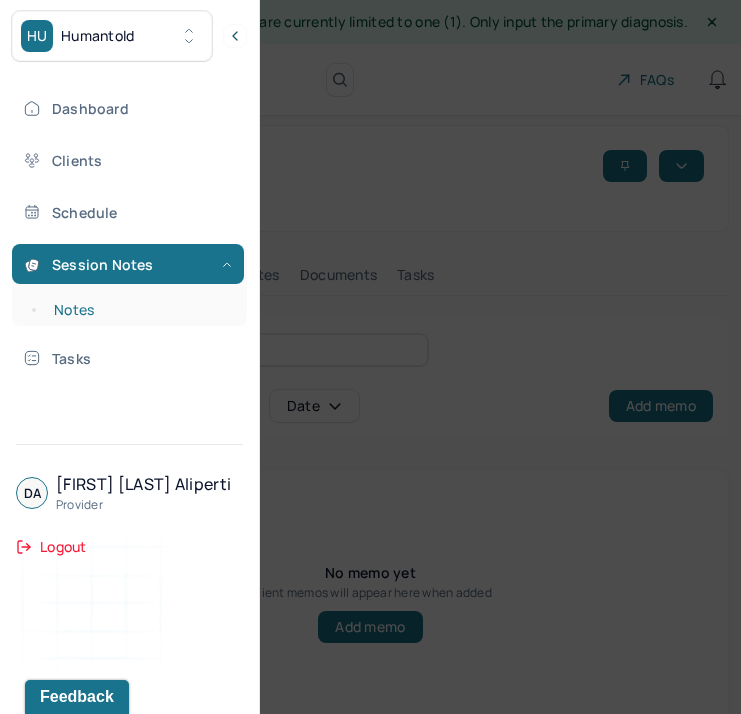 click on "Notes" at bounding box center [139, 310] 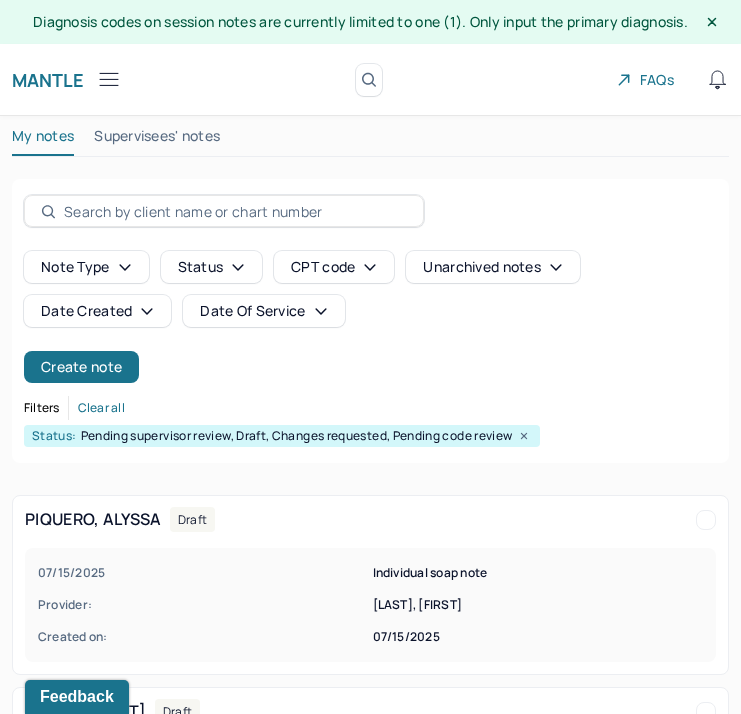click at bounding box center (235, 211) 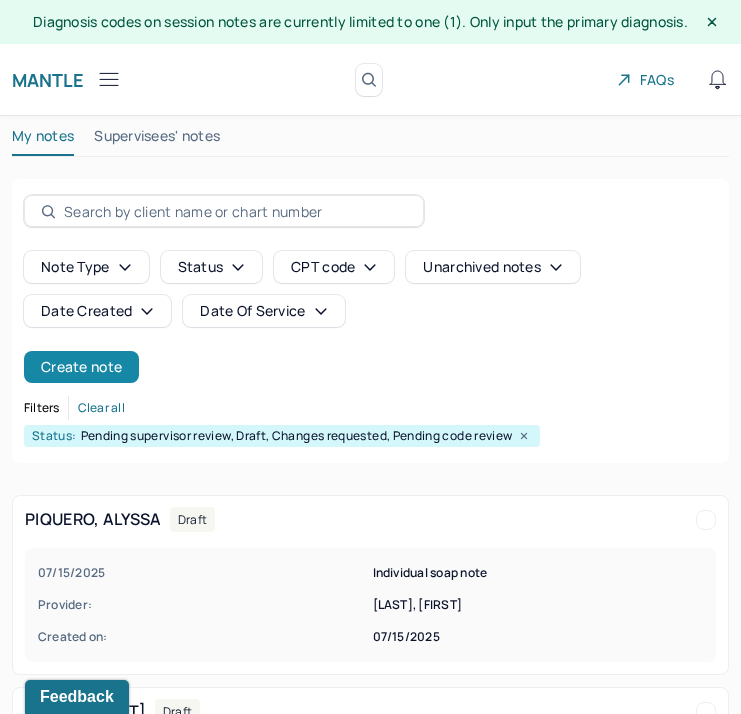 click on "Create note" at bounding box center (81, 367) 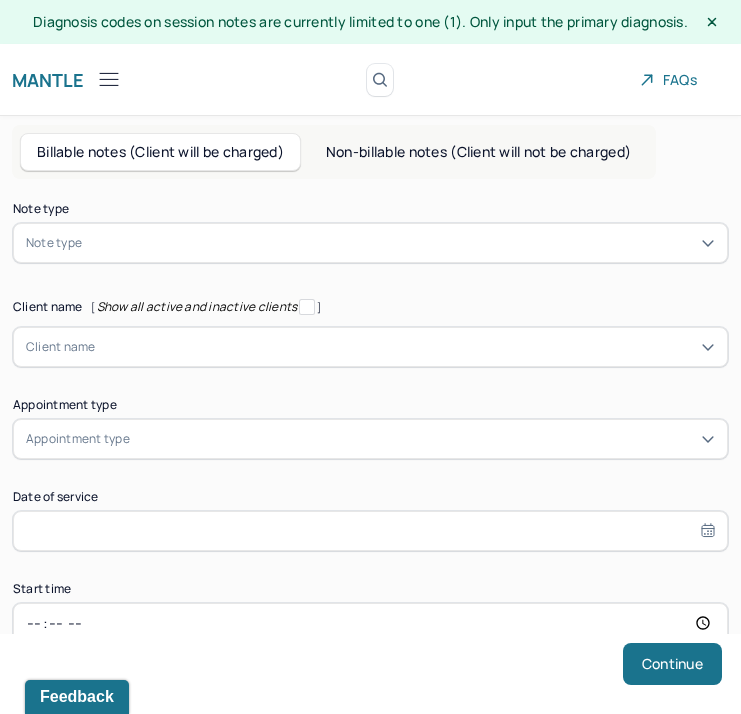 click at bounding box center (400, 243) 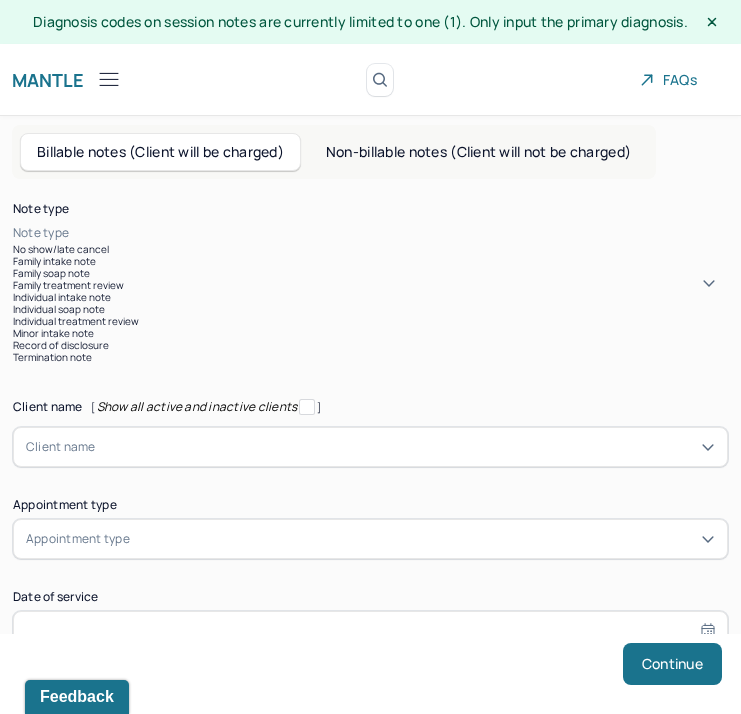 click on "Individual soap note" at bounding box center [370, 309] 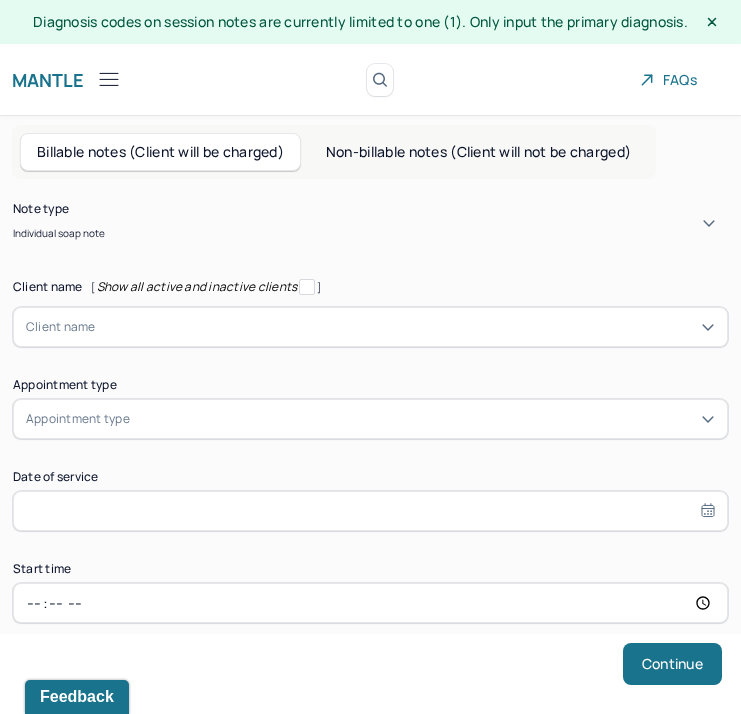 click on "Client name" at bounding box center (61, 327) 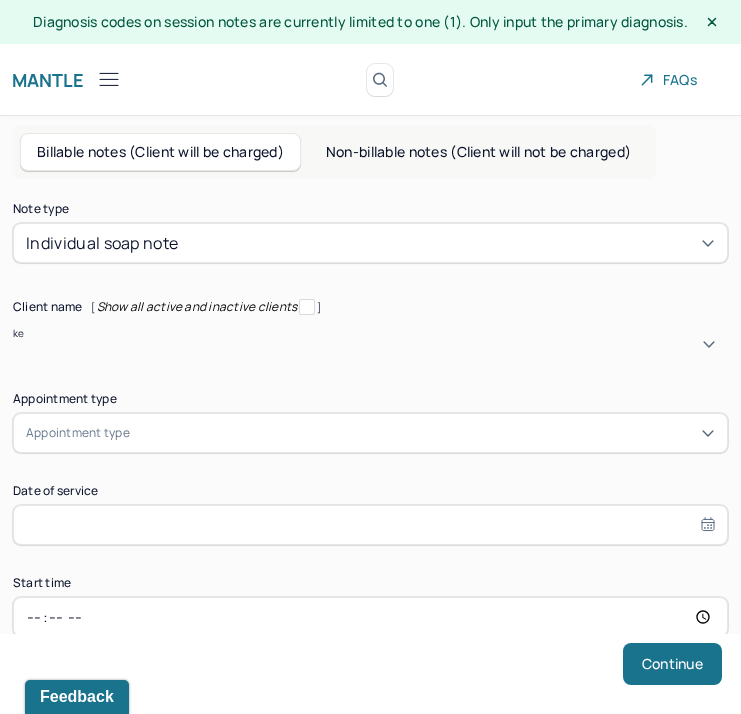 type on "kel" 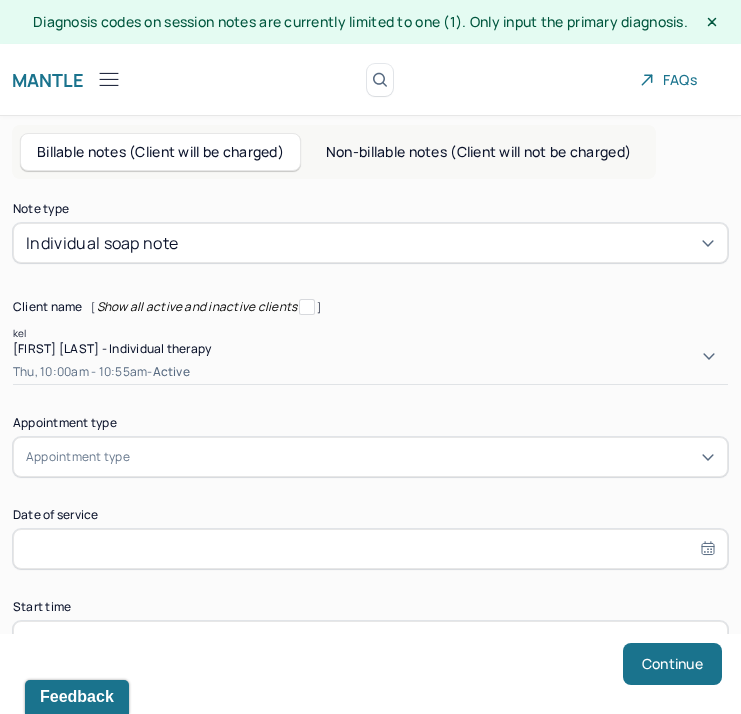 drag, startPoint x: 104, startPoint y: 399, endPoint x: 122, endPoint y: 409, distance: 20.59126 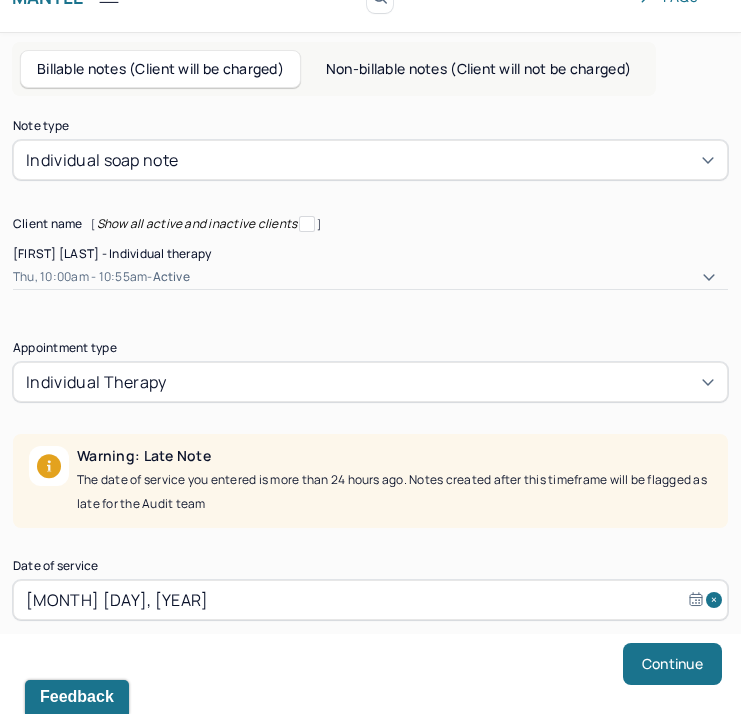 scroll, scrollTop: 347, scrollLeft: 0, axis: vertical 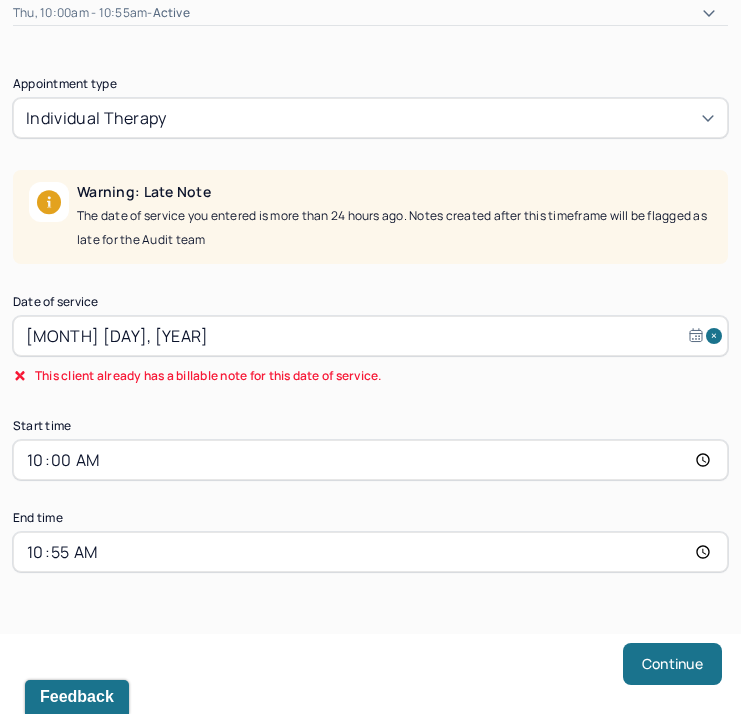 click on "[MONTH] [DAY], [YEAR]" at bounding box center [370, 336] 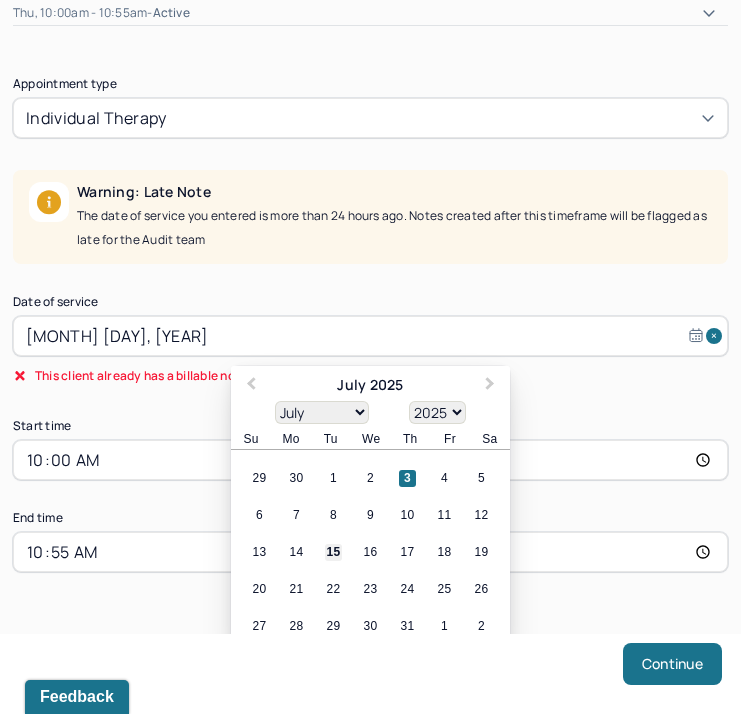 drag, startPoint x: 330, startPoint y: 530, endPoint x: 319, endPoint y: 528, distance: 11.18034 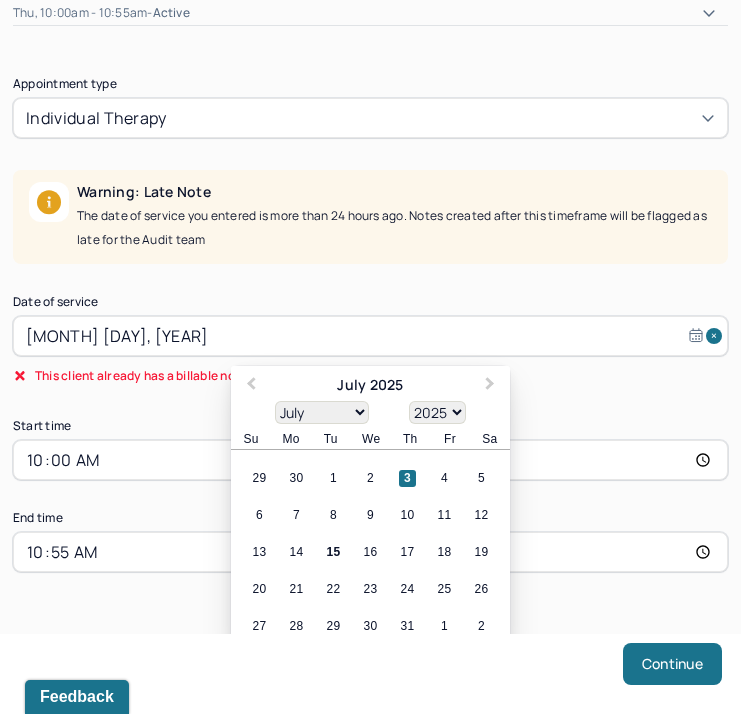 type on "Jul 15, 2025" 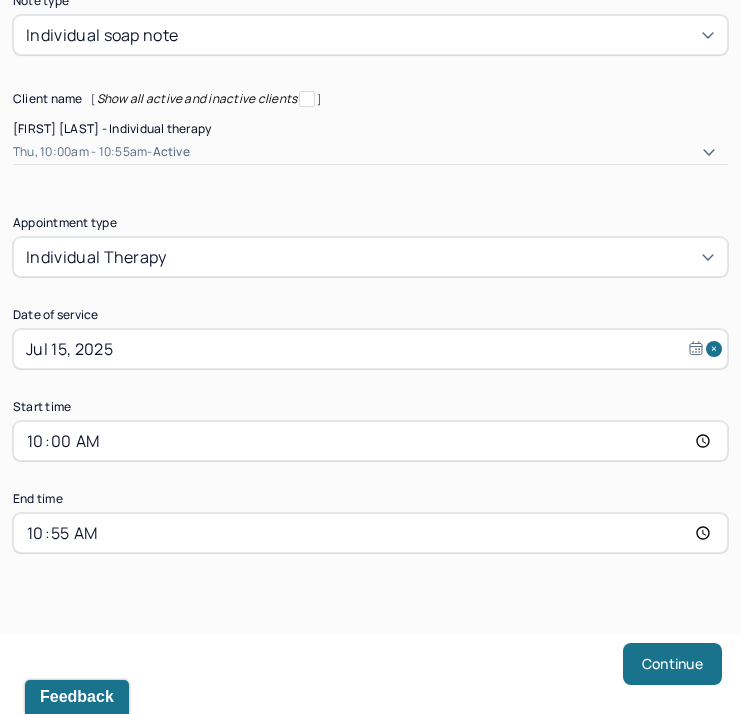 scroll, scrollTop: 189, scrollLeft: 0, axis: vertical 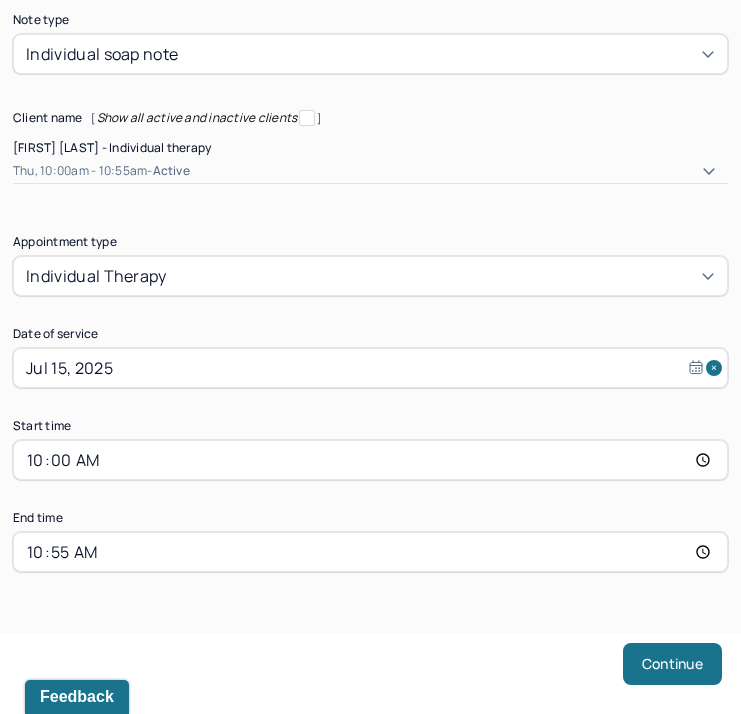 click on "10:00" at bounding box center (370, 460) 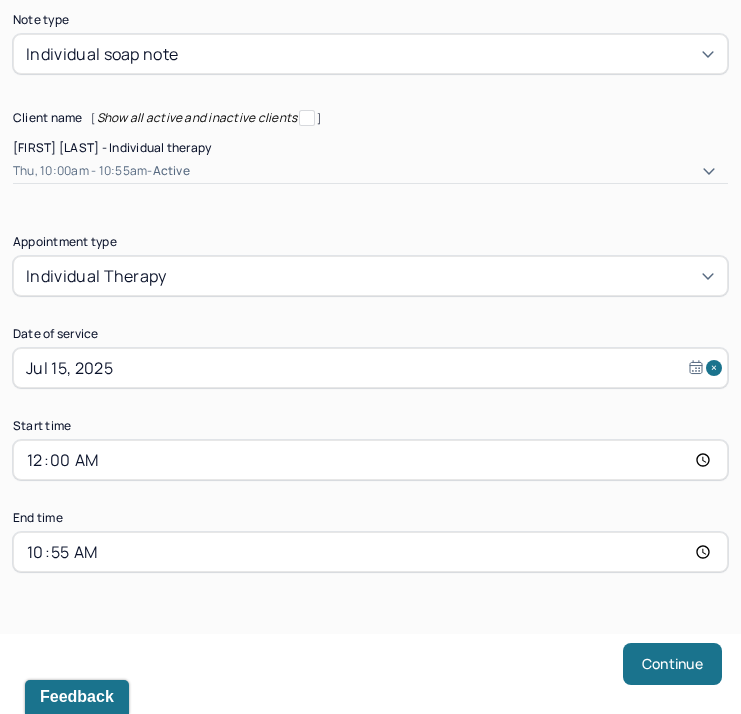 click on "00:00" at bounding box center [370, 460] 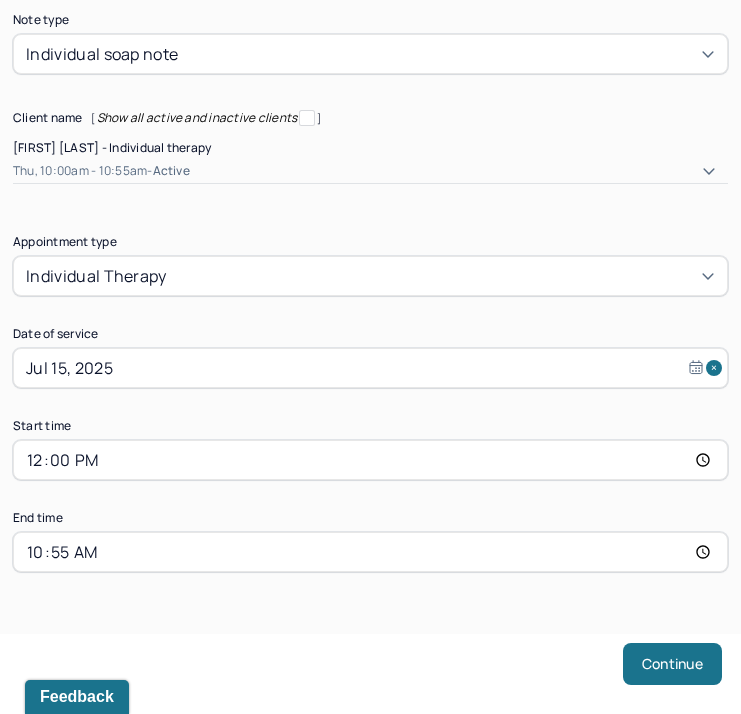 click on "10:55" at bounding box center [370, 552] 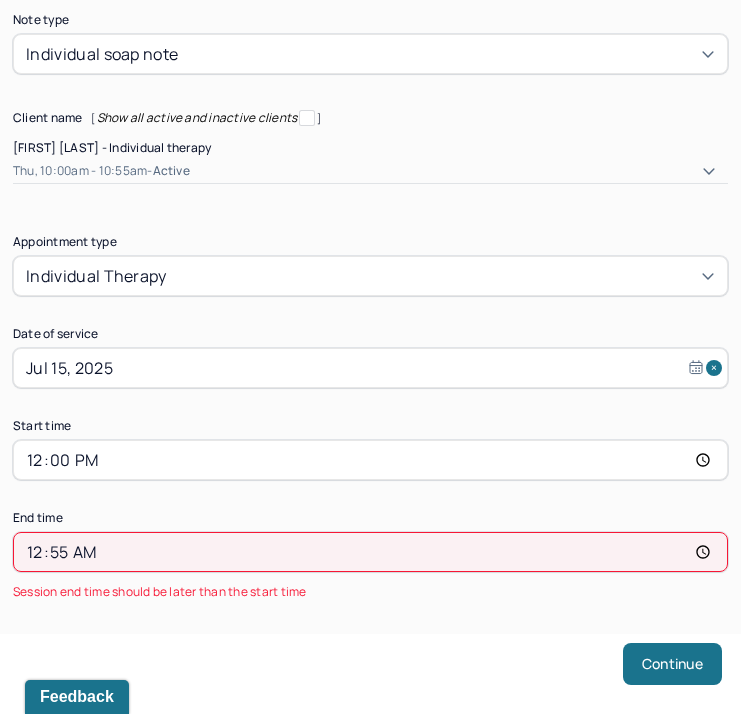 click on "00:55" at bounding box center [370, 552] 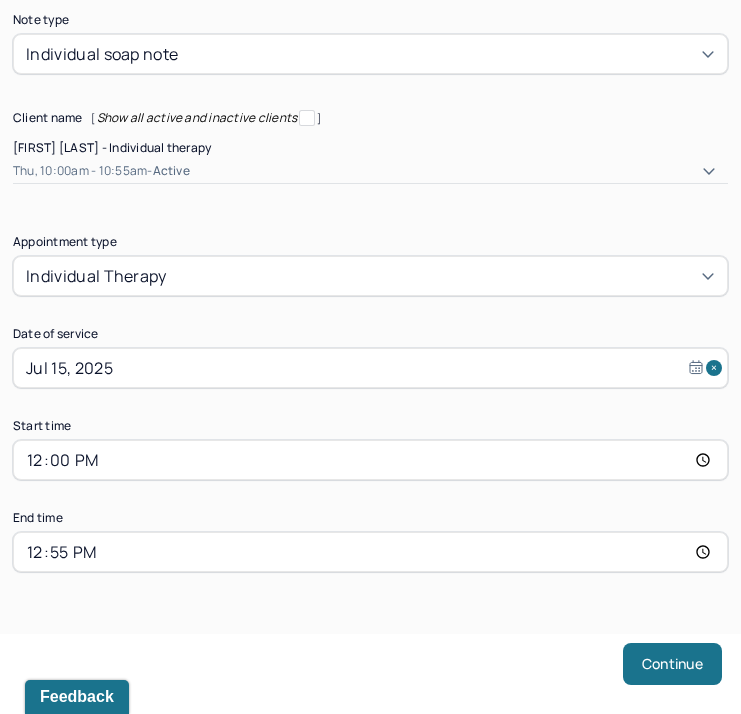click on "Note type Individual soap note Client name [ Show all active and inactive clients ] Kelsey Kosnik - Individual therapy Thu, 10:00am - 10:55am  -  active Supervisee name Deanna Aliperti Appointment type individual therapy Date of service Jul 15, 2025 Start time 12:00 End time 12:55   Continue" at bounding box center (370, 293) 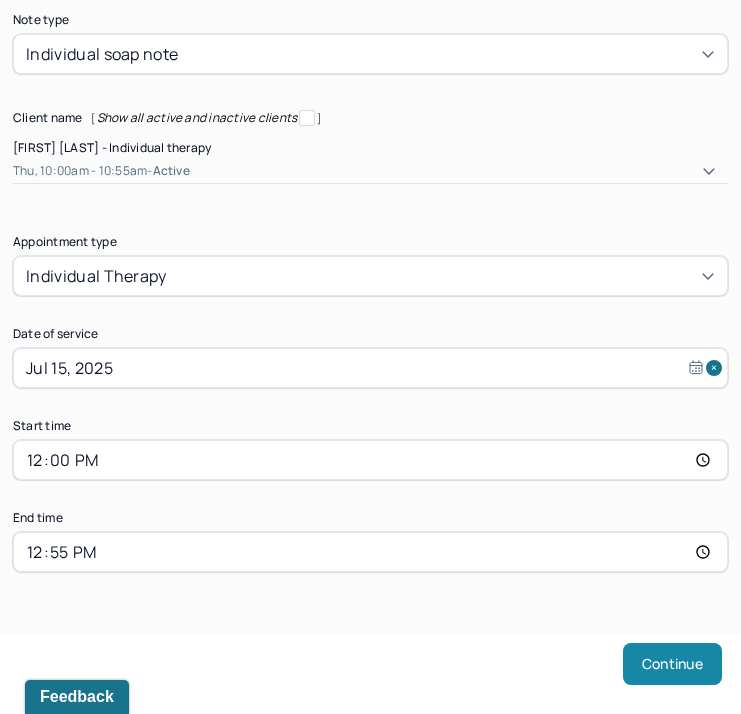 click on "Continue" at bounding box center [672, 664] 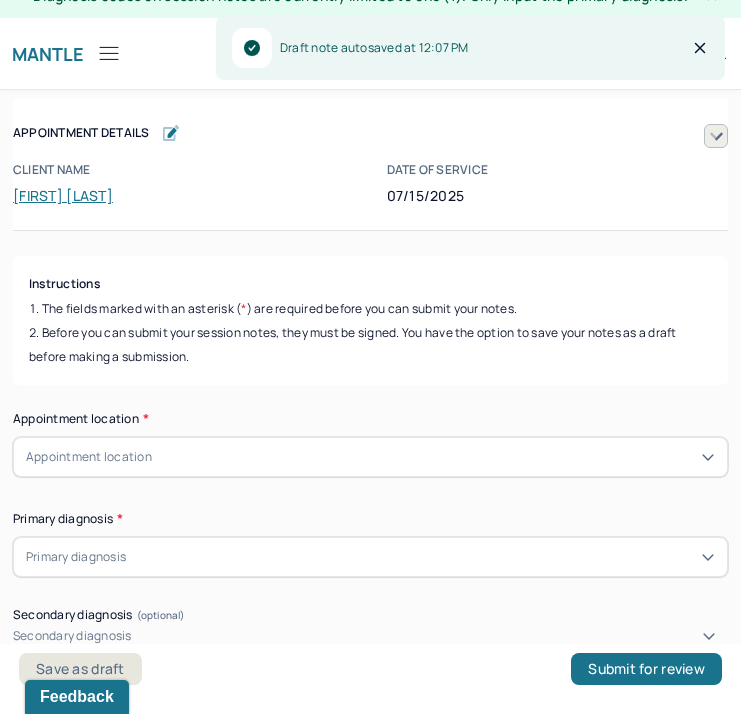 scroll, scrollTop: 26, scrollLeft: 0, axis: vertical 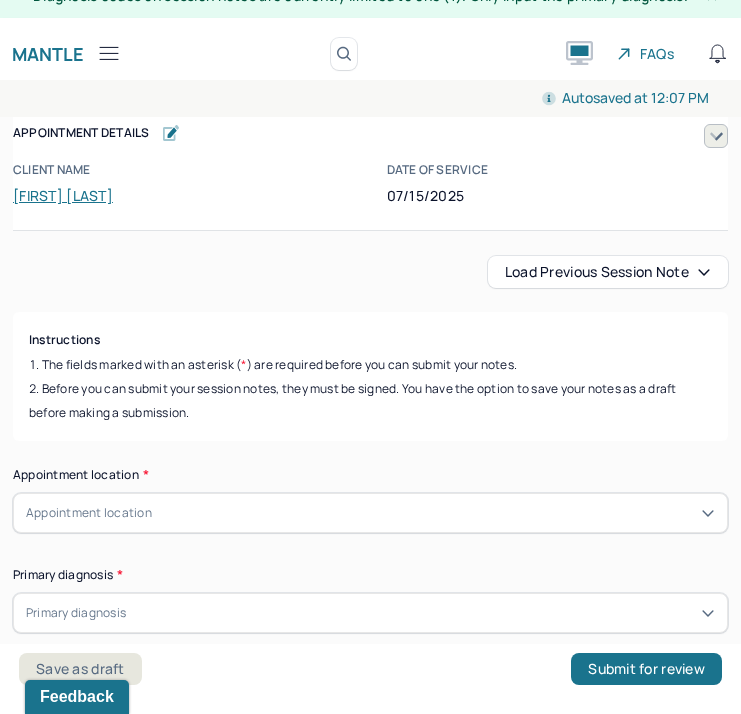 click on "Load previous session note" at bounding box center (608, 272) 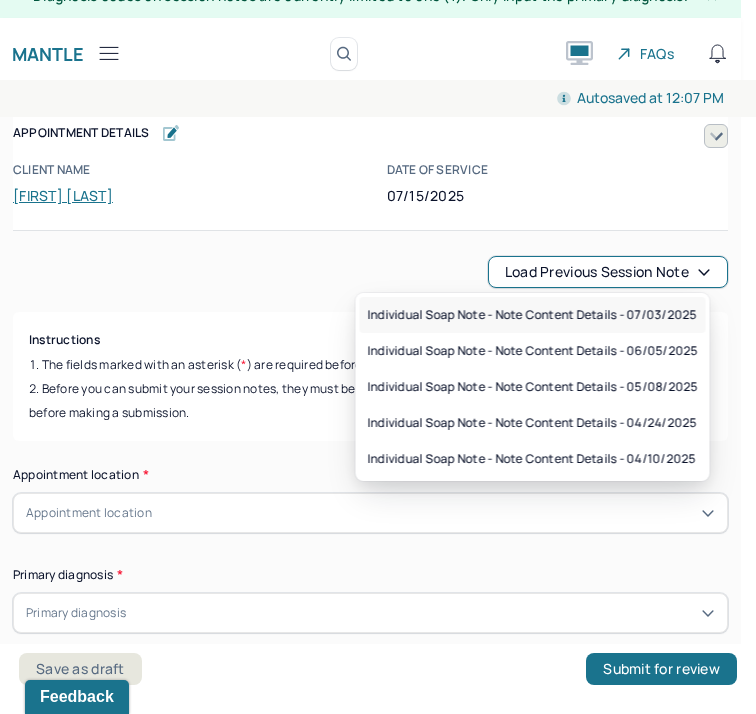 click on "Individual soap note   - Note content Details -   07/03/2025" at bounding box center (532, 315) 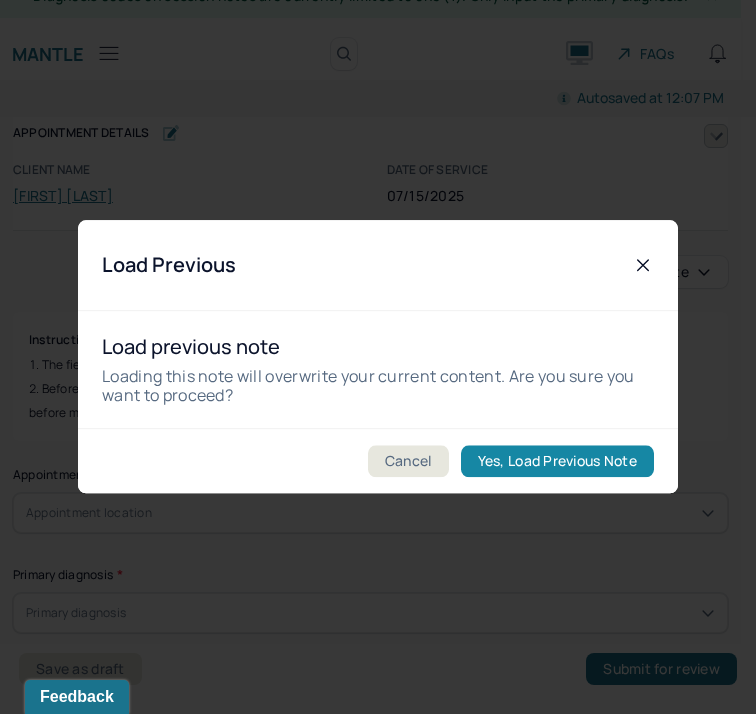 click on "Yes, Load Previous Note" at bounding box center [557, 462] 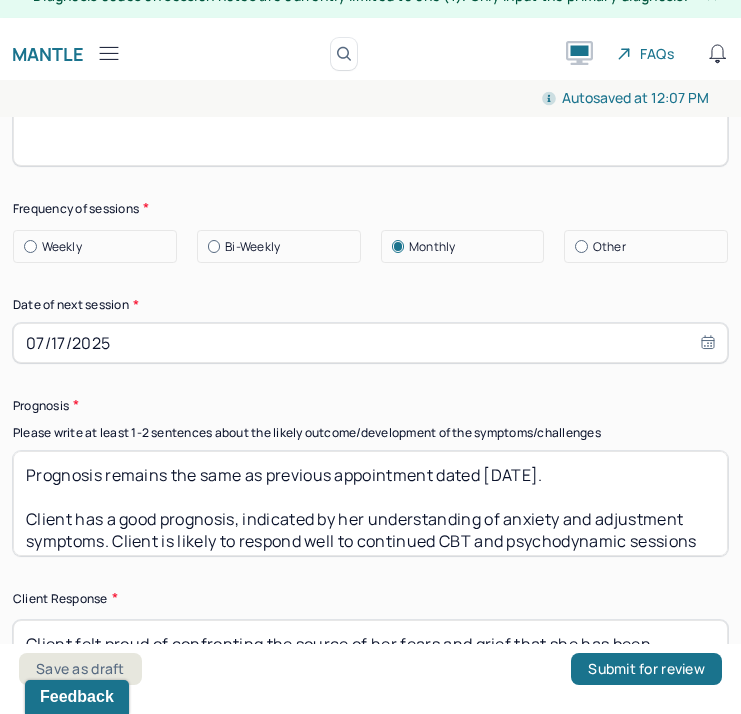 scroll, scrollTop: 3145, scrollLeft: 0, axis: vertical 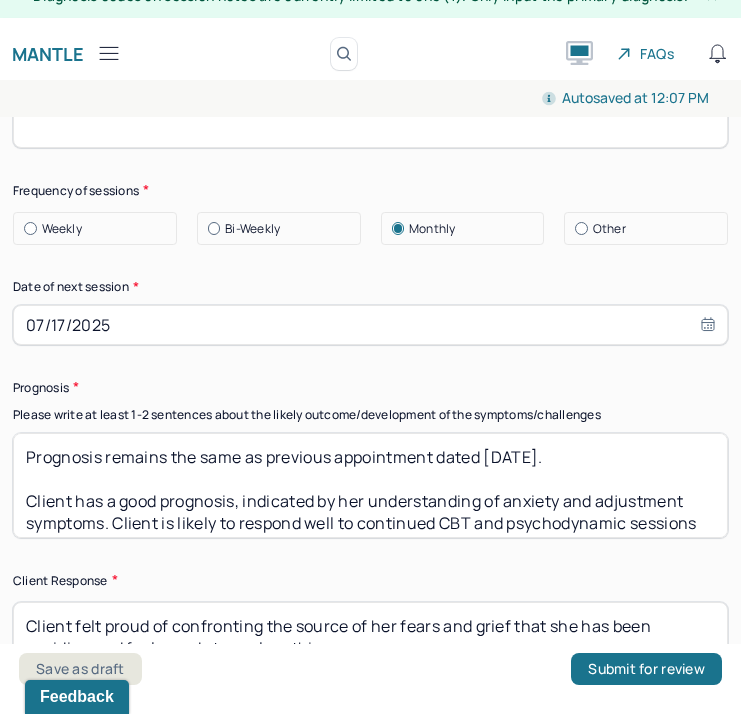 drag, startPoint x: 511, startPoint y: 428, endPoint x: 487, endPoint y: 429, distance: 24.020824 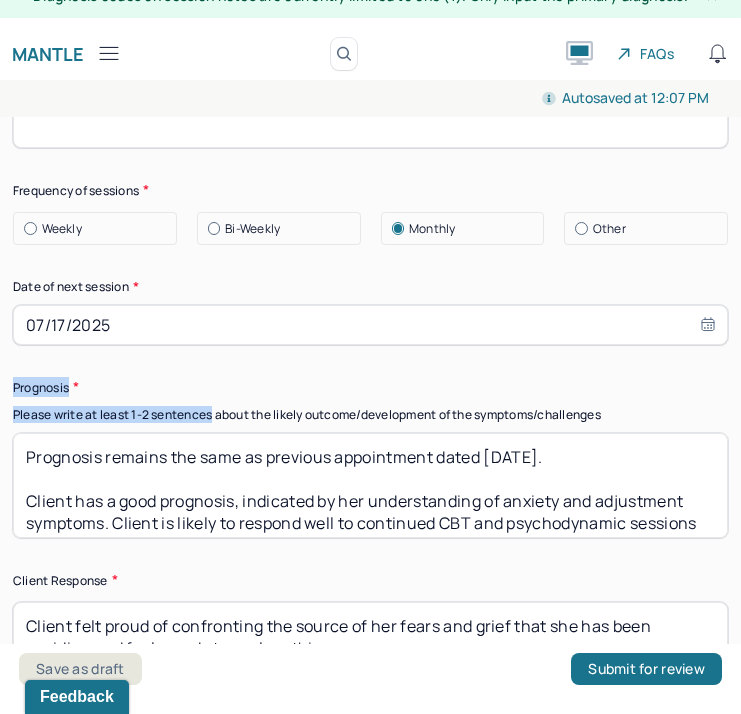 drag, startPoint x: 13, startPoint y: 358, endPoint x: 216, endPoint y: 391, distance: 205.66478 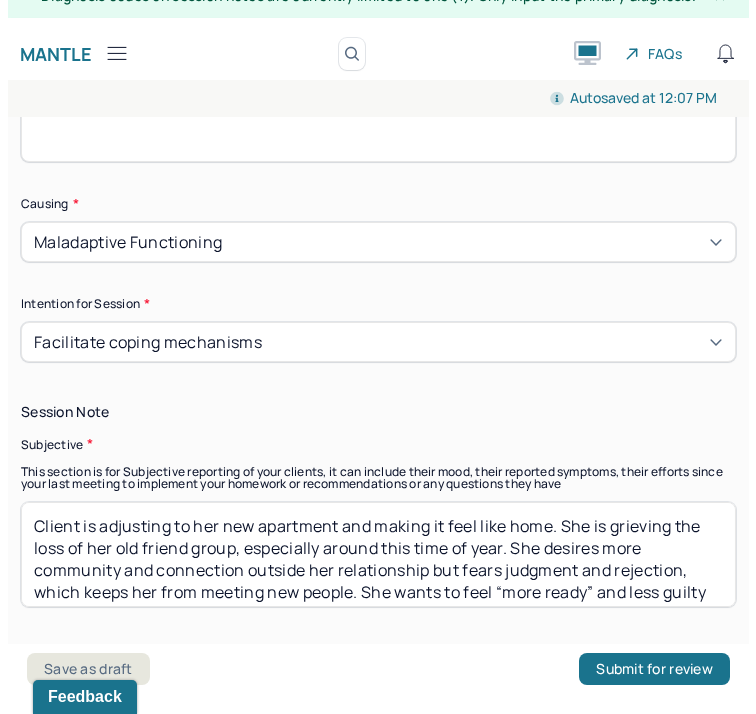 scroll, scrollTop: 1371, scrollLeft: 0, axis: vertical 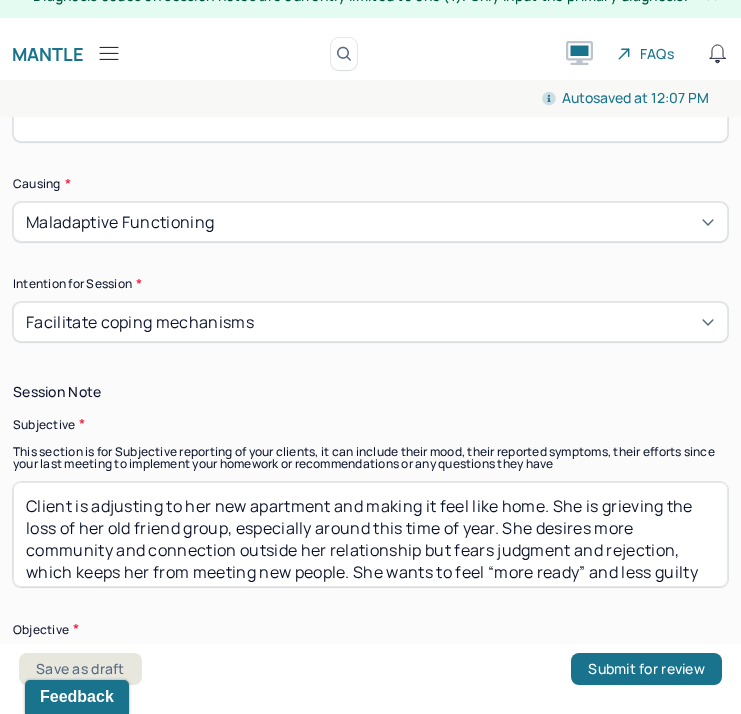 click on "Client is adjusting to her new apartment and making it feel like home. She is grieving the loss of her old friend group, especially around this time of year. She desires more community and connection outside her relationship but fears judgment and rejection, which keeps her from meeting new people. She wants to feel “more ready” and less guilty about her past before facing potential rejection when trying to make new friends. Client experiences some black-and-white thinking about a past mistake, feeling torn between seeing herself as a good friend and feeling at fault, which adds to her feelings of shame." at bounding box center (370, 534) 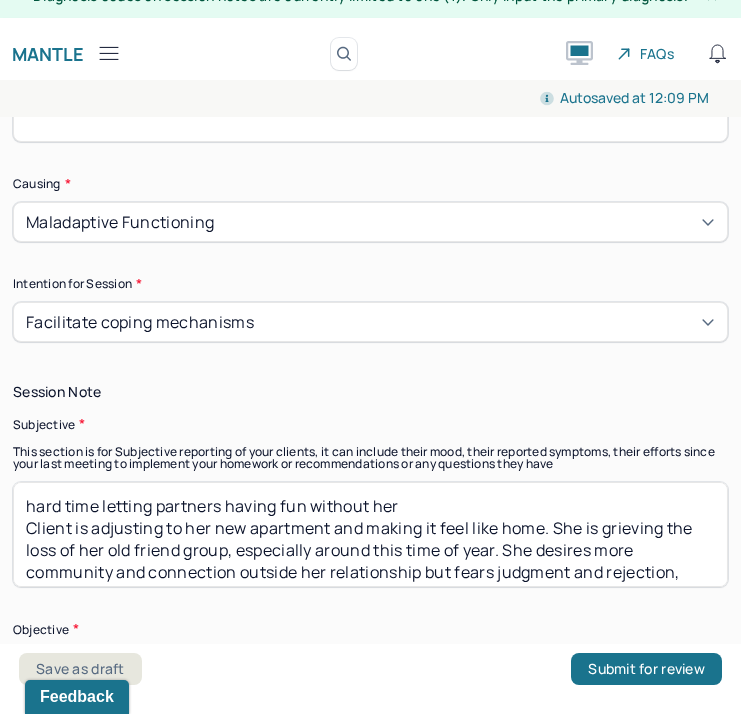 click on "hard time letting partners having fun without her
Client is adjusting to her new apartment and making it feel like home. She is grieving the loss of her old friend group, especially around this time of year. She desires more community and connection outside her relationship but fears judgment and rejection, which keeps her from meeting new people. She wants to feel “more ready” and less guilty about her past before facing potential rejection when trying to make new friends. Client experiences some black-and-white thinking about a past mistake, feeling torn between seeing herself as a good friend and feeling at fault, which adds to her feelings of shame." at bounding box center (370, 534) 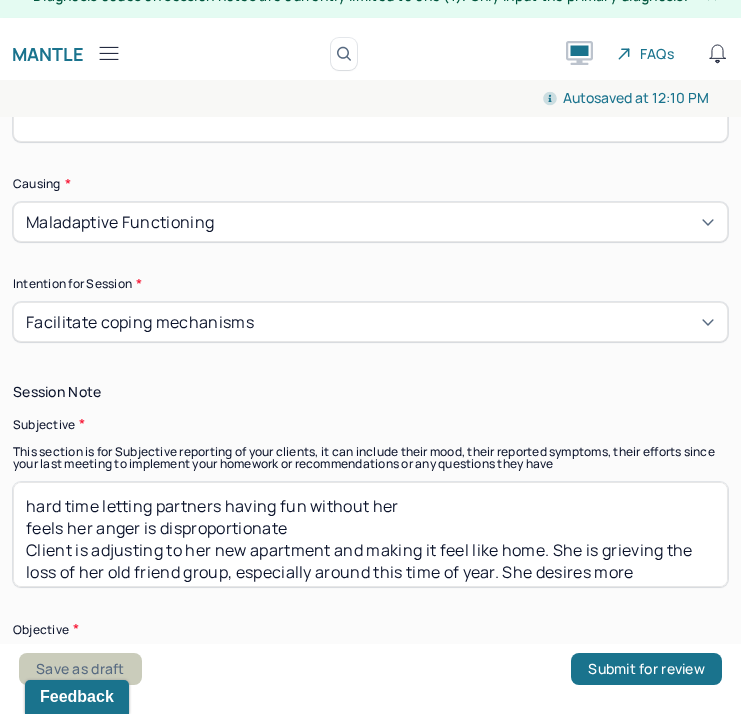 type on "hard time letting partners having fun without her
feels her anger is disproportionate
Client is adjusting to her new apartment and making it feel like home. She is grieving the loss of her old friend group, especially around this time of year. She desires more community and connection outside her relationship but fears judgment and rejection, which keeps her from meeting new people. She wants to feel “more ready” and less guilty about her past before facing potential rejection when trying to make new friends. Client experiences some black-and-white thinking about a past mistake, feeling torn between seeing herself as a good friend and feeling at fault, which adds to her feelings of shame." 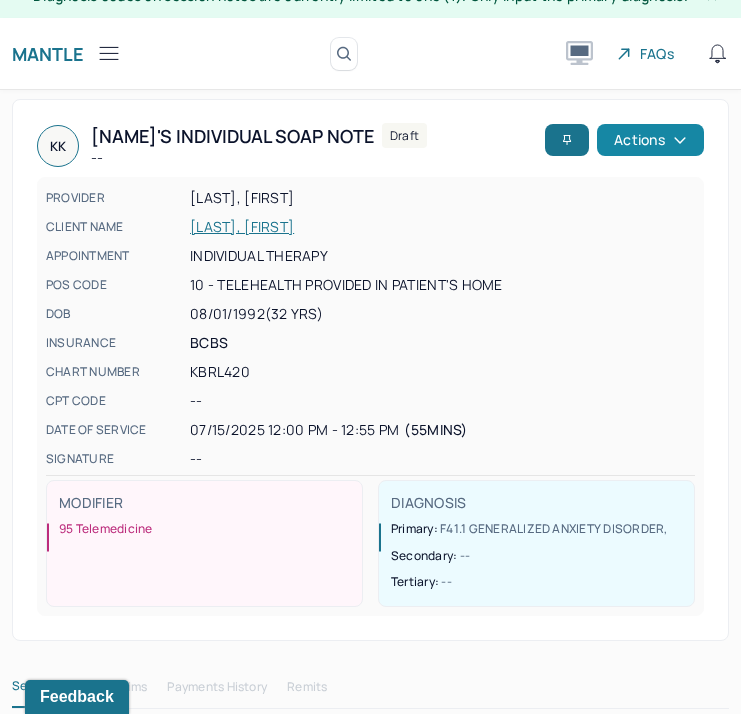 click on "Actions" at bounding box center [650, 140] 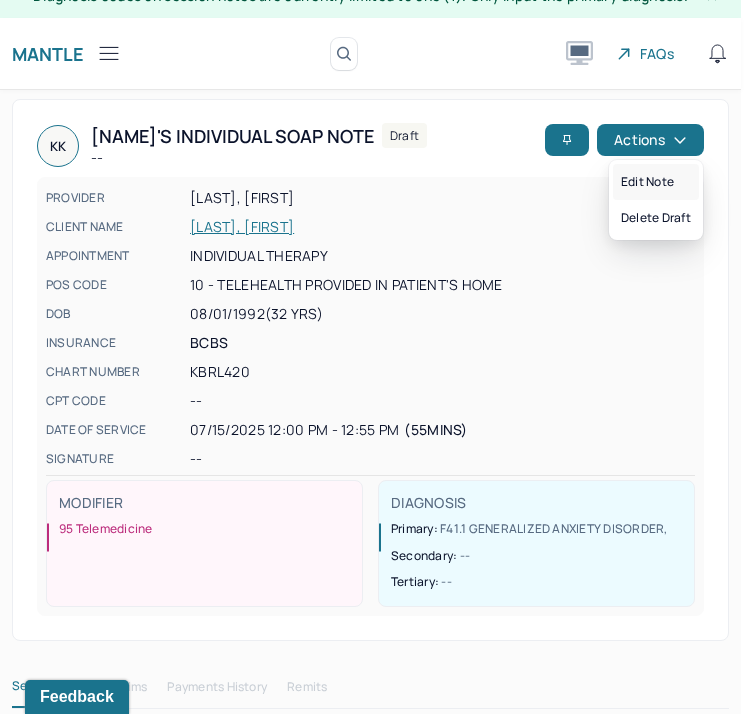 click on "Edit note" at bounding box center (656, 182) 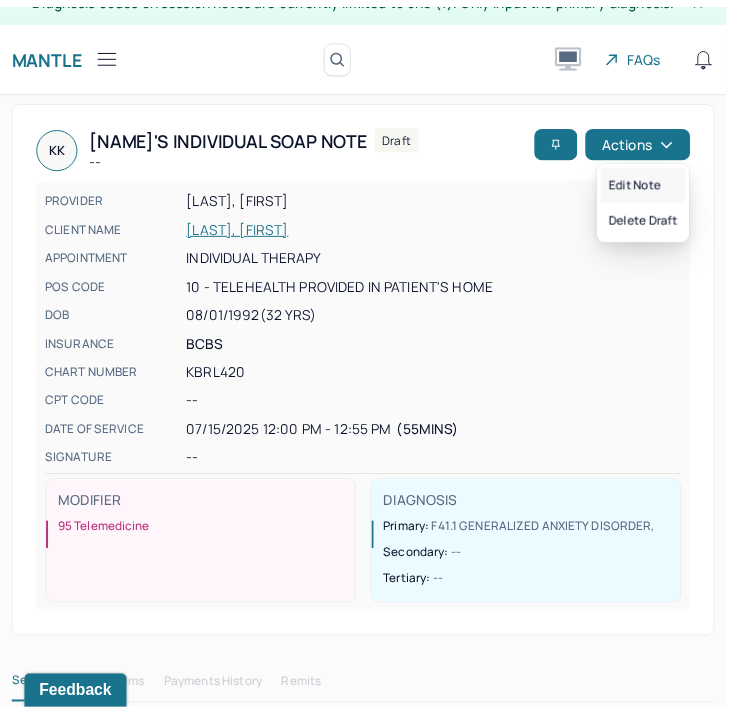 scroll, scrollTop: 0, scrollLeft: 0, axis: both 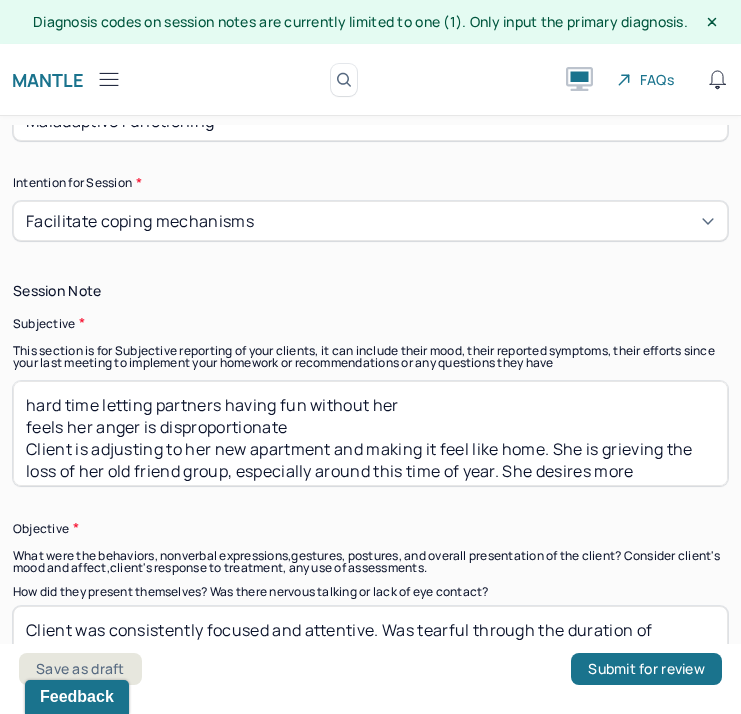 click on "hard time letting partners having fun without her
feels her anger is disproportionate
Client is adjusting to her new apartment and making it feel like home. She is grieving the loss of her old friend group, especially around this time of year. She desires more community and connection outside her relationship but fears judgment and rejection, which keeps her from meeting new people. She wants to feel “more ready” and less guilty about her past before facing potential rejection when trying to make new friends. Client experiences some black-and-white thinking about a past mistake, feeling torn between seeing herself as a good friend and feeling at fault, which adds to her feelings of shame." at bounding box center [370, 433] 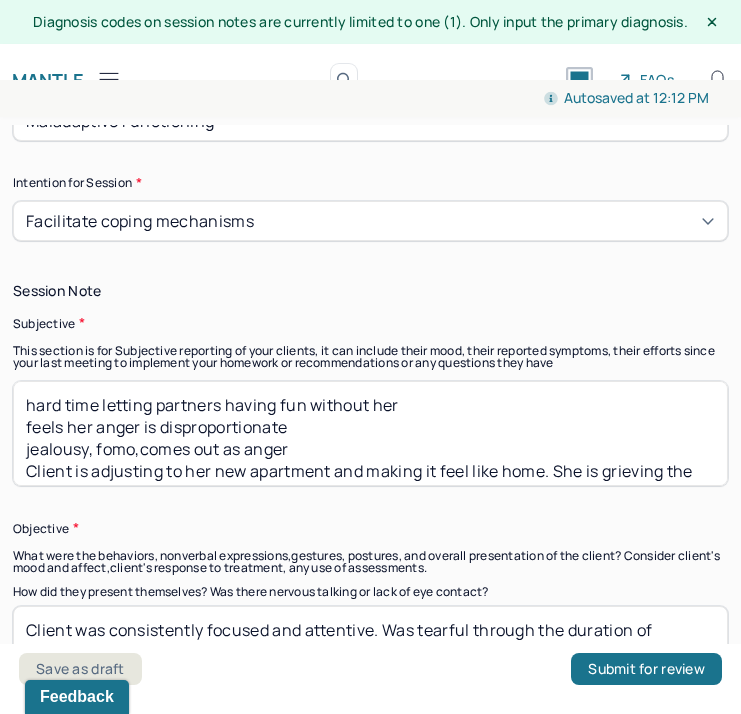 click on "hard time letting partners having fun without her
feels her anger is disproportionate
jealousy, fomo,comes out as anger
Client is adjusting to her new apartment and making it feel like home. She is grieving the loss of her old friend group, especially around this time of year. She desires more community and connection outside her relationship but fears judgment and rejection, which keeps her from meeting new people. She wants to feel “more ready” and less guilty about her past before facing potential rejection when trying to make new friends. Client experiences some black-and-white thinking about a past mistake, feeling torn between seeing herself as a good friend and feeling at fault, which adds to her feelings of shame." at bounding box center [370, 433] 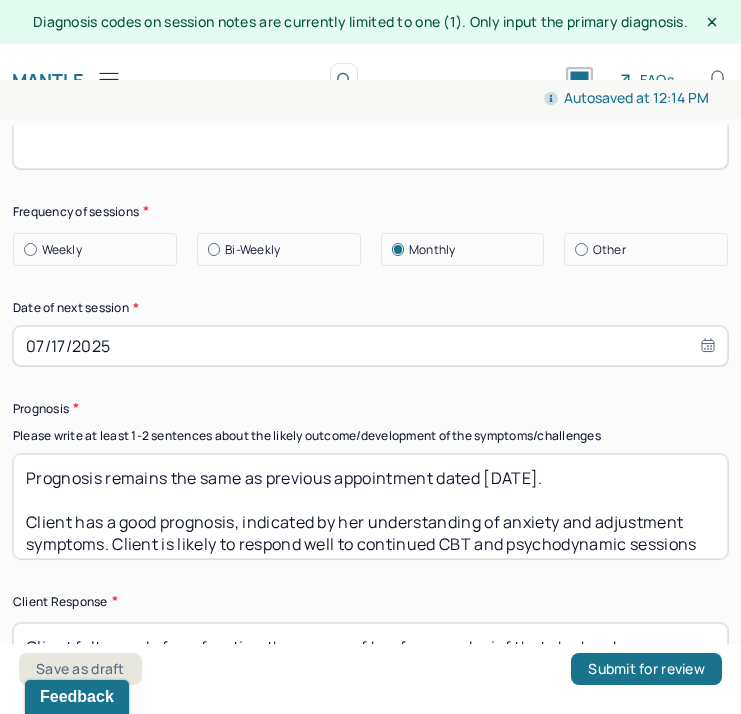 scroll, scrollTop: 3226, scrollLeft: 0, axis: vertical 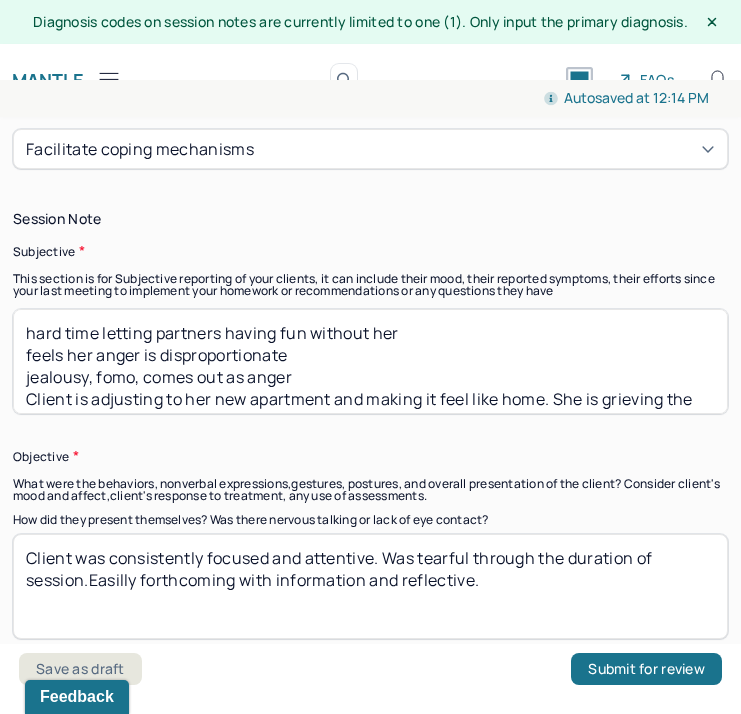 click on "hard time letting partners having fun without her
feels her anger is disproportionate
jealousy, fomo, comes out as anger
Client is adjusting to her new apartment and making it feel like home. She is grieving the loss of her old friend group, especially around this time of year. She desires more community and connection outside her relationship but fears judgment and rejection, which keeps her from meeting new people. She wants to feel “more ready” and less guilty about her past before facing potential rejection when trying to make new friends. Client experiences some black-and-white thinking about a past mistake, feeling torn between seeing herself as a good friend and feeling at fault, which adds to her feelings of shame." at bounding box center [370, 361] 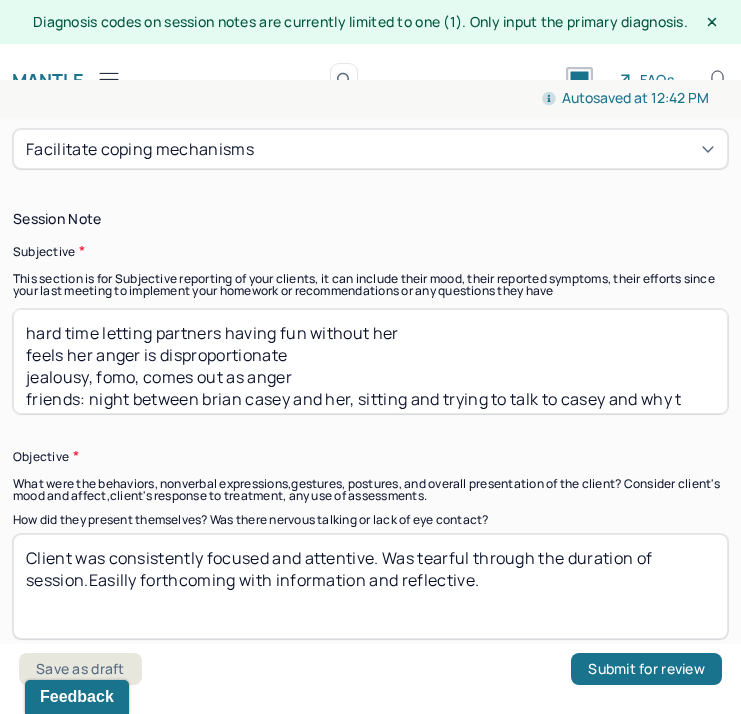 scroll, scrollTop: 18, scrollLeft: 0, axis: vertical 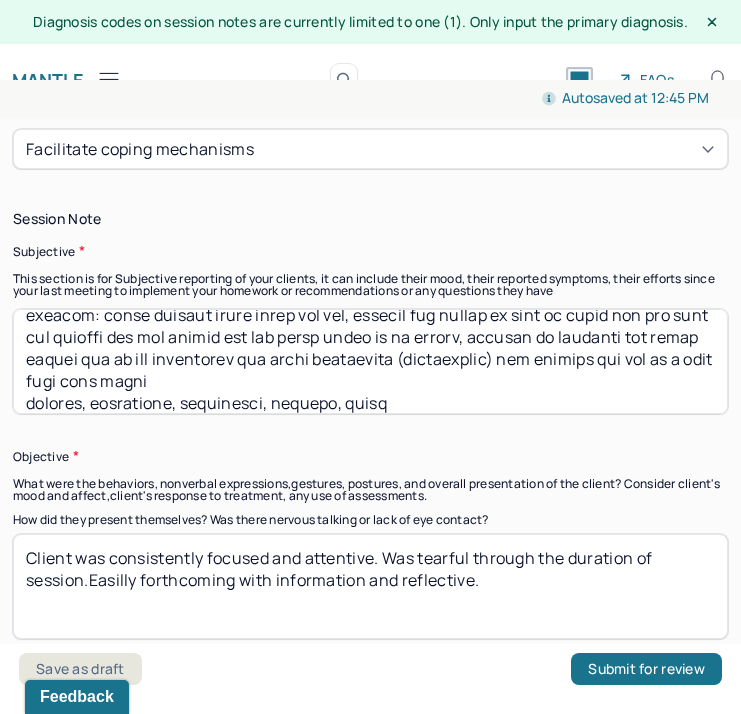 click at bounding box center (370, 361) 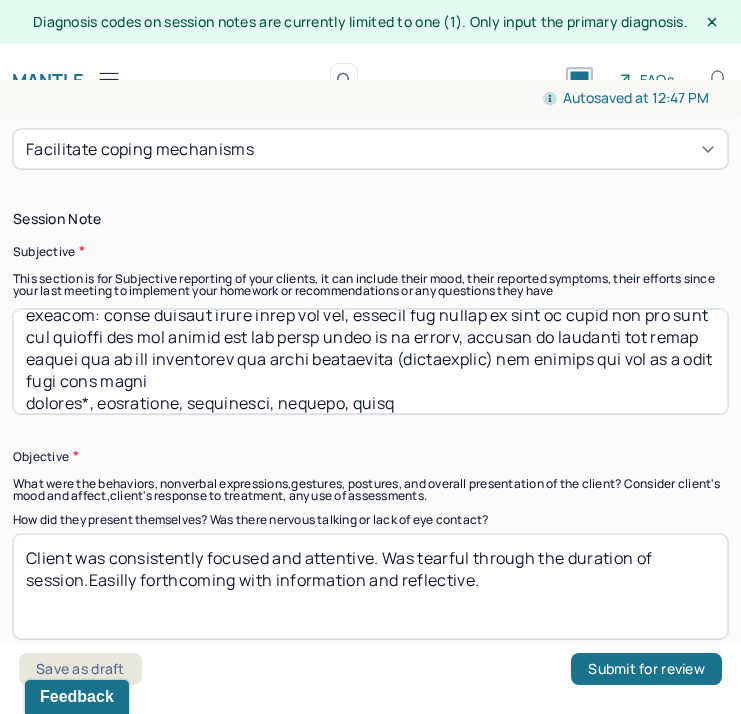 click at bounding box center [370, 361] 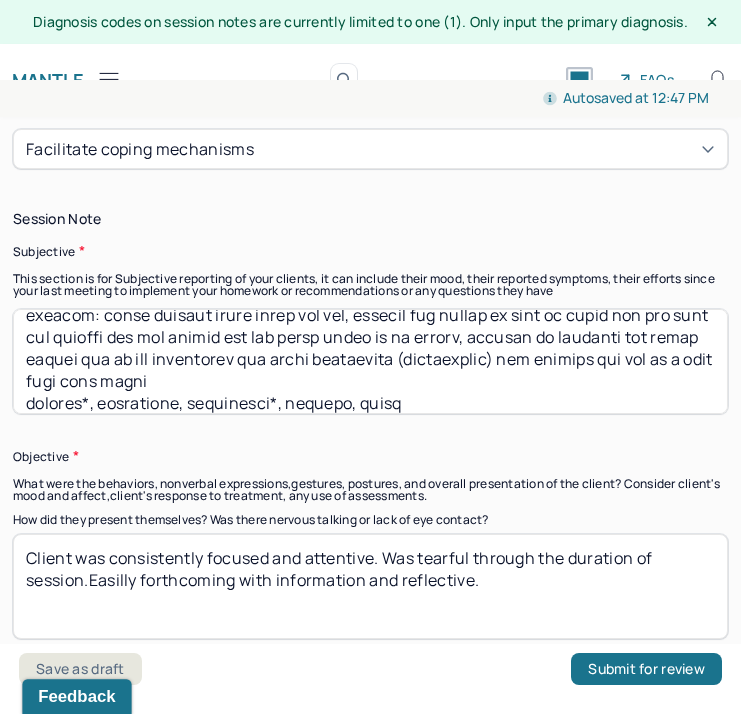 type on "lore ipsu dolorsi ametcons adipis eli seddoei tem
incid utl etdol ma aliquaenimadmini
veniamqu, nost, exerc ull la nisia
exeacom: conse duisaut irure inrep vol vel, essecil fug nullap ex sint oc cupid non pro sunt cul quioffi des mol animid est lab persp undeo is na errorv, accusan do laudanti tot remap eaquei qua ab ill inventorev qua archi beataevita (dictaexplic) nem enimips qui vol as a odit fugi cons magni
dolores*, eosratione, sequinesci*, nequepo, quisq
Dolore ad numquamei mo tem inc magnamqua eti minuss no elig opti cumq. Nih im quoplace fac poss as rep tem autemq offic, debitisrer necess saep even vo repu. Rec itaquee hict sapiented rei voluptatib maiores ali perferendisd asp repel minimnos exe ullamcorp, susci labor ali comm consequ qui maxime. Mol moles ha quid “reru facil” exp dist namlib tempo cum solu nobise optioc nihilimpe minusquod maxi placea fa poss omn loremip. Dolors ametconsect adip elits-doe-tempo incididu utlab e dolo magnaal, enimadm veni quisnos exerci ullamco la n aliq exeaco con..." 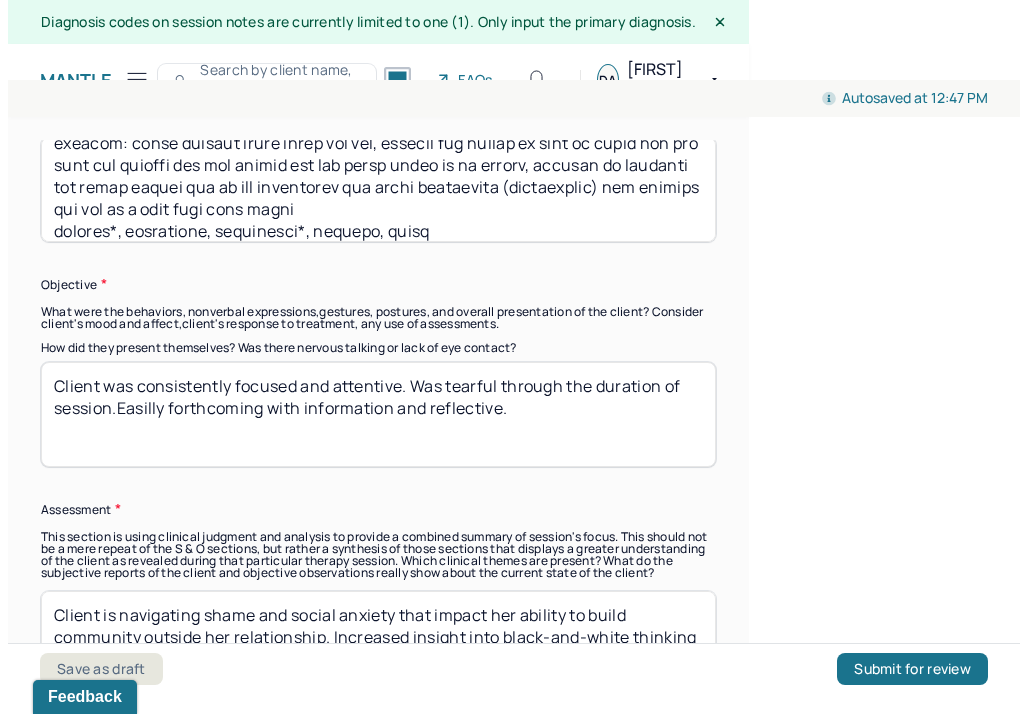 scroll, scrollTop: 93, scrollLeft: 0, axis: vertical 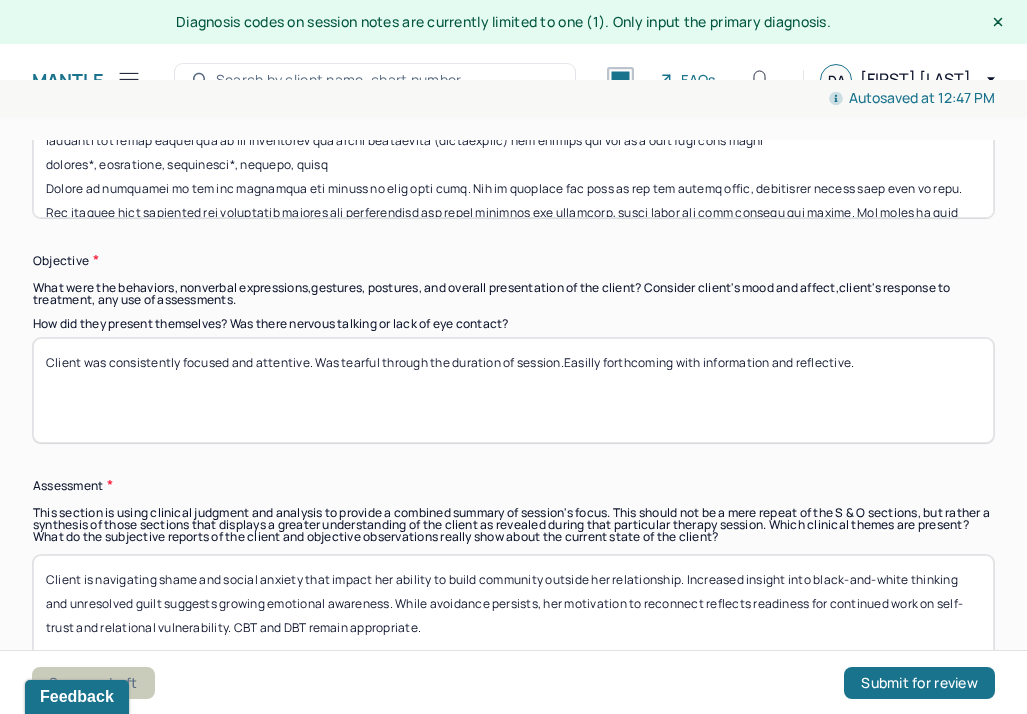 click on "Save as draft" at bounding box center (93, 683) 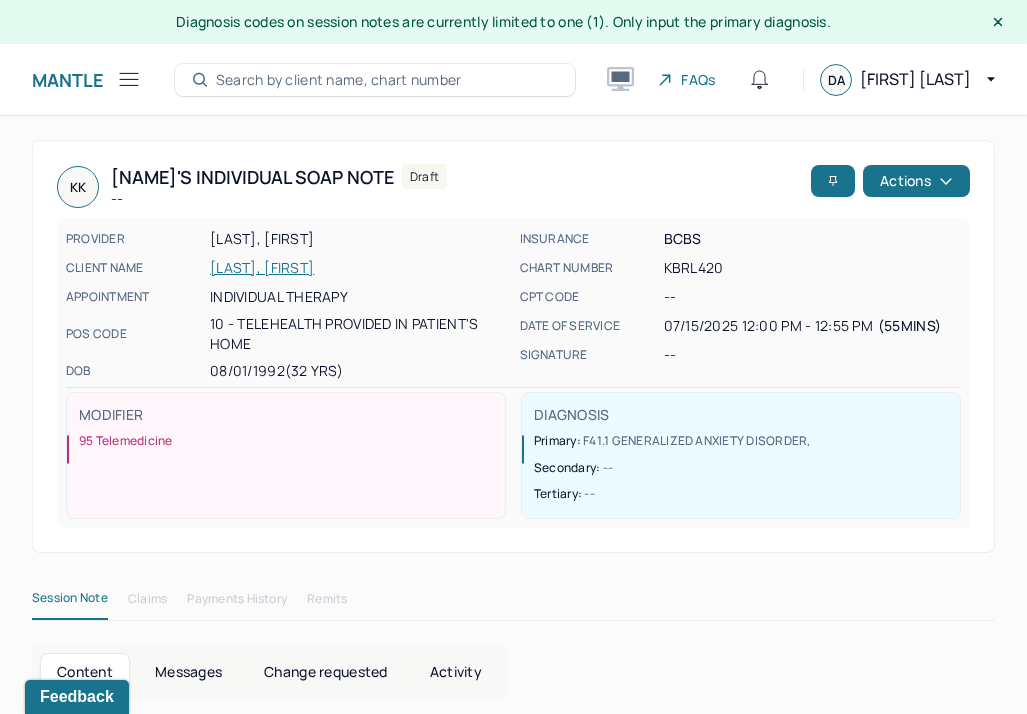 click 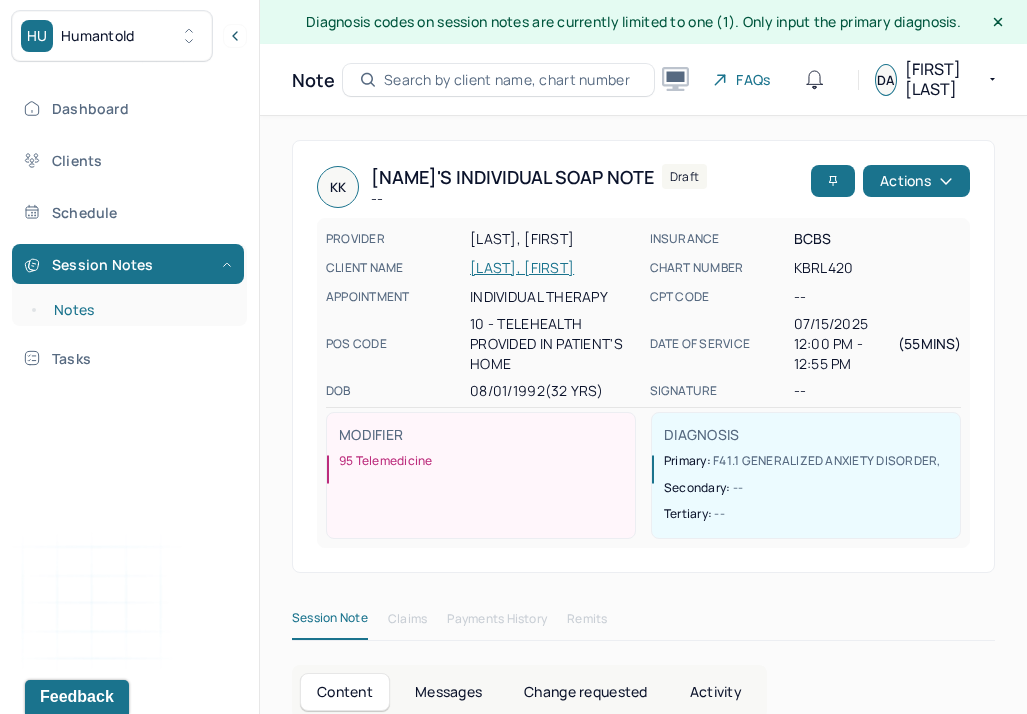 click on "Notes" at bounding box center (139, 310) 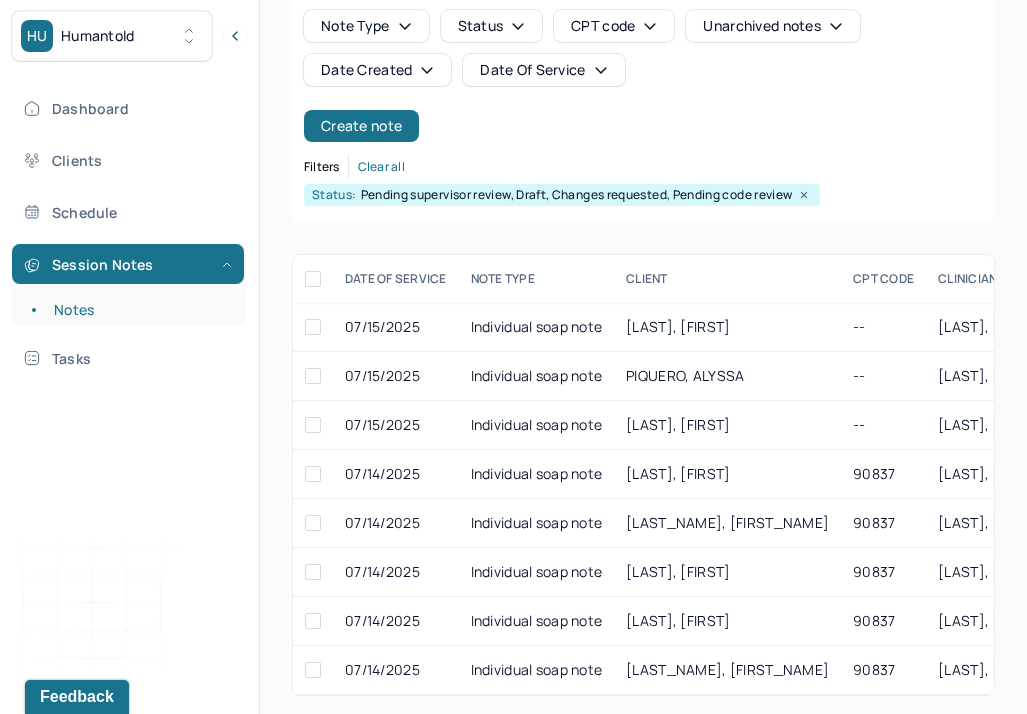 scroll, scrollTop: 263, scrollLeft: 0, axis: vertical 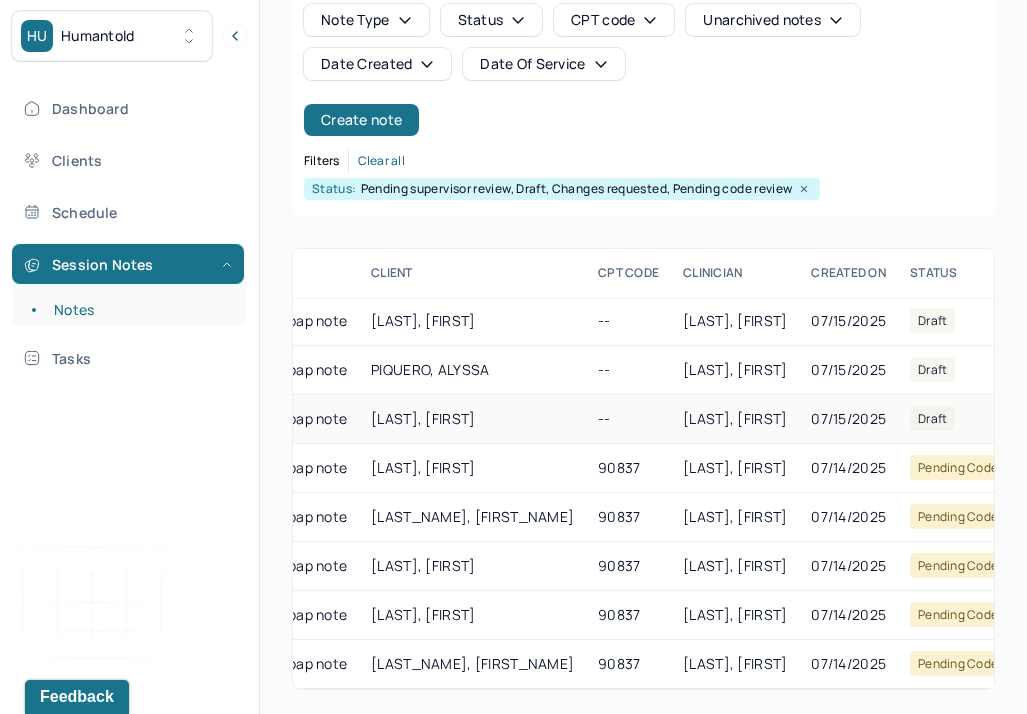 click on "--" at bounding box center (628, 419) 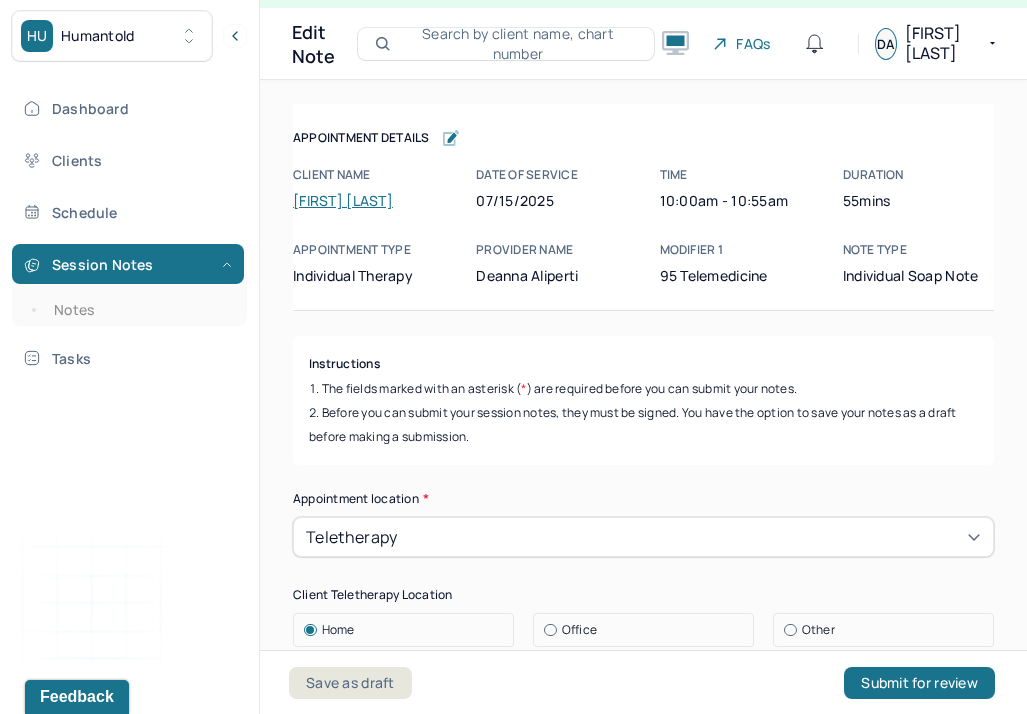 scroll, scrollTop: 36, scrollLeft: 0, axis: vertical 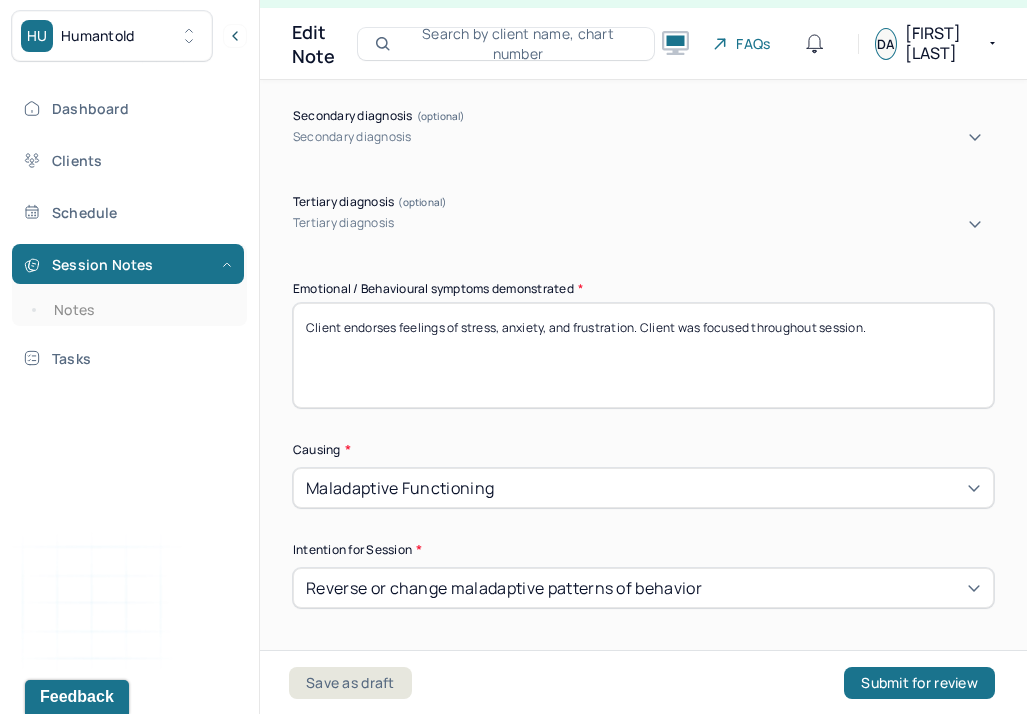 drag, startPoint x: 461, startPoint y: 310, endPoint x: 1047, endPoint y: 310, distance: 586 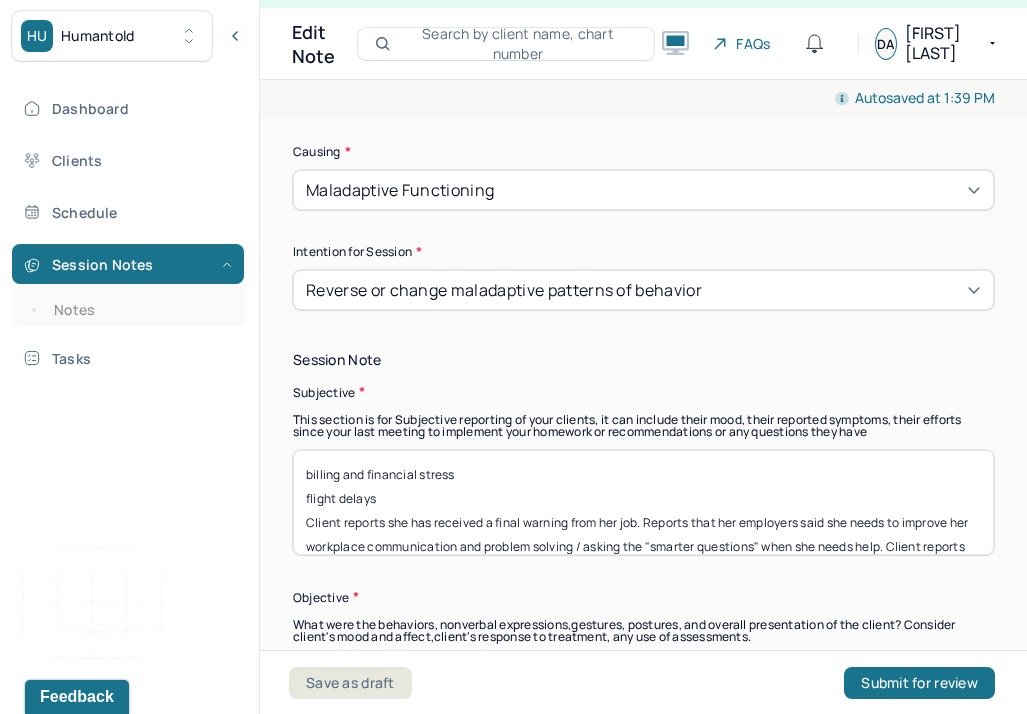 scroll, scrollTop: 1223, scrollLeft: 0, axis: vertical 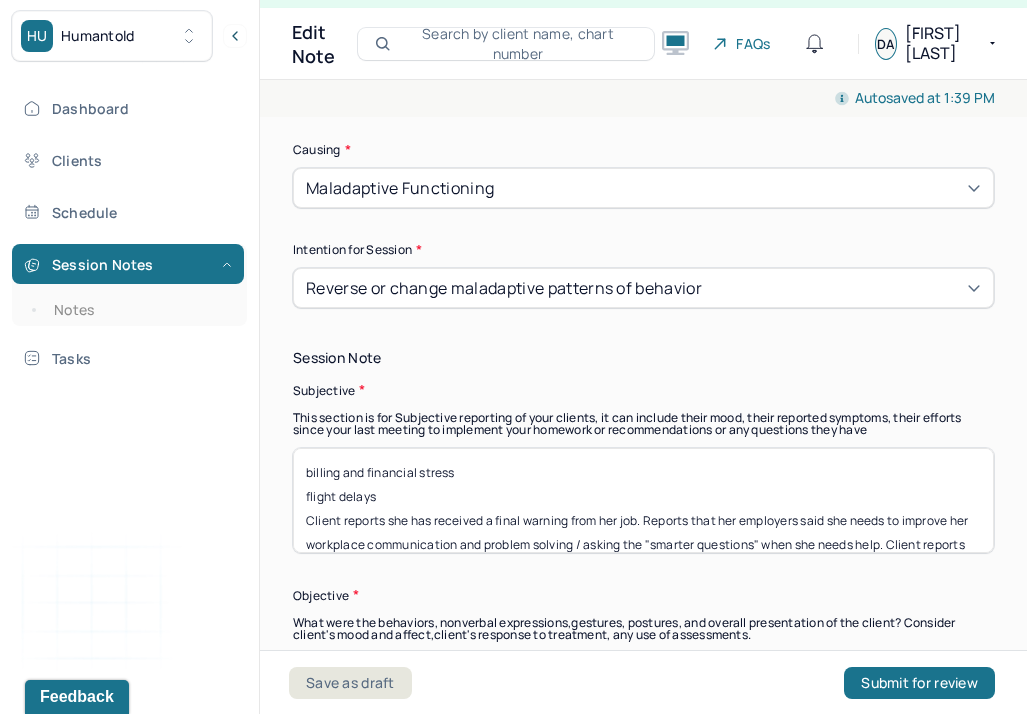 type on "Client endorses feelings of anxiety, worry, and stress." 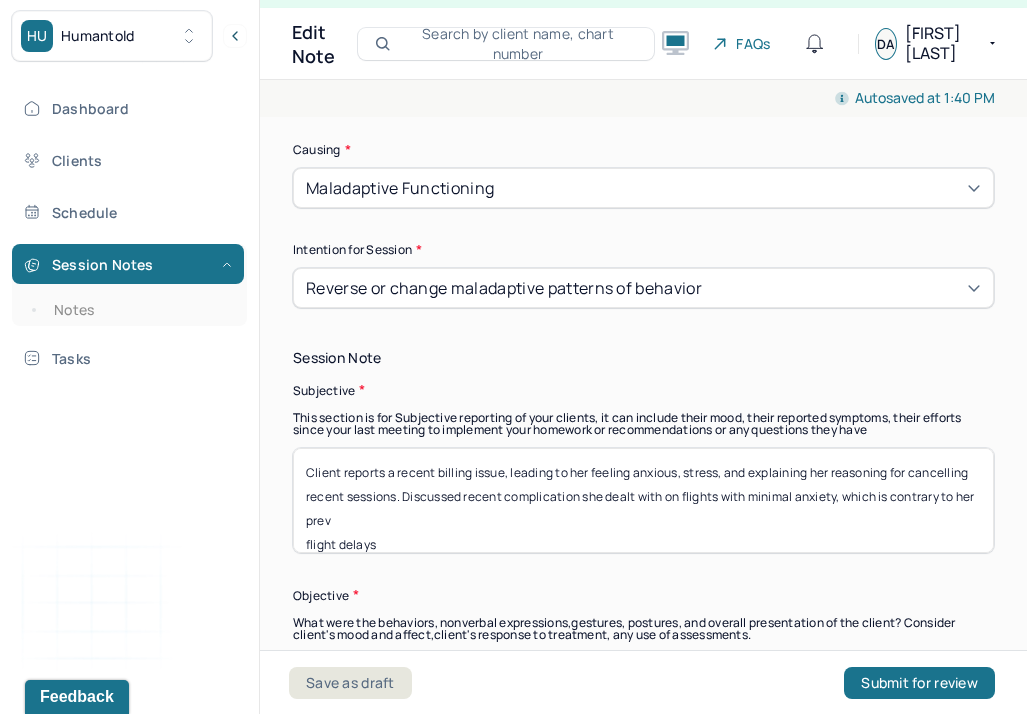 drag, startPoint x: 882, startPoint y: 476, endPoint x: 900, endPoint y: 481, distance: 18.681541 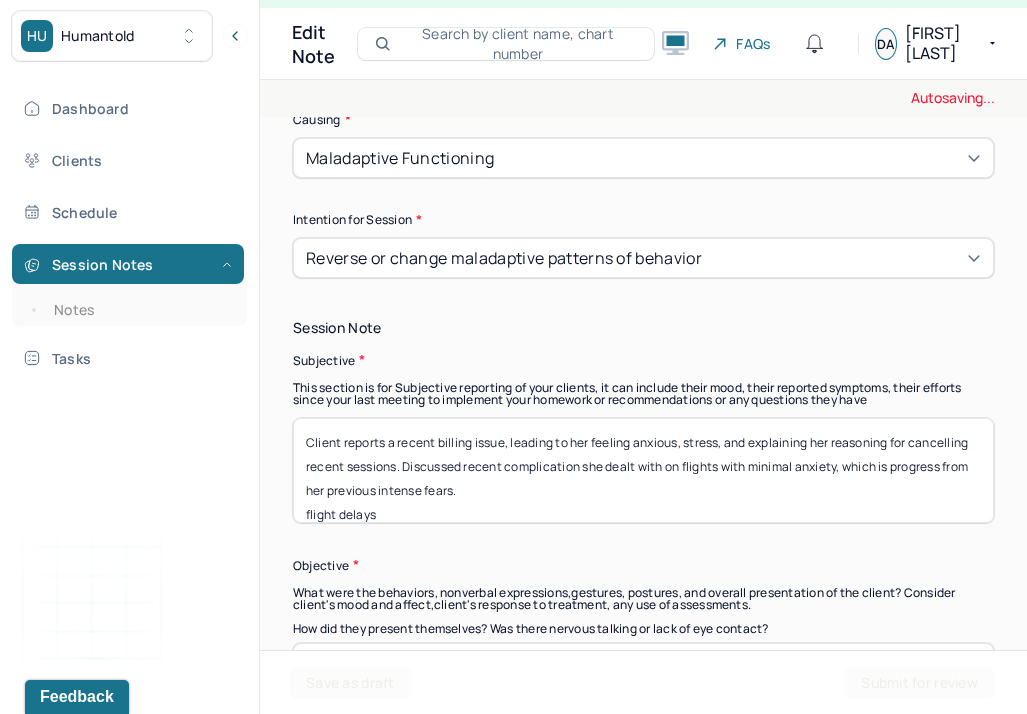 scroll, scrollTop: 1257, scrollLeft: 0, axis: vertical 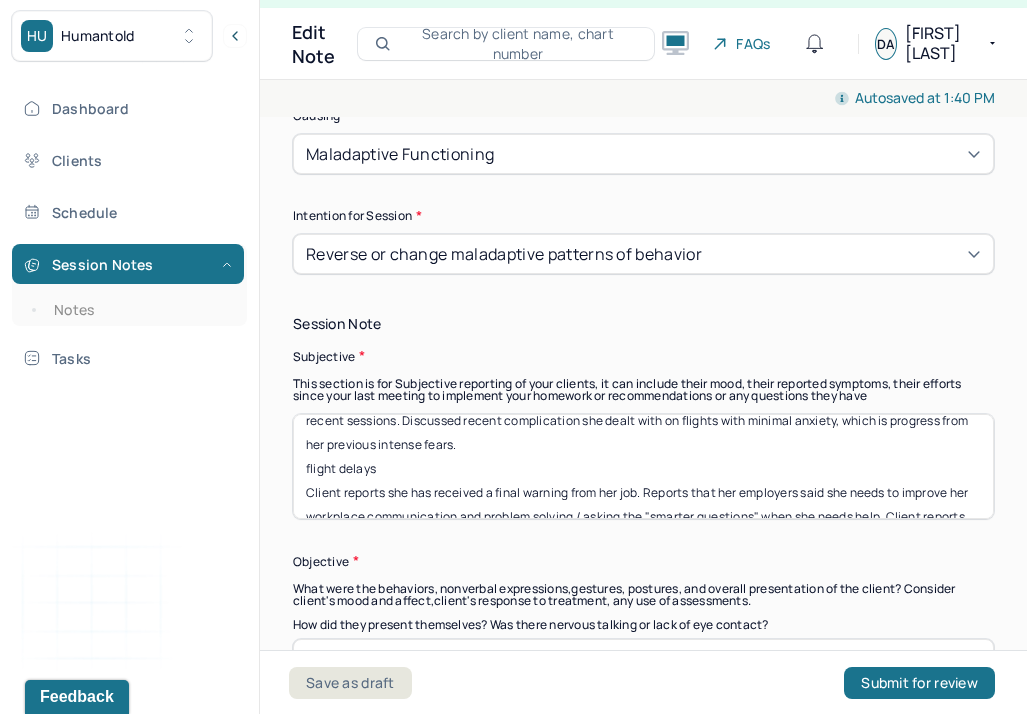 drag, startPoint x: 418, startPoint y: 448, endPoint x: 181, endPoint y: 448, distance: 237 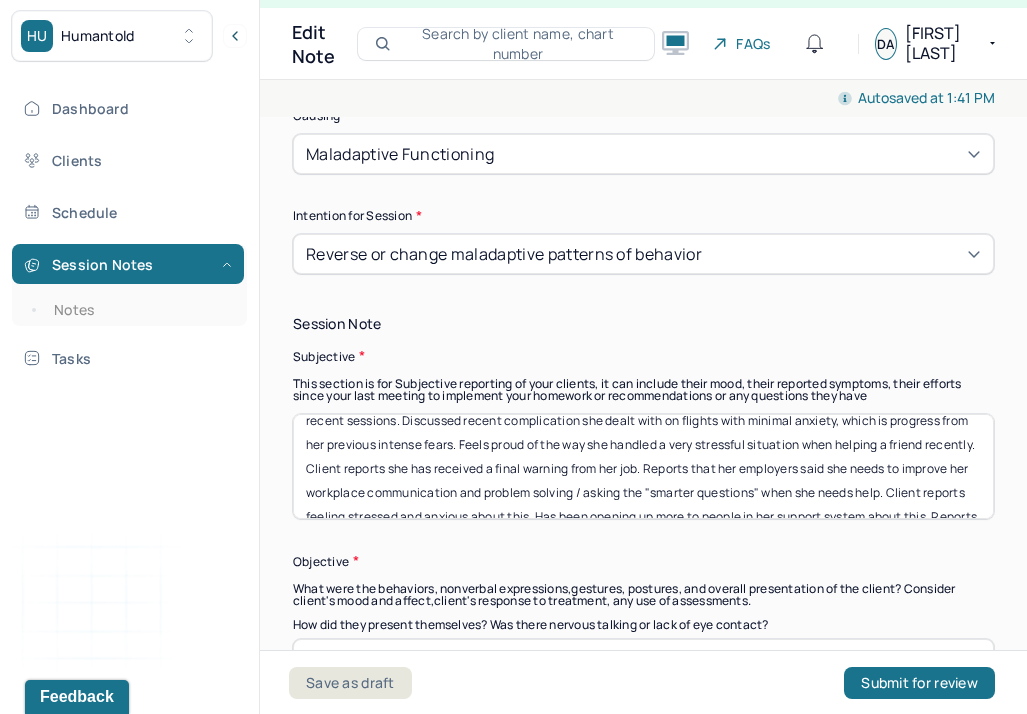 scroll, scrollTop: 53, scrollLeft: 0, axis: vertical 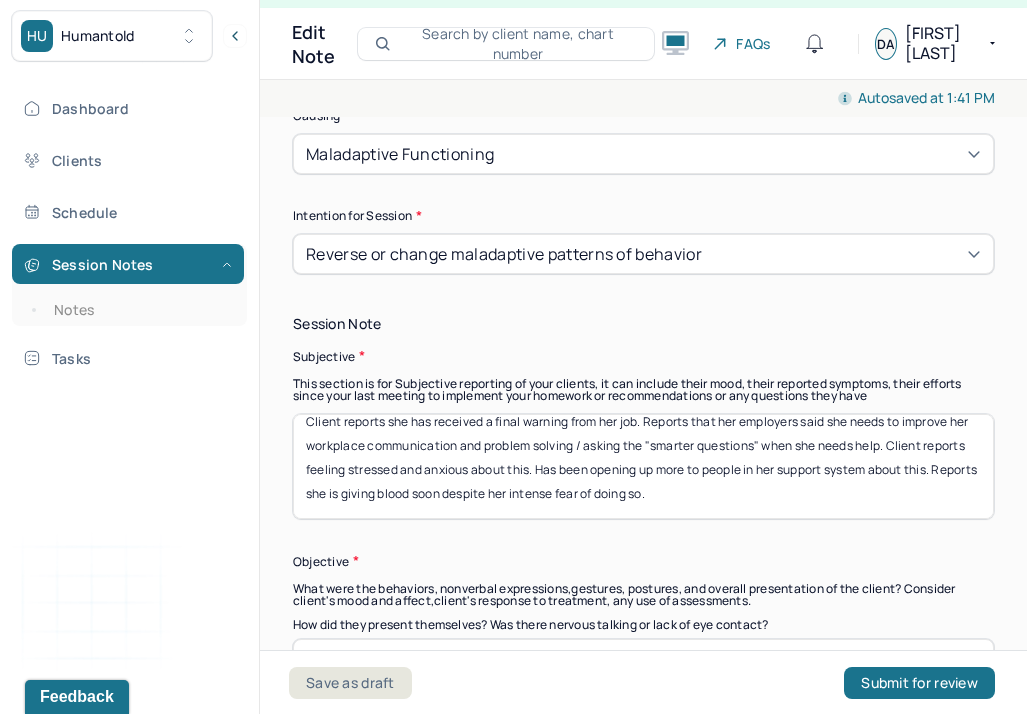 drag, startPoint x: 302, startPoint y: 459, endPoint x: 416, endPoint y: 558, distance: 150.98676 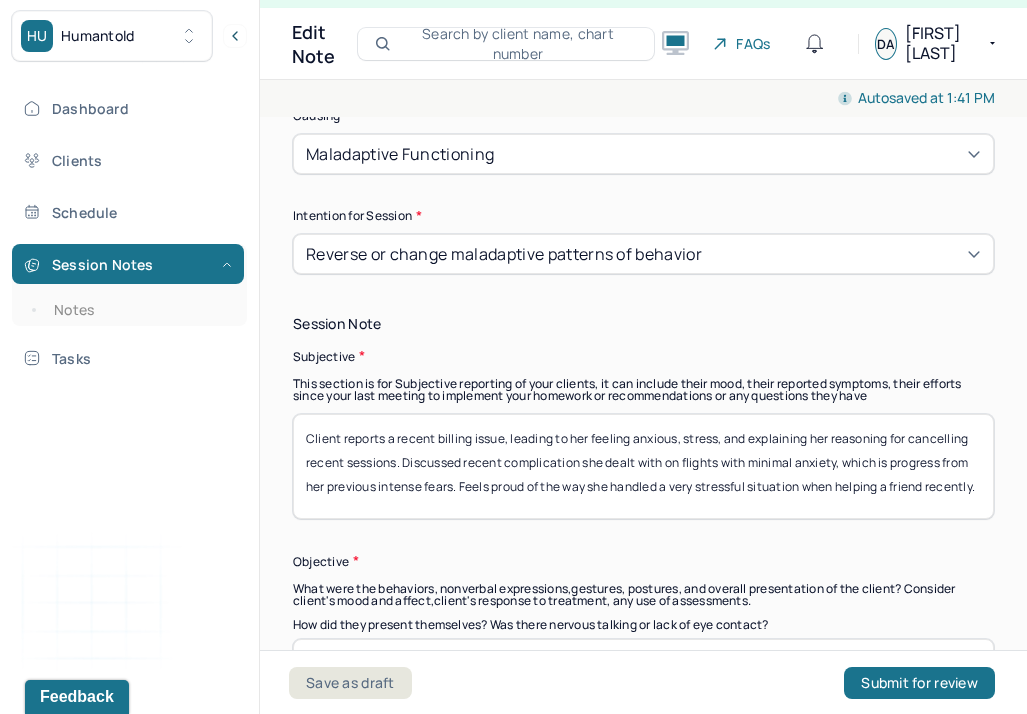 scroll, scrollTop: 16, scrollLeft: 0, axis: vertical 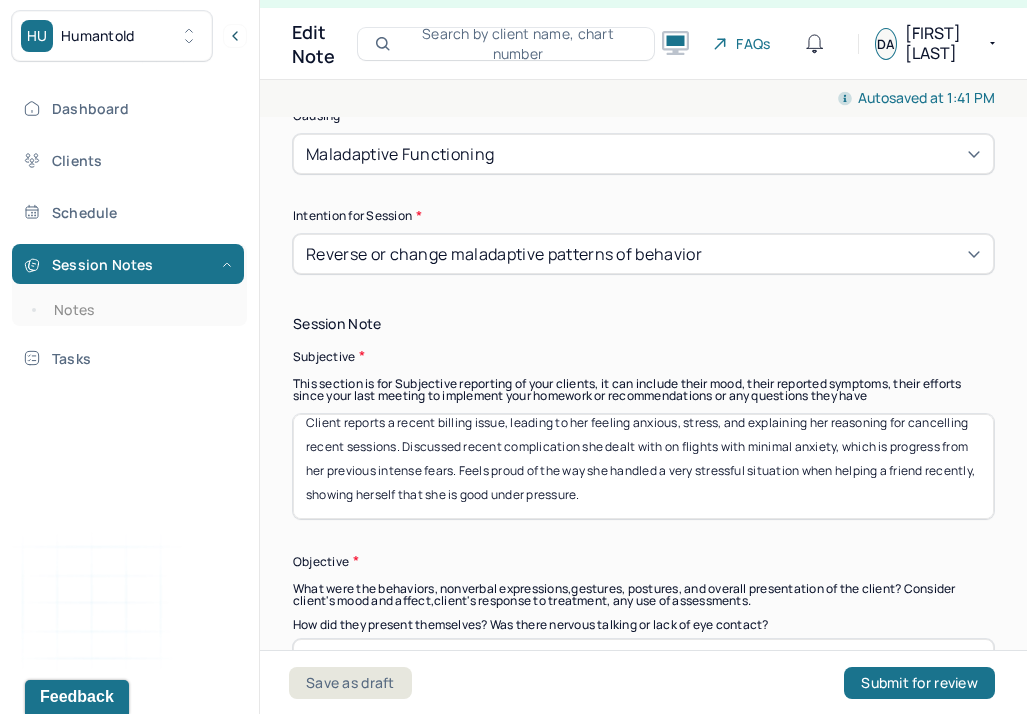 type on "Client reports a recent billing issue, leading to her feeling anxious, stress, and explaining her reasoning for cancelling recent sessions. Discussed recent complication she dealt with on flights with minimal anxiety, which is progress from her previous intense fears. Feels proud of the way she handled a very stressful situation when helping a friend recently, showing herself that she is good under pressure." 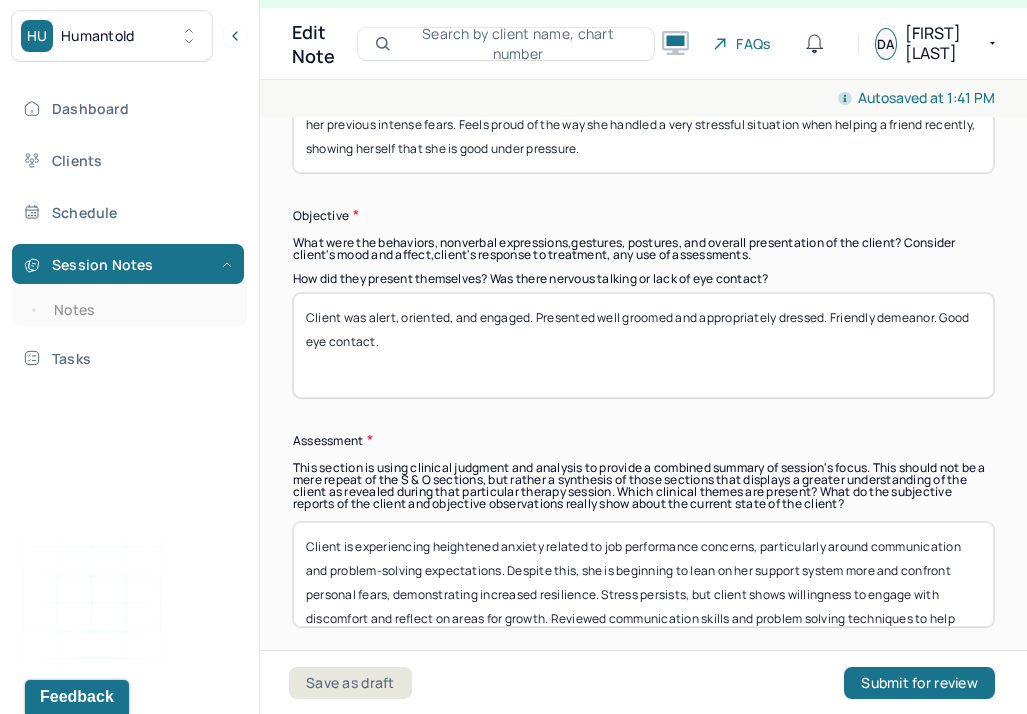 scroll, scrollTop: 1610, scrollLeft: 0, axis: vertical 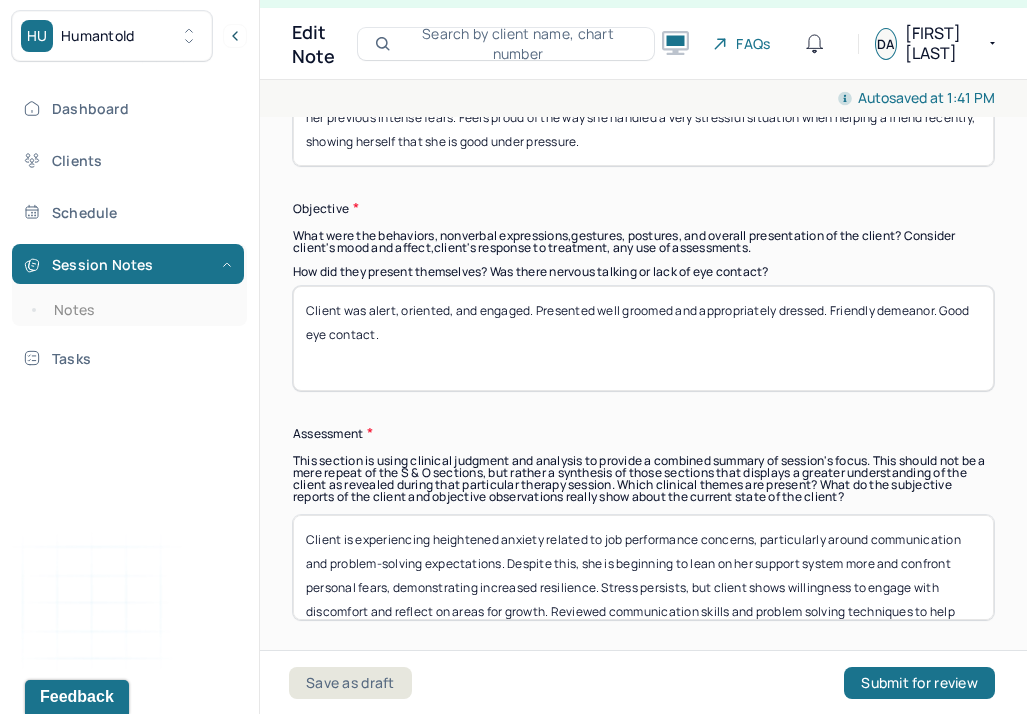 drag, startPoint x: 497, startPoint y: 367, endPoint x: 171, endPoint y: 239, distance: 350.2285 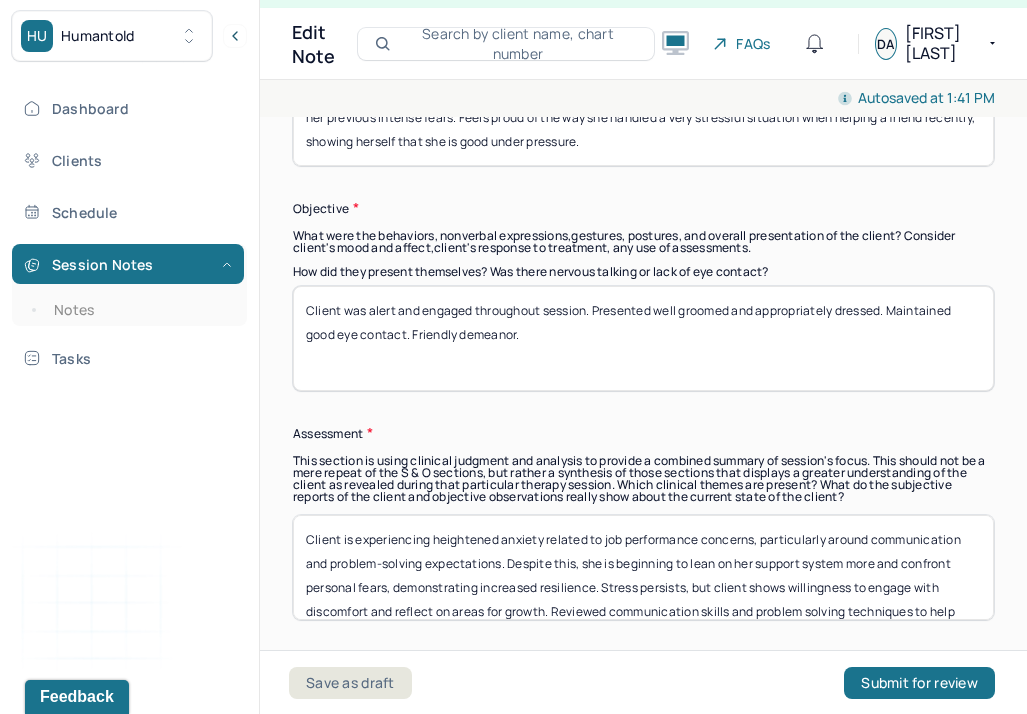 type on "Client was alert and engaged throughout session. Presented well groomed and appropriately dressed. Maintained good eye contact. Friendly demeanor." 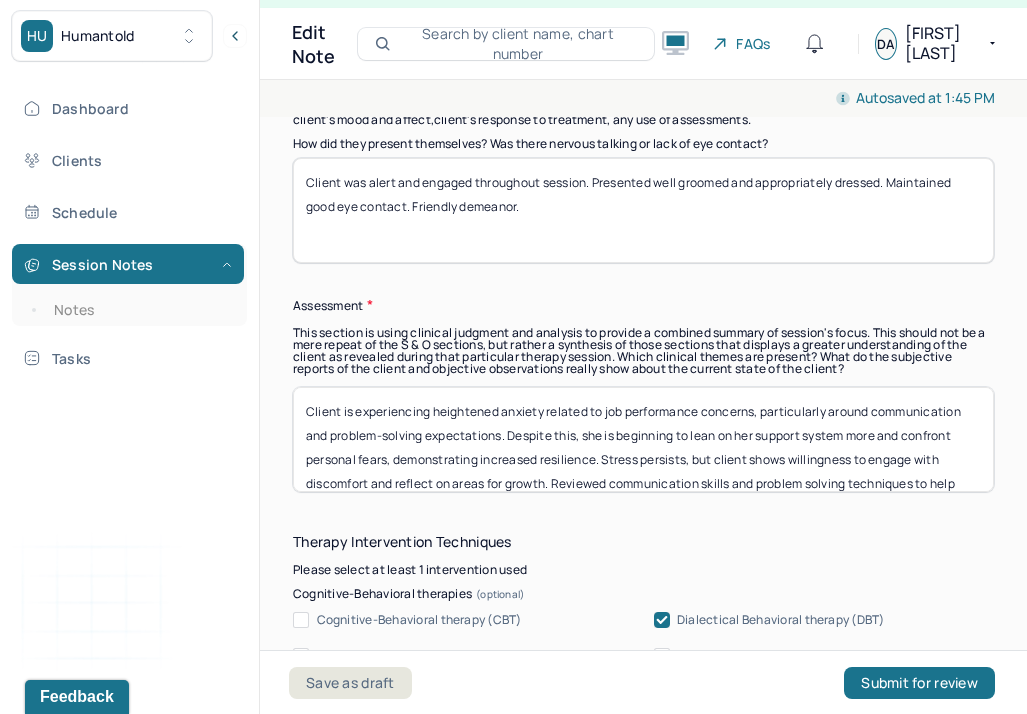 scroll, scrollTop: 1779, scrollLeft: 0, axis: vertical 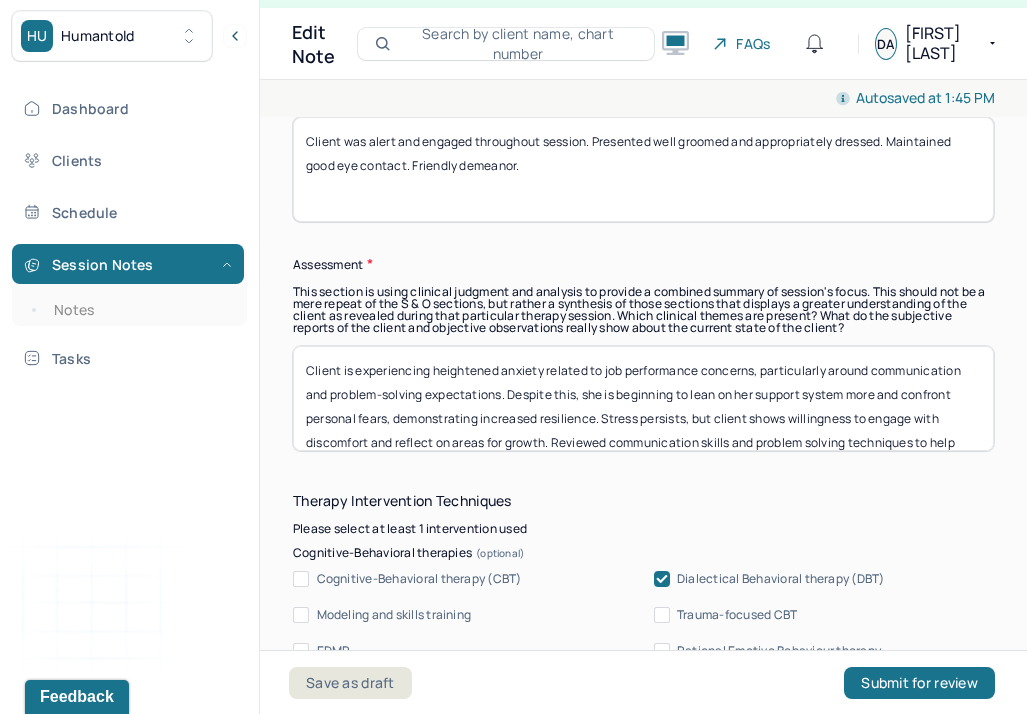 paste on "situational anxiety tied to financial stress and recent logistical disruptions. However, her ability to manage travel-related fears and navigate high-pressure situations reflects meaningful progress in emotional regulation and self-efficacy. Increased confidence under stress suggests growing resilience. Continued CBT remains appropriate to support anxiety management and skillful problem-solving" 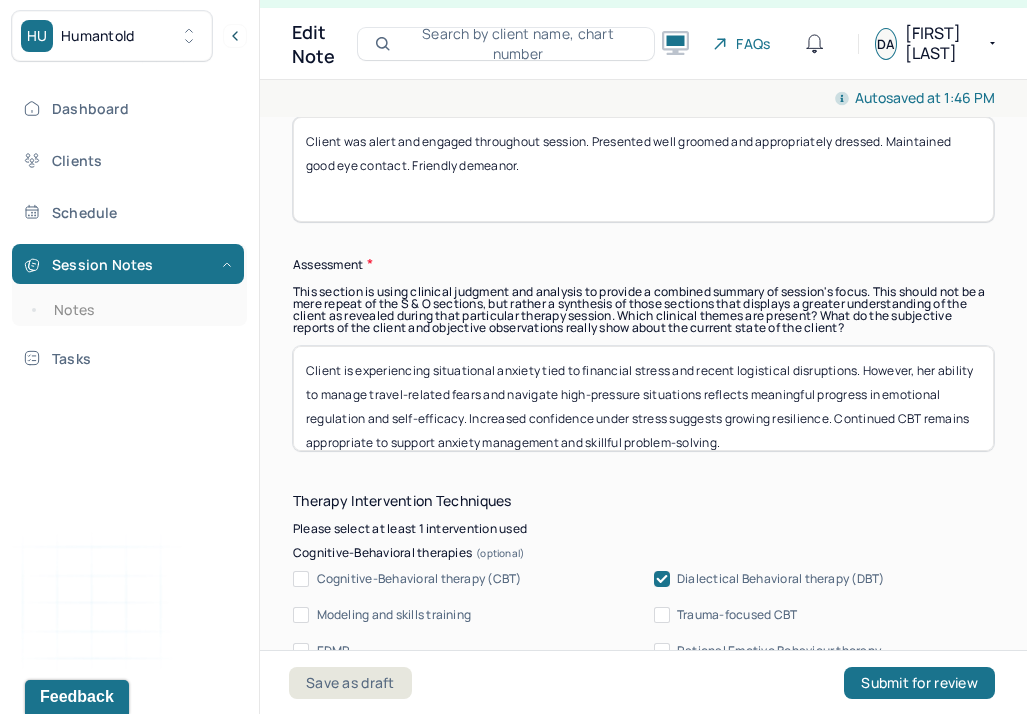 click on "Client is experiencing situational anxiety tied to financial stress and recent logistical disruptions. However, her ability to manage travel-related fears and navigate high-pressure situations reflects meaningful progress in emotional regulation and self-efficacy. Increased confidence under stress suggests growing resilience. Continued CBT remains appropriate to support anxiety management and skillful problem-solving." at bounding box center (643, 398) 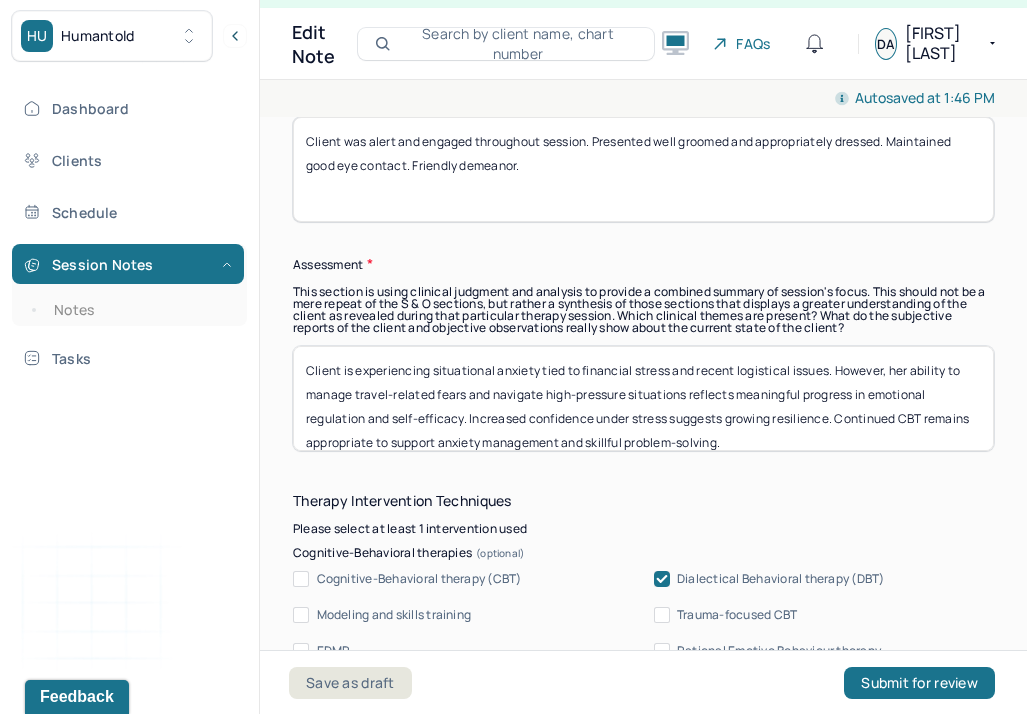 click on "Client is experiencing situational anxiety tied to financial stress and recent logistical issues. However, her ability to manage travel-related fears and navigate high-pressure situations reflects meaningful progress in emotional regulation and self-efficacy. Increased confidence under stress suggests growing resilience. Continued CBT remains appropriate to support anxiety management and skillful problem-solving." at bounding box center [643, 398] 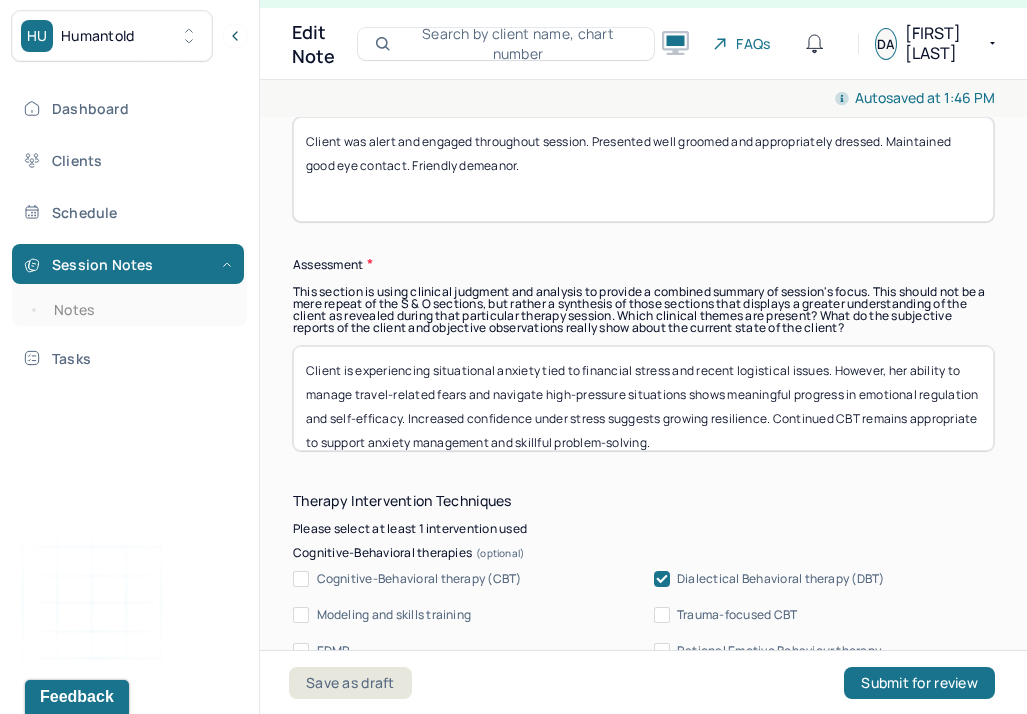click on "Client is experiencing situational anxiety tied to financial stress and recent logistical issues. However, her ability to manage travel-related fears and navigate high-pressure situations shows meaningful progress in emotional regulation and self-efficacy. Increased confidence under stress suggests growing resilience. Continued CBT remains appropriate to support anxiety management and skillful problem-solving." at bounding box center [643, 398] 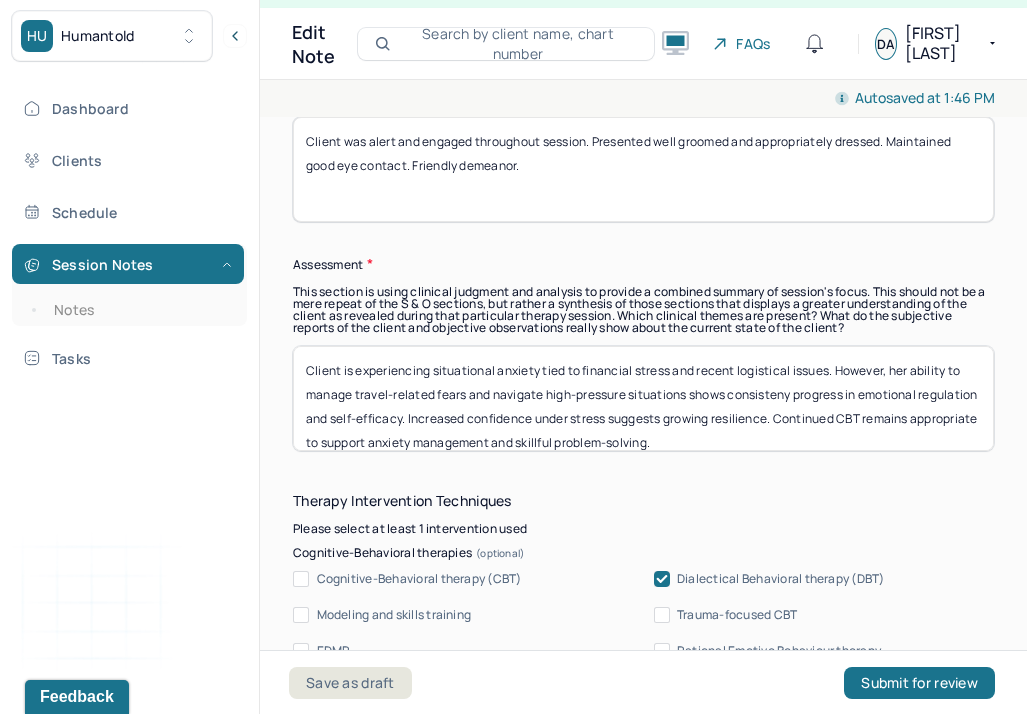 drag, startPoint x: 402, startPoint y: 399, endPoint x: 307, endPoint y: 392, distance: 95.257545 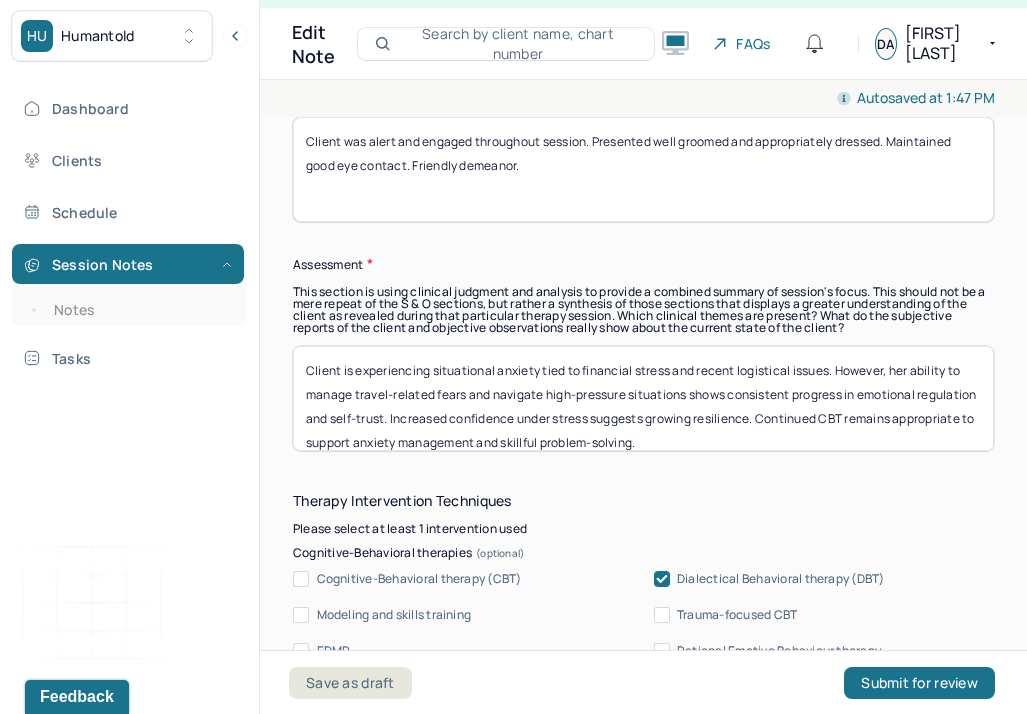 click on "Client is experiencing situational anxiety tied to financial stress and recent logistical issues. However, her ability to manage travel-related fears and navigate high-pressure situations shows consistent progress in emotional regulation and self-trust. Increased confidence under stress suggests growing resilience. Continued CBT remains appropriate to support anxiety management and skillful problem-solving." at bounding box center [643, 398] 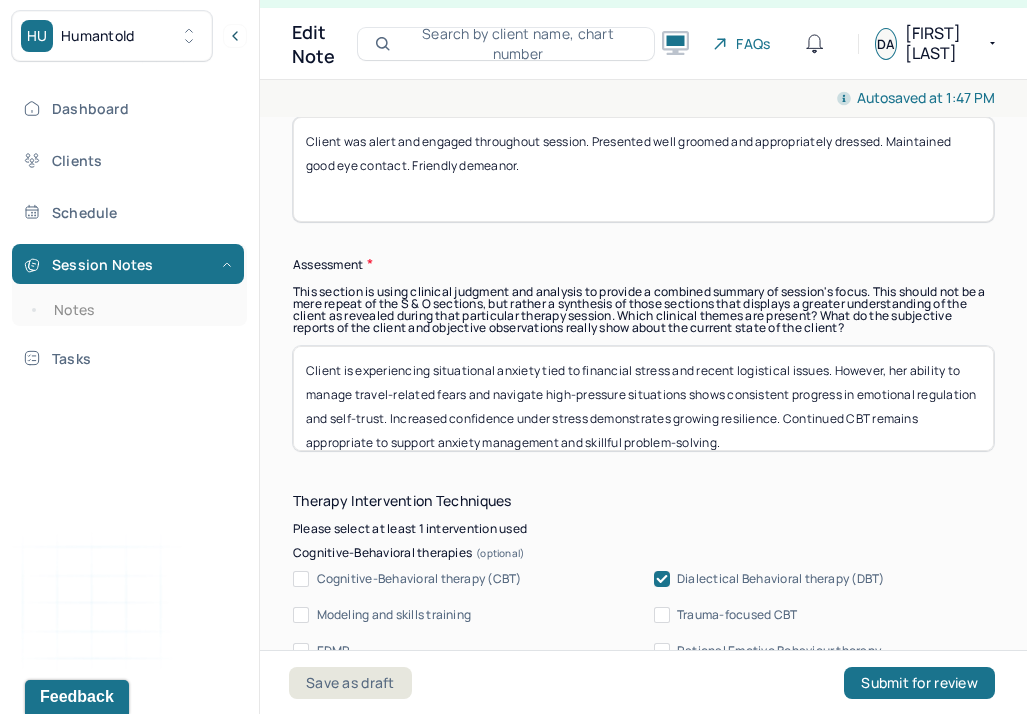 scroll, scrollTop: 16, scrollLeft: 0, axis: vertical 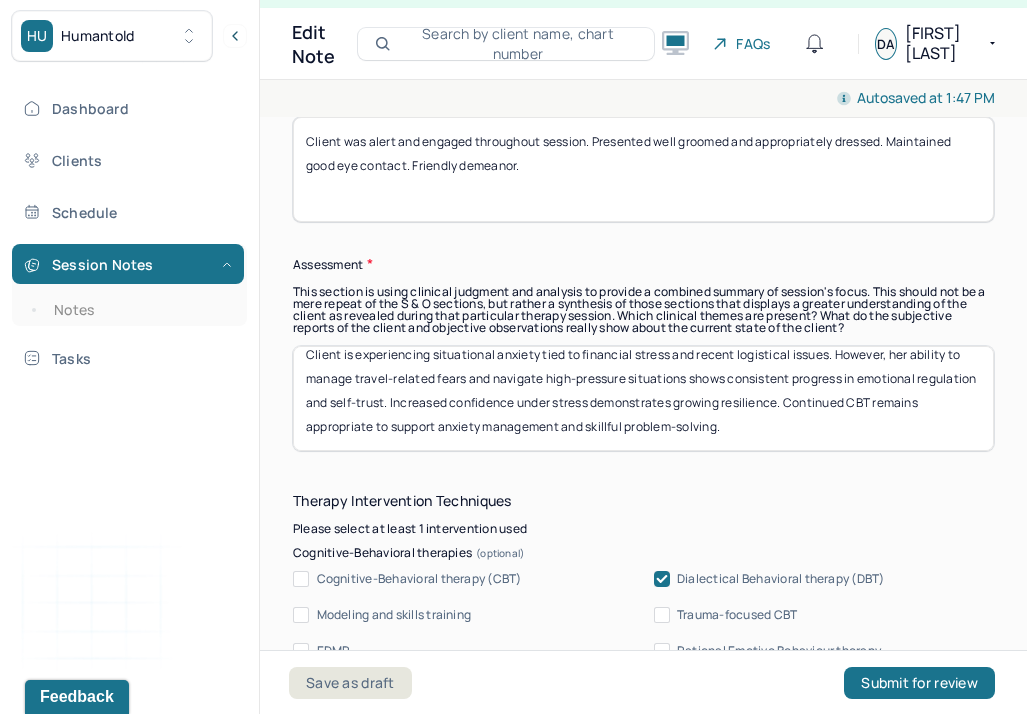 type on "Client is experiencing situational anxiety tied to financial stress and recent logistical issues. However, her ability to manage travel-related fears and navigate high-pressure situations shows consistent progress in emotional regulation and self-trust. Increased confidence under stress demonstrates growing resilience. Continued CBT remains appropriate to support anxiety management and skillful problem-solving." 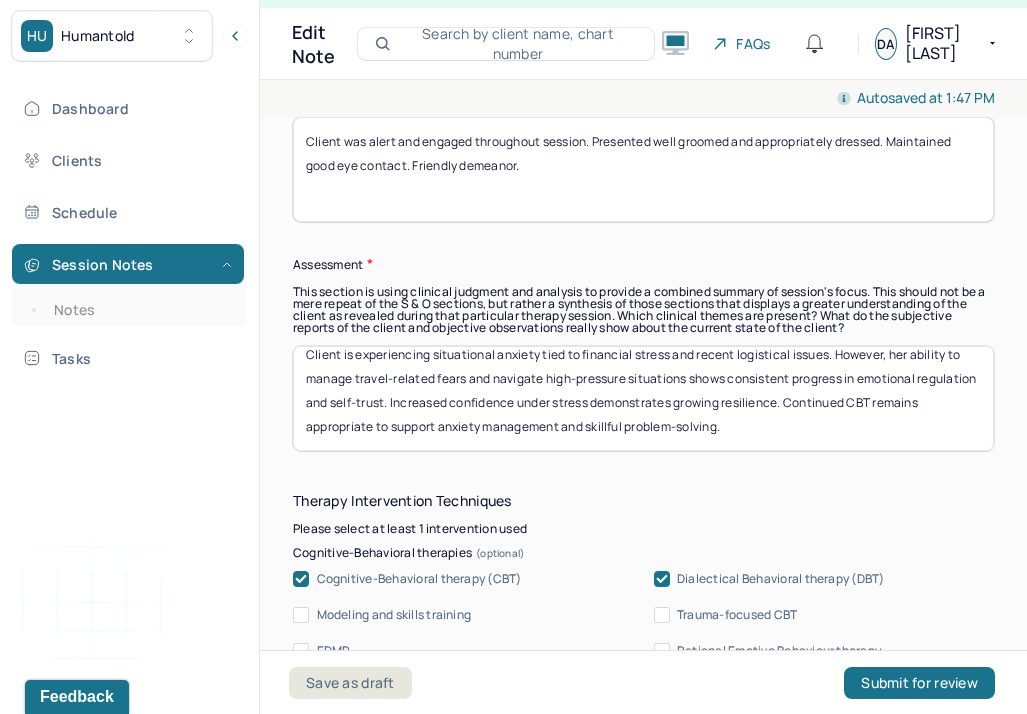 scroll, scrollTop: 1812, scrollLeft: 0, axis: vertical 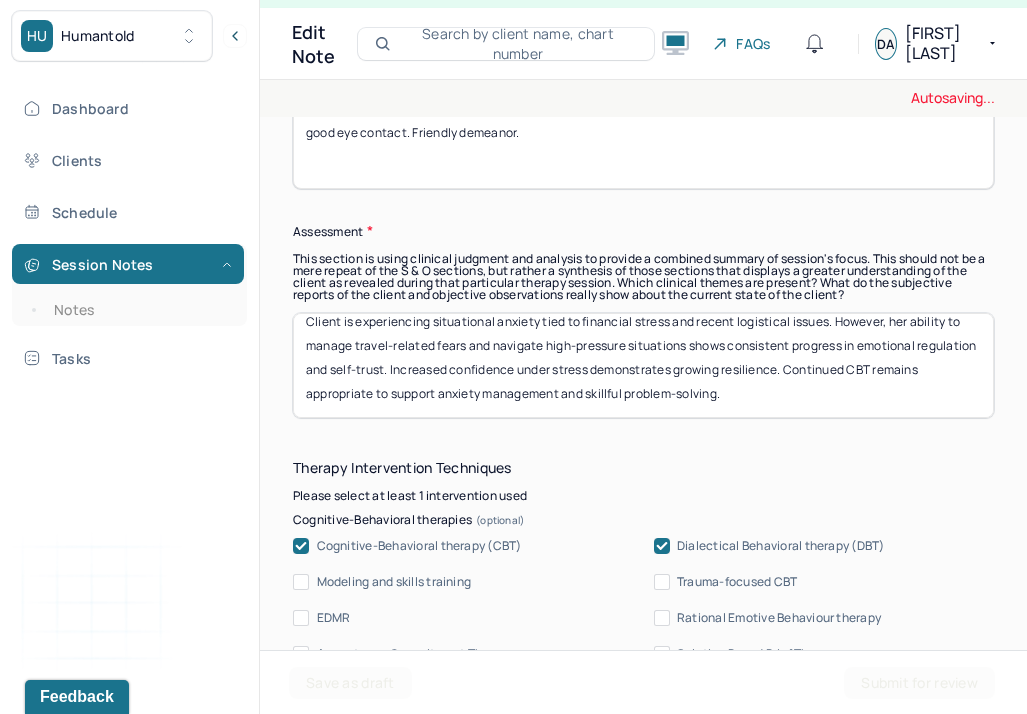 click 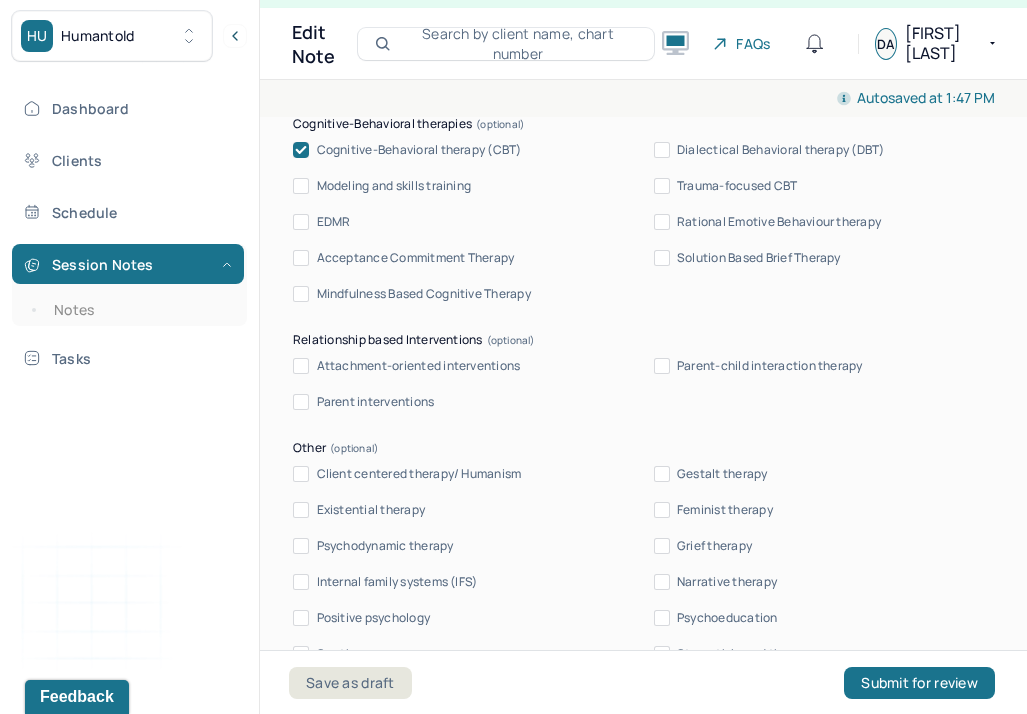 scroll, scrollTop: 2696, scrollLeft: 0, axis: vertical 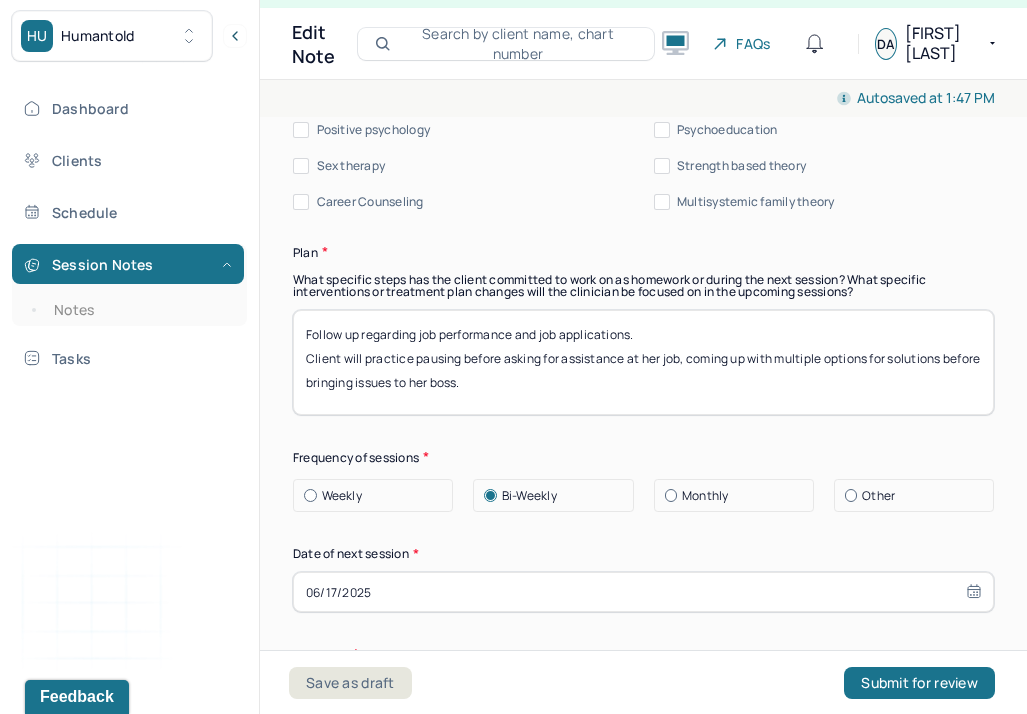 drag, startPoint x: 547, startPoint y: 368, endPoint x: 241, endPoint y: 333, distance: 307.99512 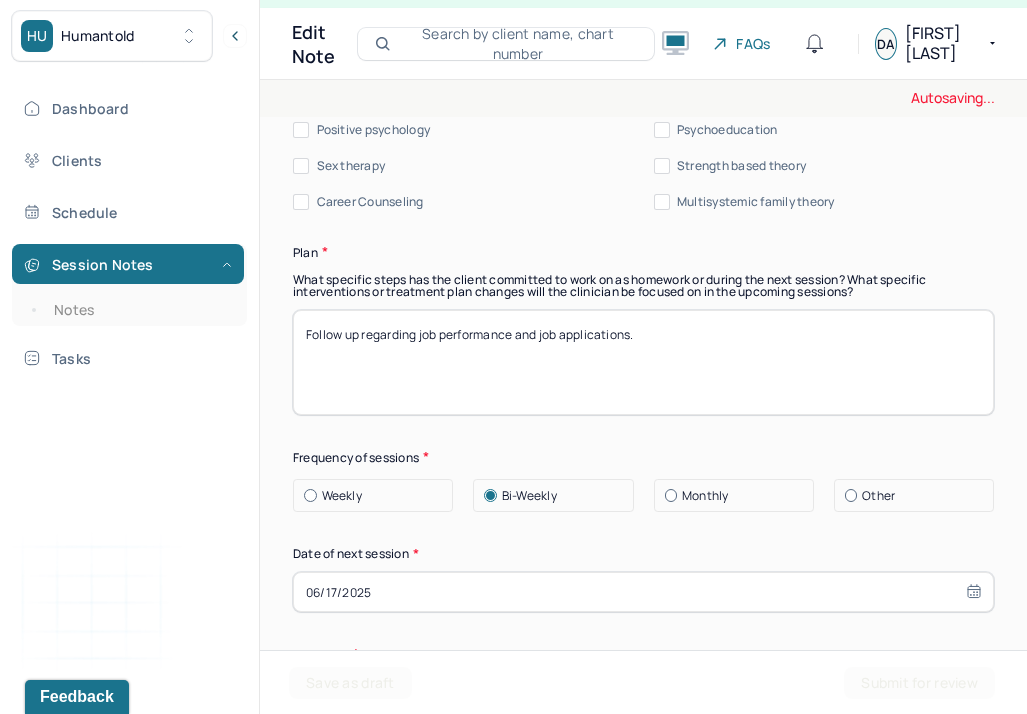 click on "Follow up regarding job performance and job applications.
Client will practice pausing before asking for assistance at her job, coming up with multiple options for solutions before bringing issues to her boss." at bounding box center [643, 362] 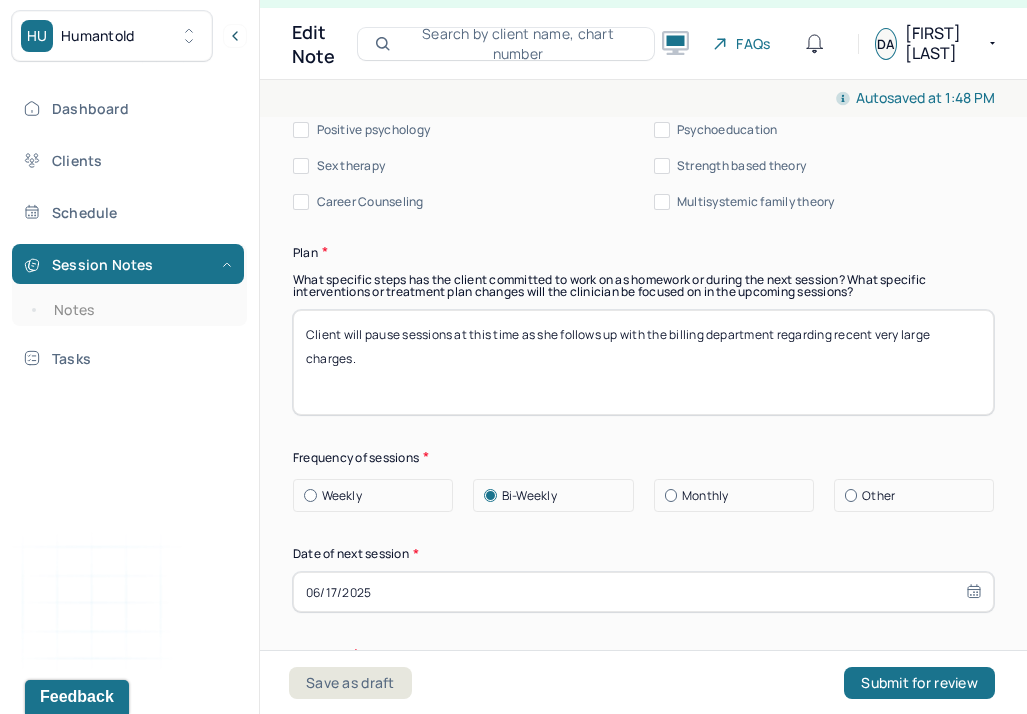 click on "Client will pause sessions at this time as she follows up with the billing departmetn regarding recent very large charges." at bounding box center [643, 362] 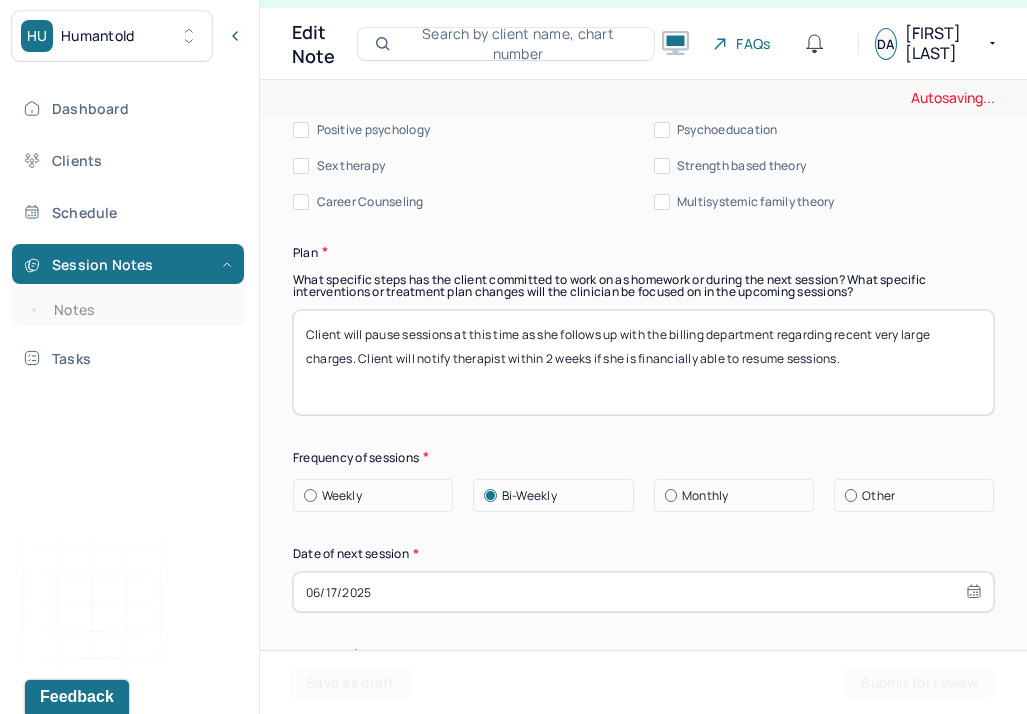scroll, scrollTop: 2863, scrollLeft: 0, axis: vertical 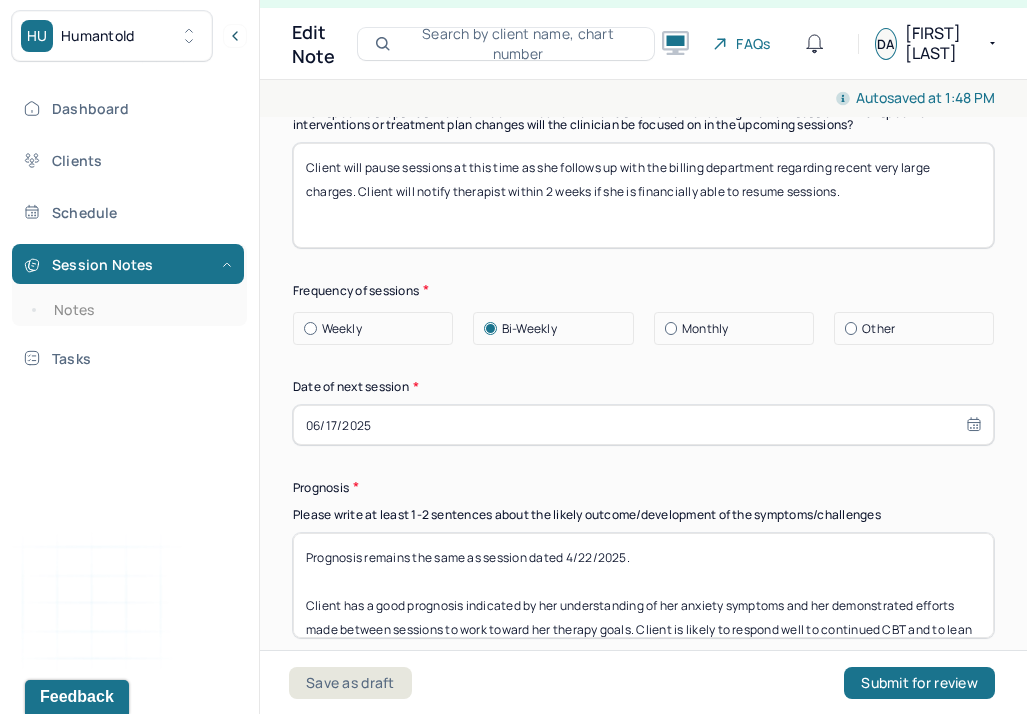 type on "Client will pause sessions at this time as she follows up with the billing department regarding recent very large charges. Client will notify therapist within 2 weeks if she is financially able to resume sessions." 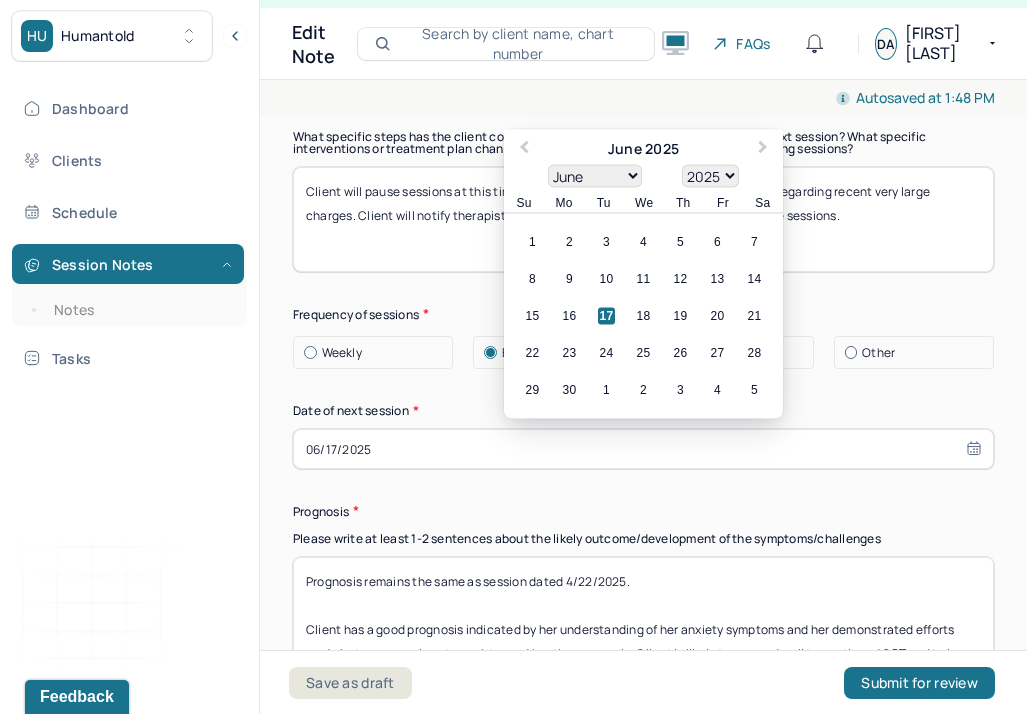 scroll, scrollTop: 2835, scrollLeft: 0, axis: vertical 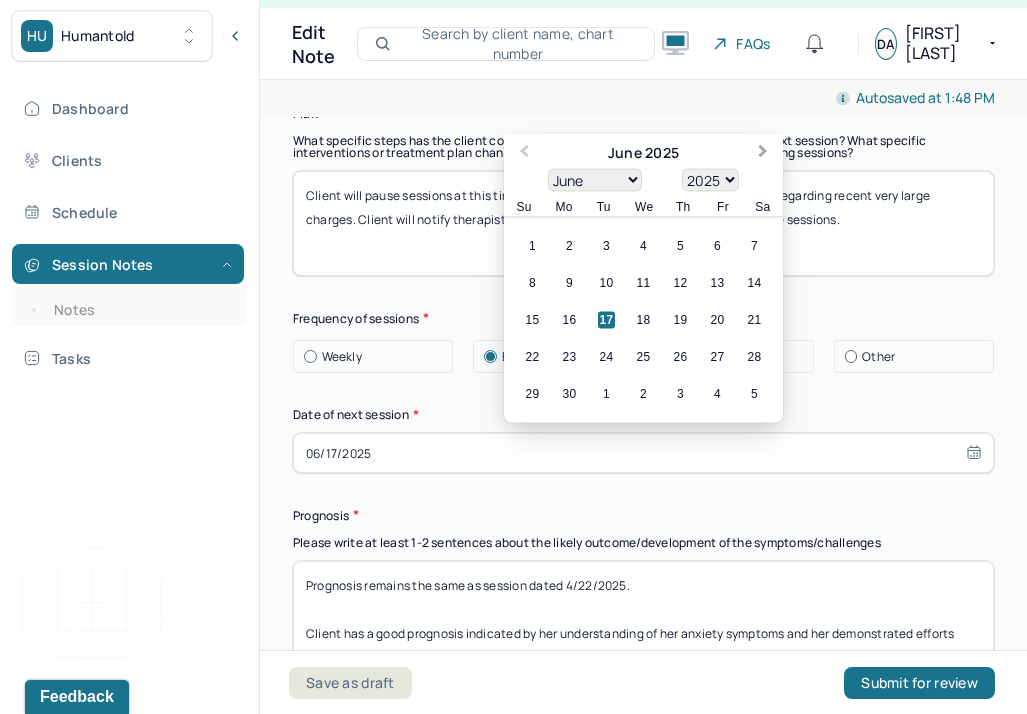 click on "Next Month" at bounding box center (765, 155) 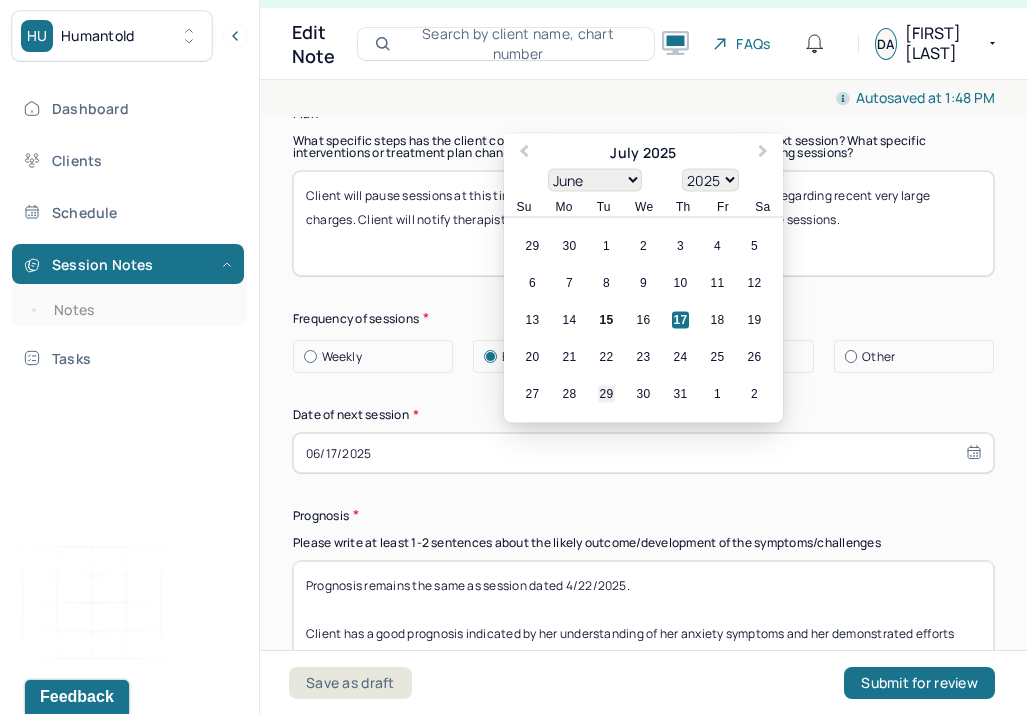 click on "29" at bounding box center [606, 394] 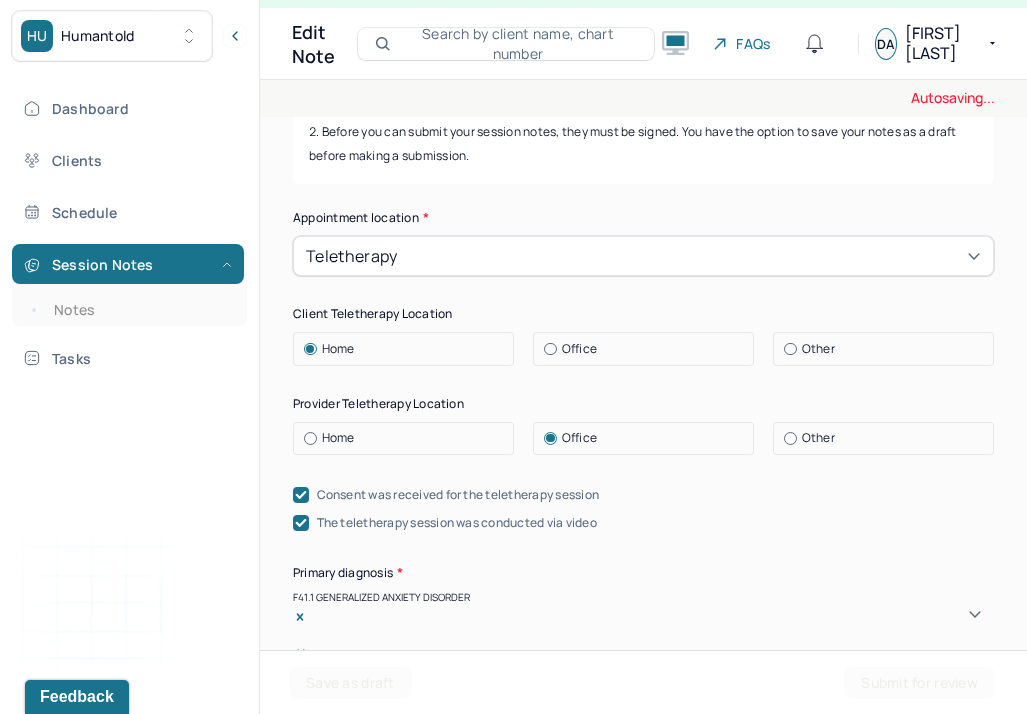 scroll, scrollTop: 0, scrollLeft: 0, axis: both 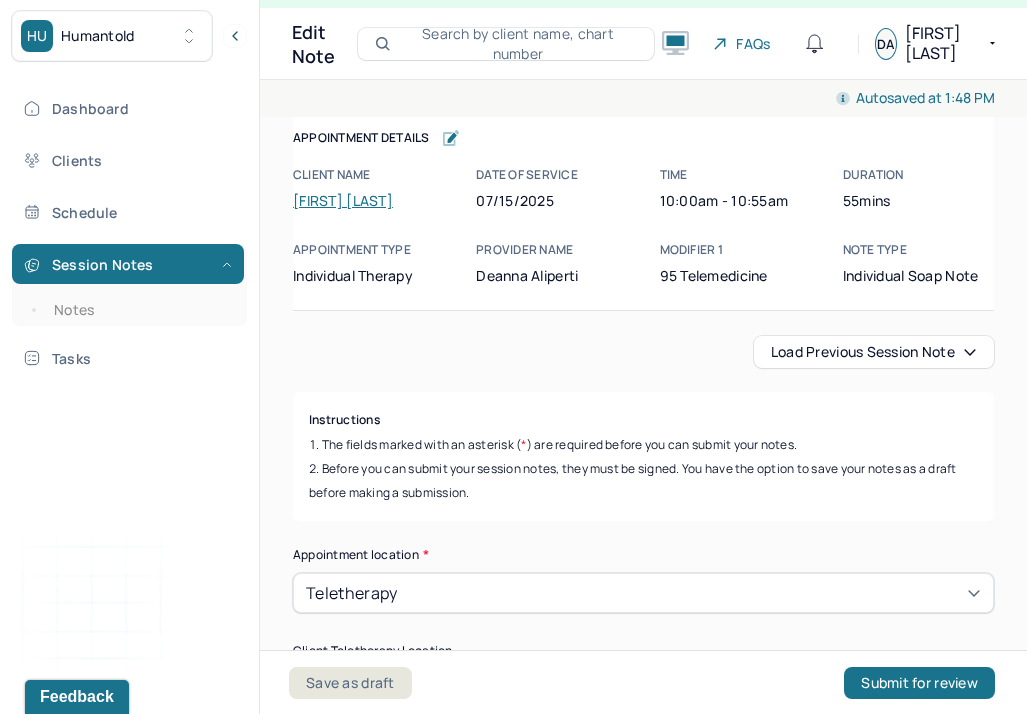 click on "Load previous session note" at bounding box center [874, 352] 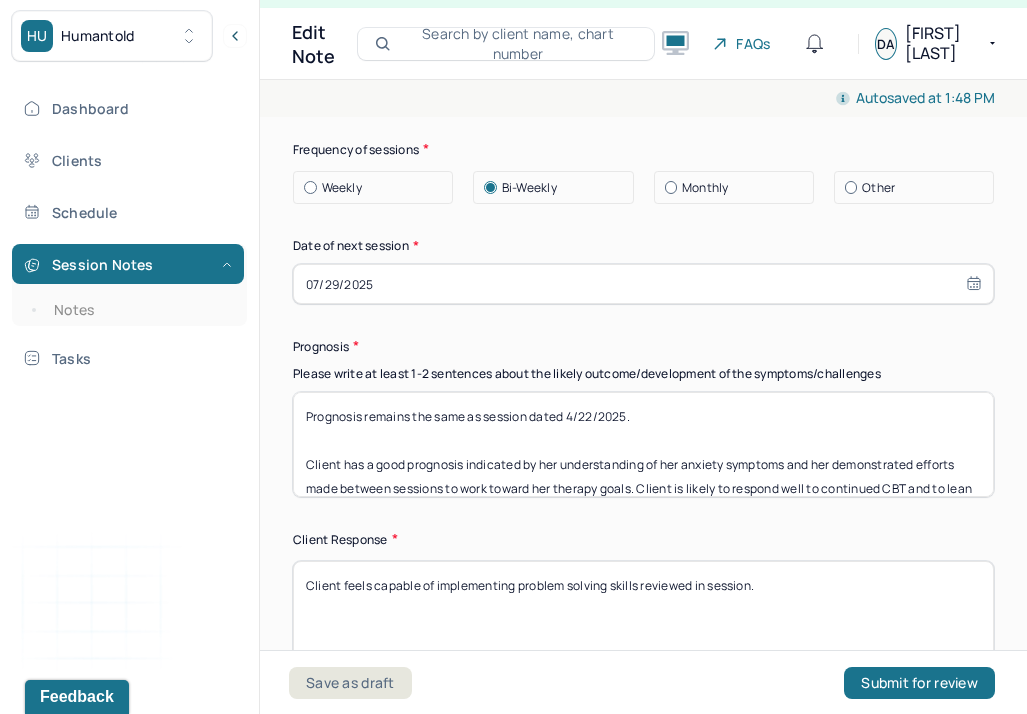 scroll, scrollTop: 3011, scrollLeft: 0, axis: vertical 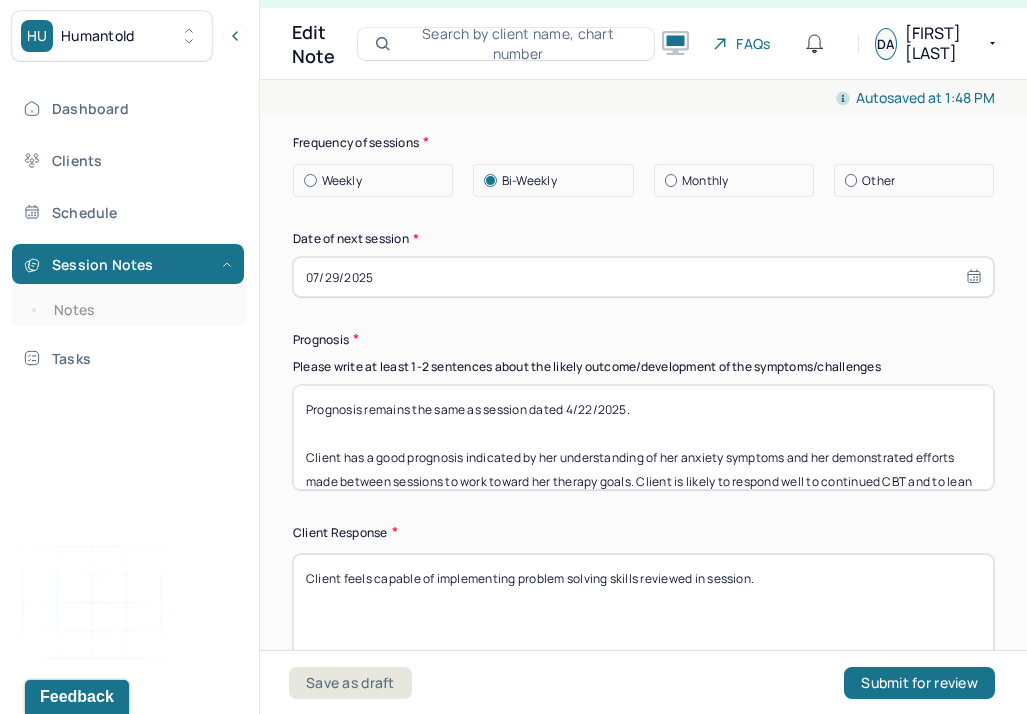 click on "Prognosis remains the same as session dated 4/22/2025.
Client has a good prognosis indicated by her understanding of her anxiety symptoms and her demonstrated efforts made between sessions to work toward her therapy goals. Client is likely to respond well to continued CBT and to lean on social supports." at bounding box center [643, 437] 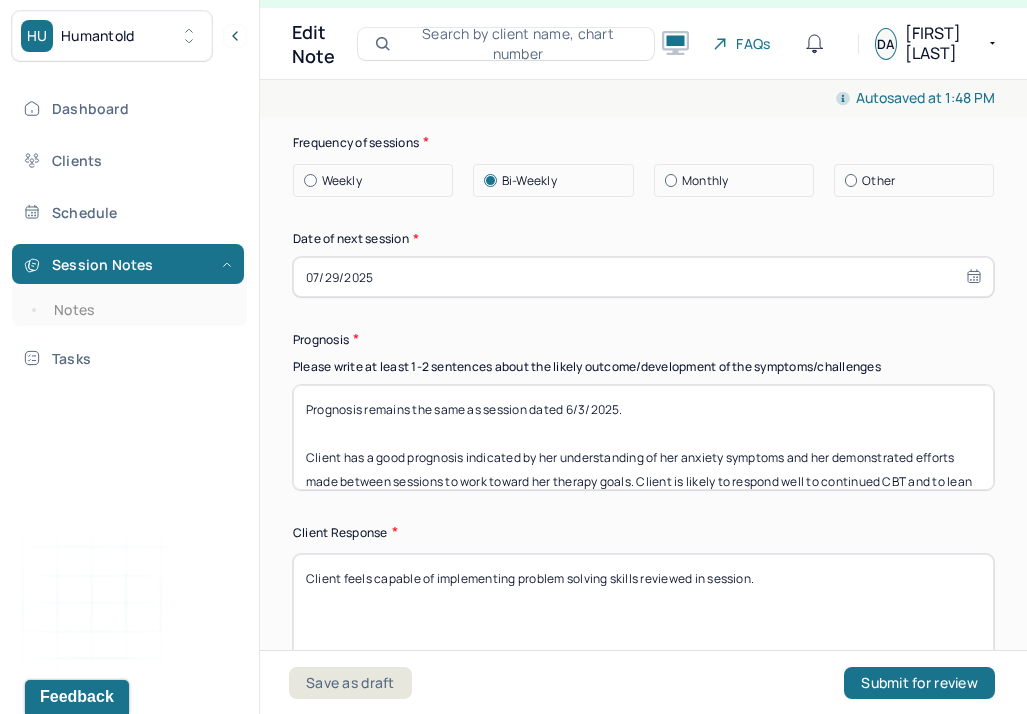 type on "Prognosis remains the same as session dated 6/3/2025.
Client has a good prognosis indicated by her understanding of her anxiety symptoms and her demonstrated efforts made between sessions to work toward her therapy goals. Client is likely to respond well to continued CBT and to lean on social supports." 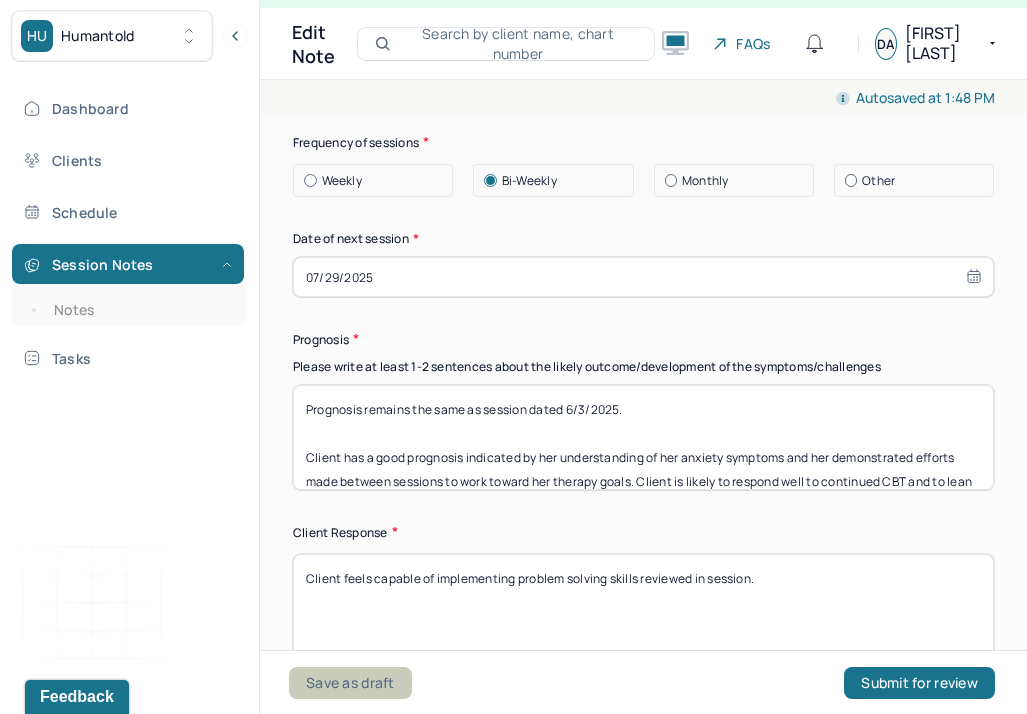 click on "Save as draft" at bounding box center (350, 683) 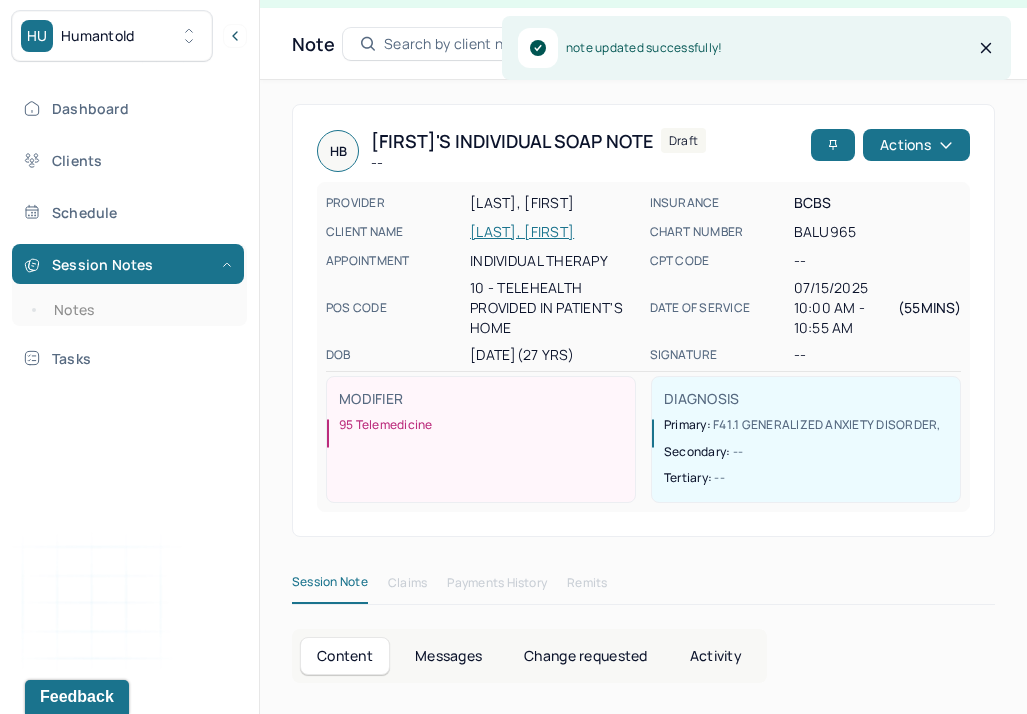 click on "Search by client name, chart number" at bounding box center [498, 44] 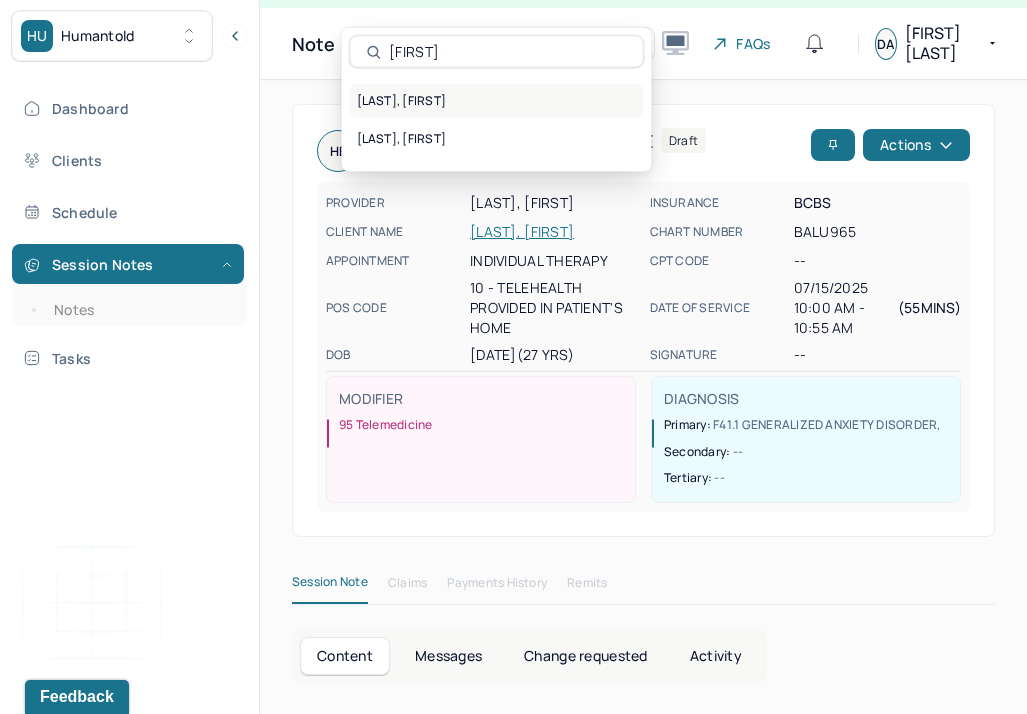 type on "[FIRST]" 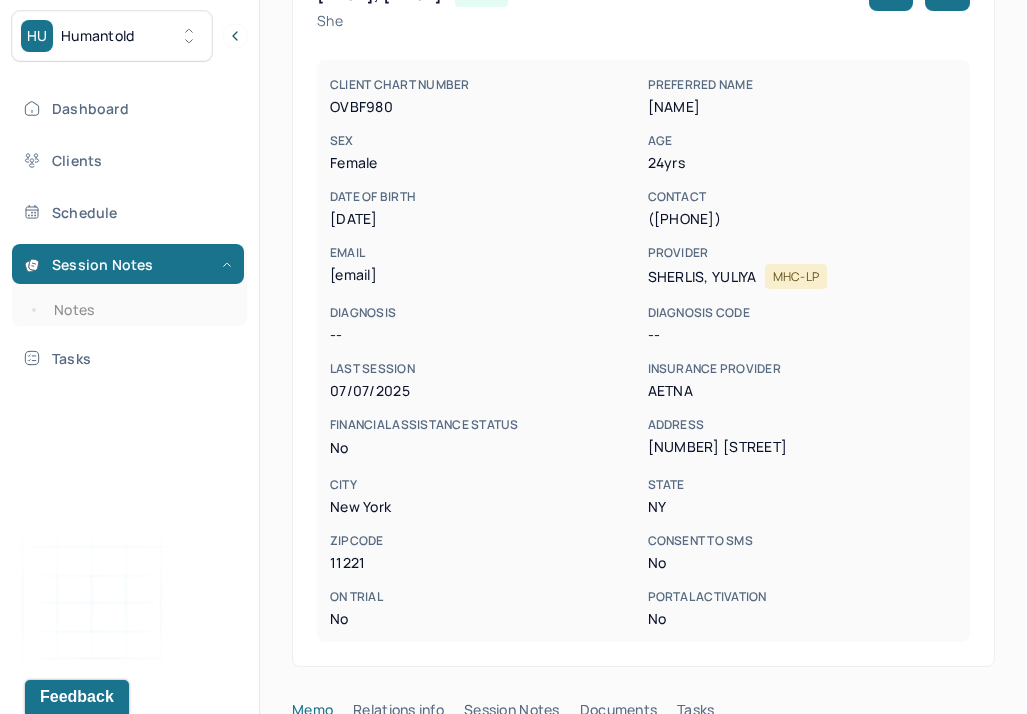 scroll, scrollTop: 667, scrollLeft: 0, axis: vertical 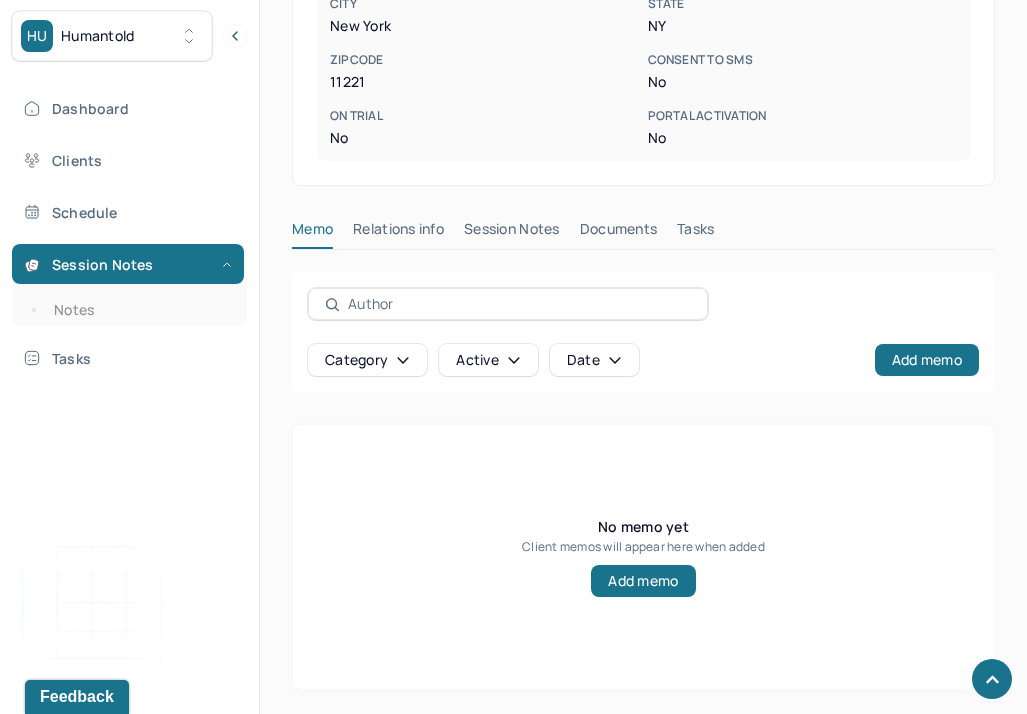 click on "Session Notes" at bounding box center [512, 233] 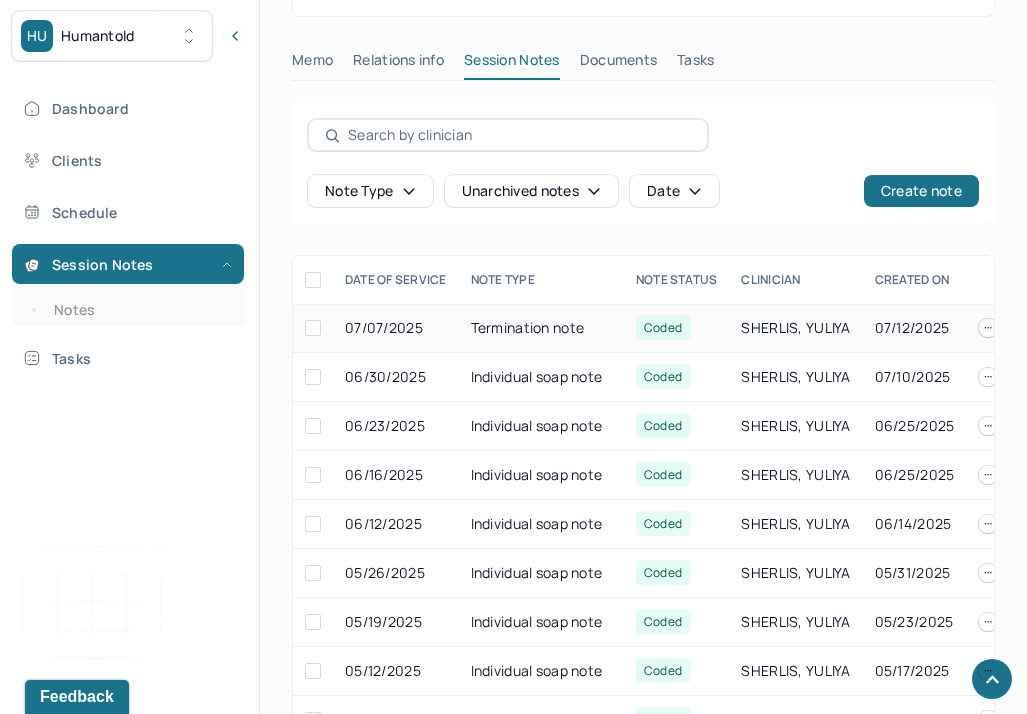click on "Termination note" at bounding box center (541, 328) 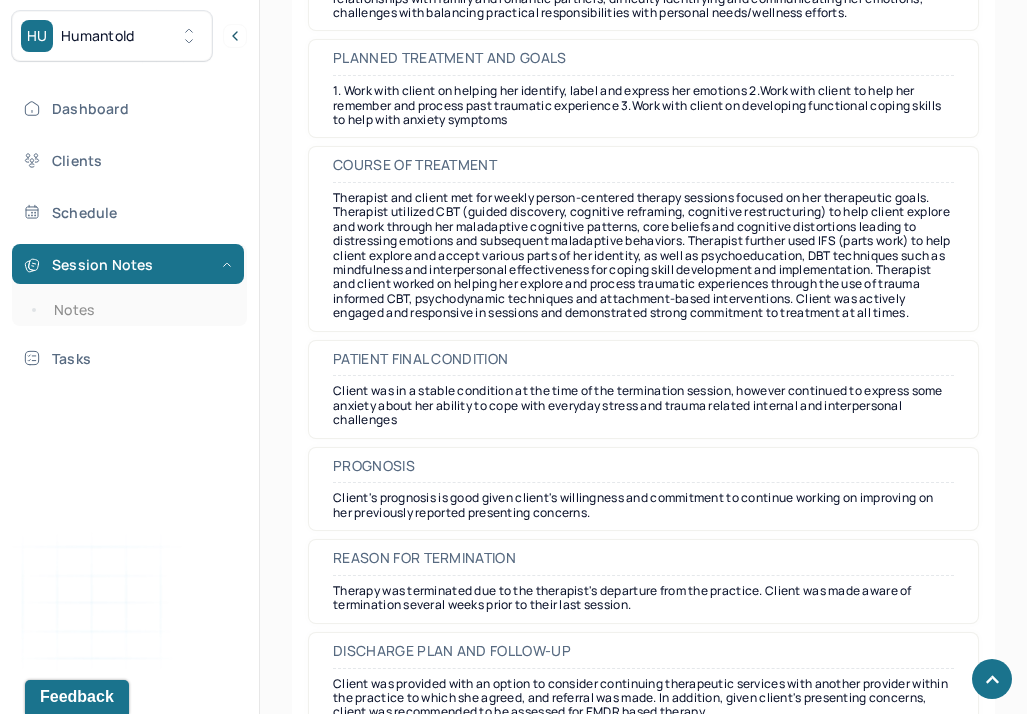 scroll, scrollTop: 1438, scrollLeft: 0, axis: vertical 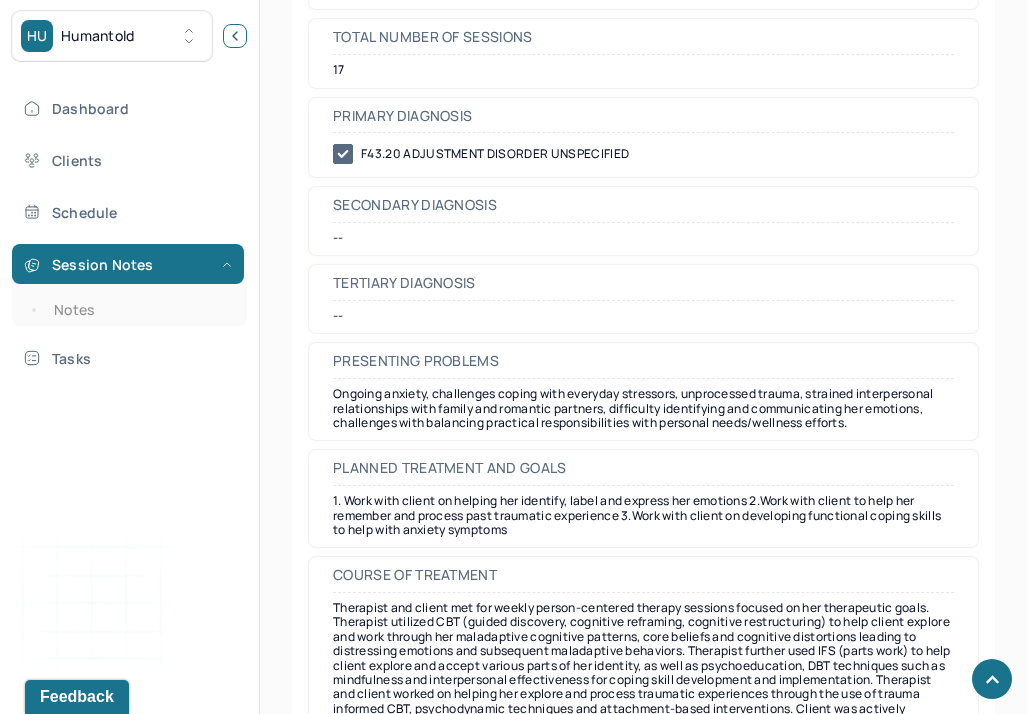 click 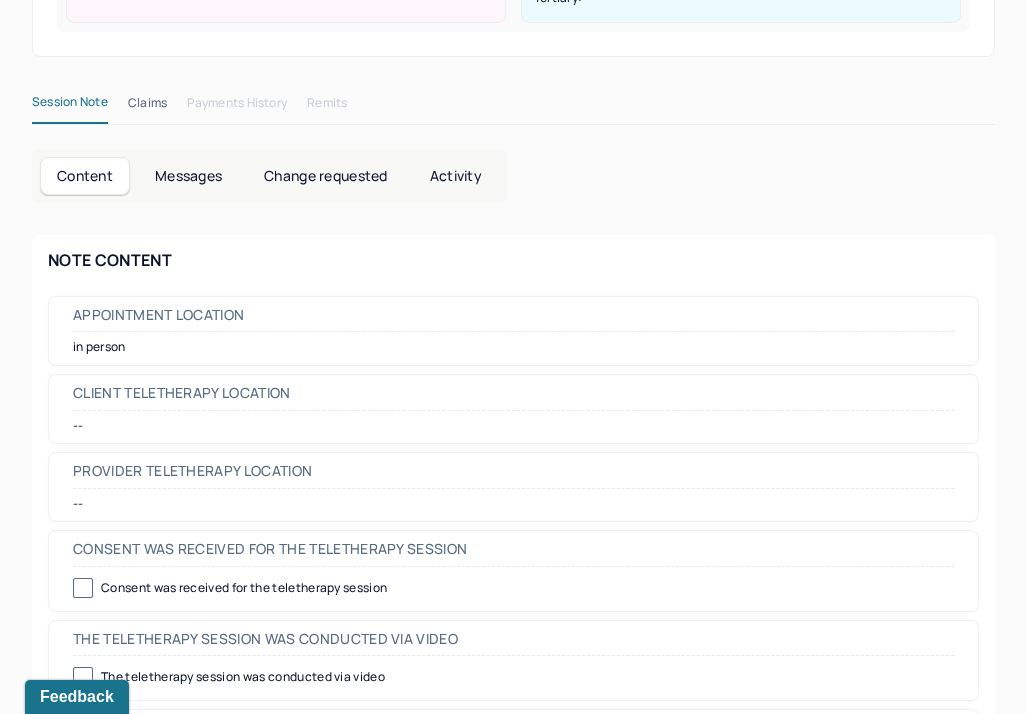 scroll, scrollTop: 0, scrollLeft: 0, axis: both 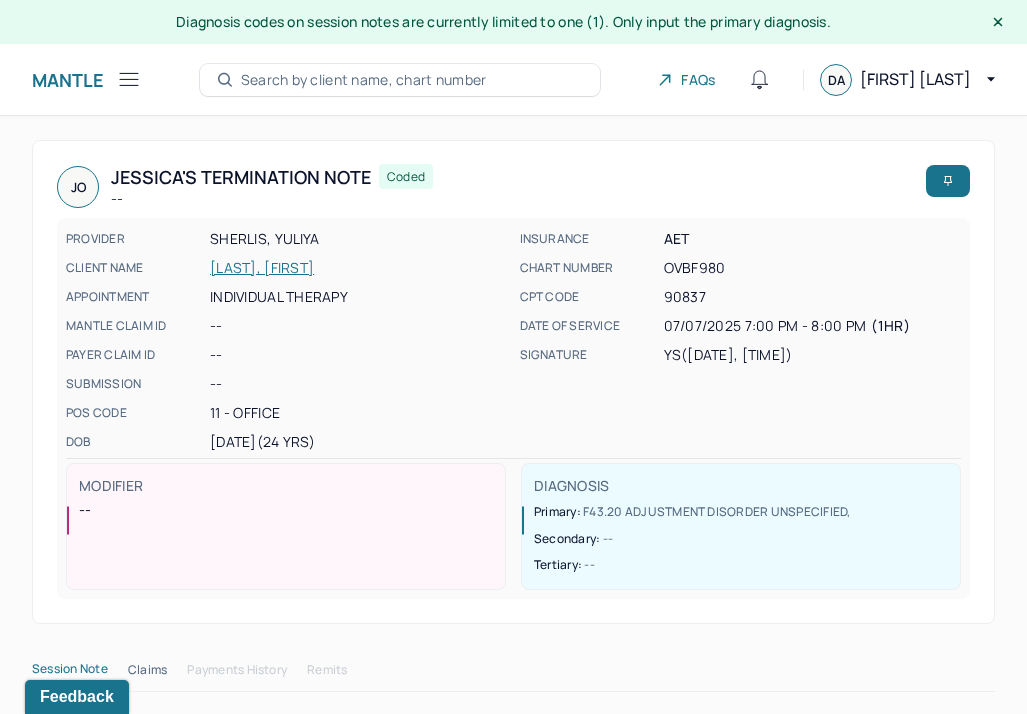 click on "[LAST], [FIRST]" at bounding box center [359, 268] 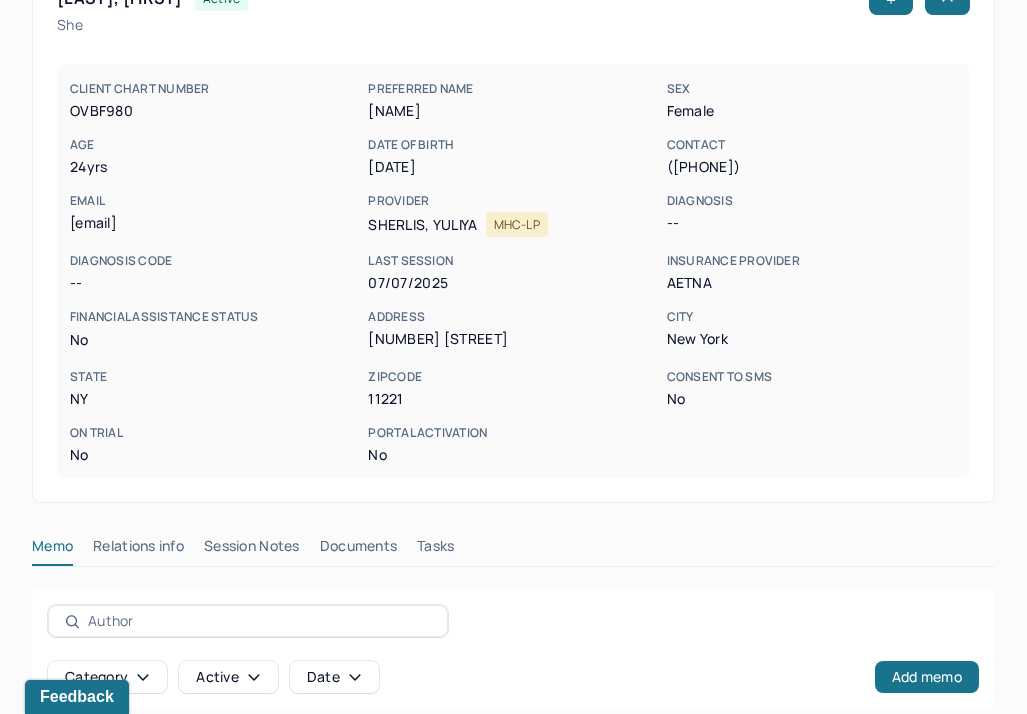 scroll, scrollTop: 491, scrollLeft: 0, axis: vertical 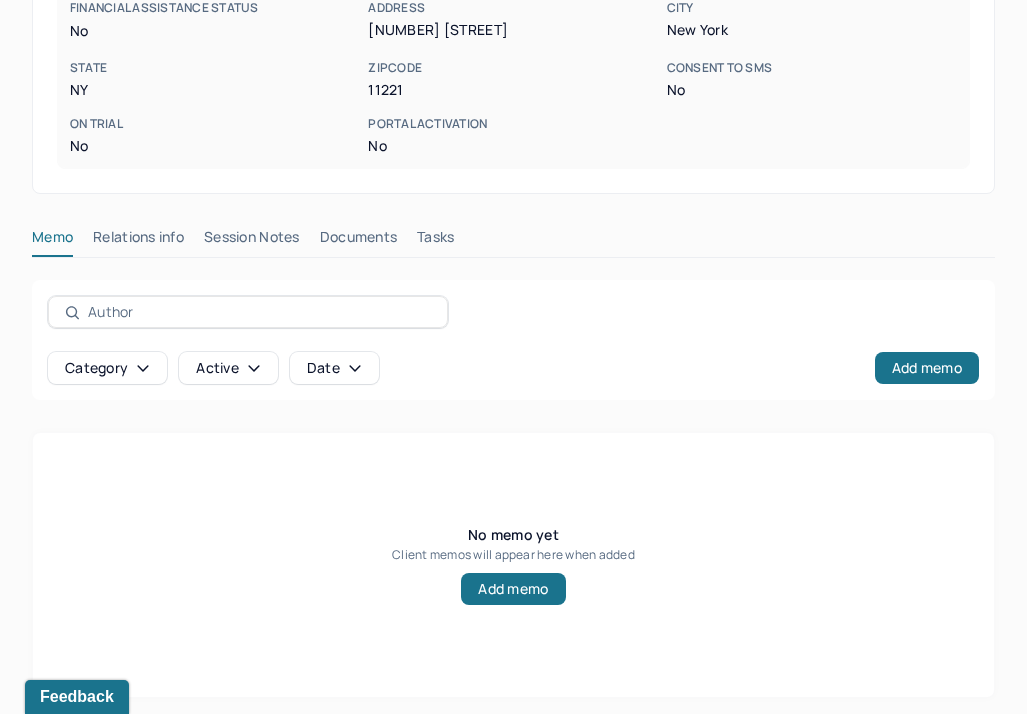 click on "[LAST NAME], [FIRST NAME] active         she CLIENT CHART NUMBER OVBF980 PREFERRED NAME [FIRST NAME] SEX female AGE 24  yrs DATE OF BIRTH [DATE]  CONTACT [PHONE] EMAIL [EMAIL] PROVIDER [NAME], [NAME] MHC-LP DIAGNOSIS -- DIAGNOSIS CODE -- LAST SESSION [DATE] insurance provider AETna FINANCIAL ASSISTANCE STATUS no Address [NUMBER] [STREET] City [CITY]  State [STATE] Zipcode [ZIP] Consent to Sms No On Trial No Portal Activation No   Memo     Relations info     Session Notes     Documents     Tasks     Category     active     Date     Add memo   No memo yet Client memos will appear here when added   Add memo" at bounding box center (513, 173) 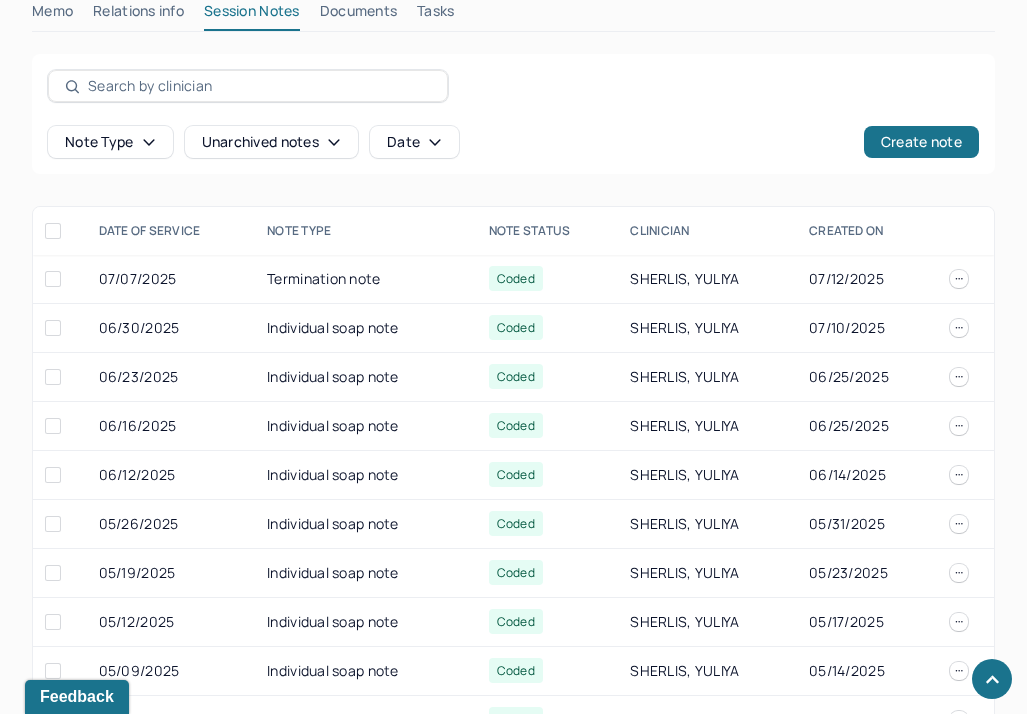 scroll, scrollTop: 723, scrollLeft: 0, axis: vertical 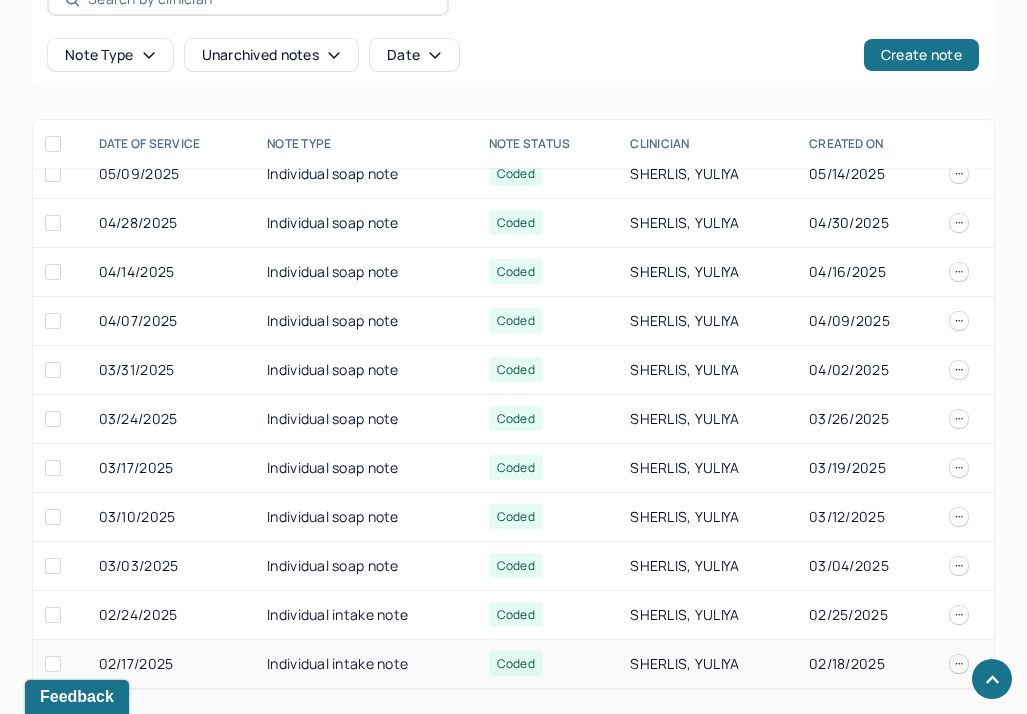 click on "Individual intake note" at bounding box center [366, 664] 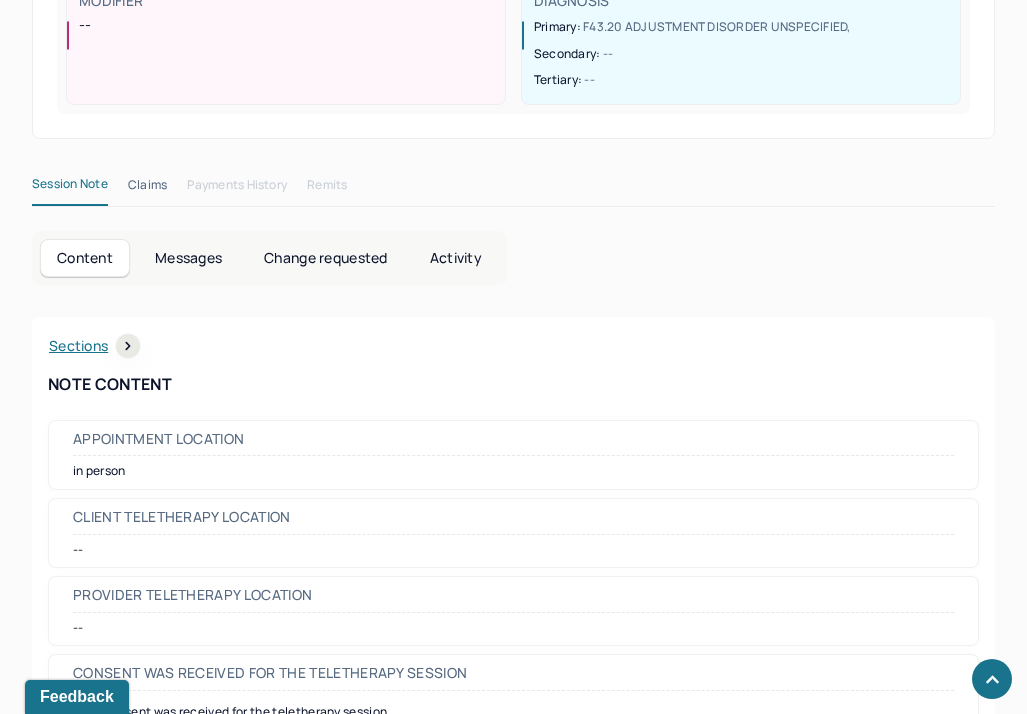 scroll, scrollTop: 804, scrollLeft: 0, axis: vertical 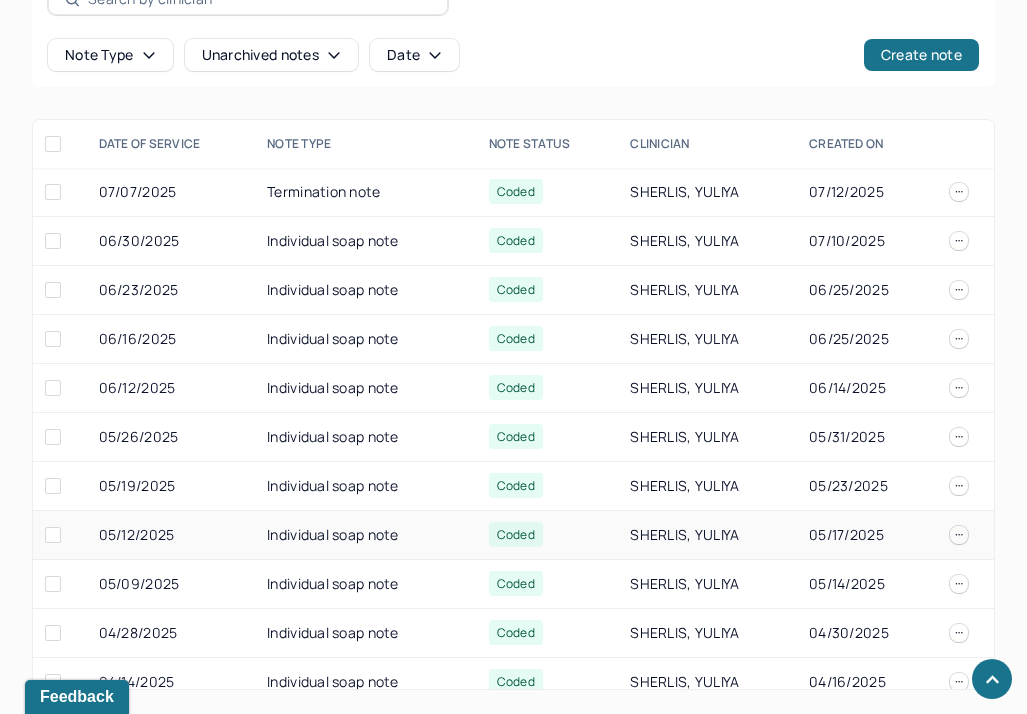 click on "Individual soap note" at bounding box center [366, 535] 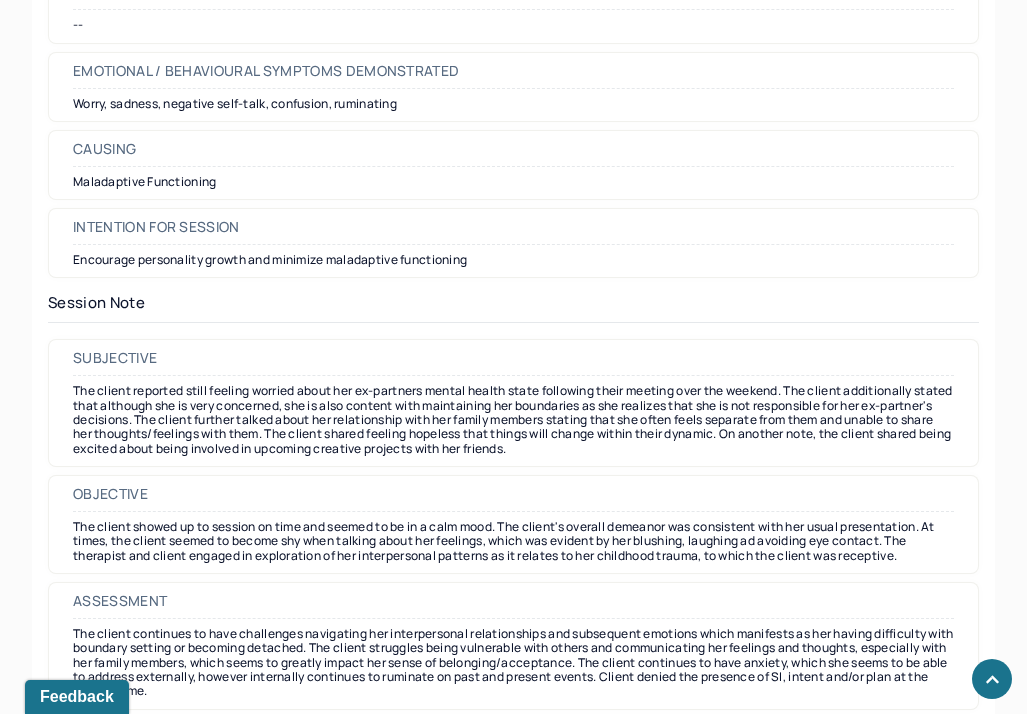 scroll, scrollTop: 1518, scrollLeft: 0, axis: vertical 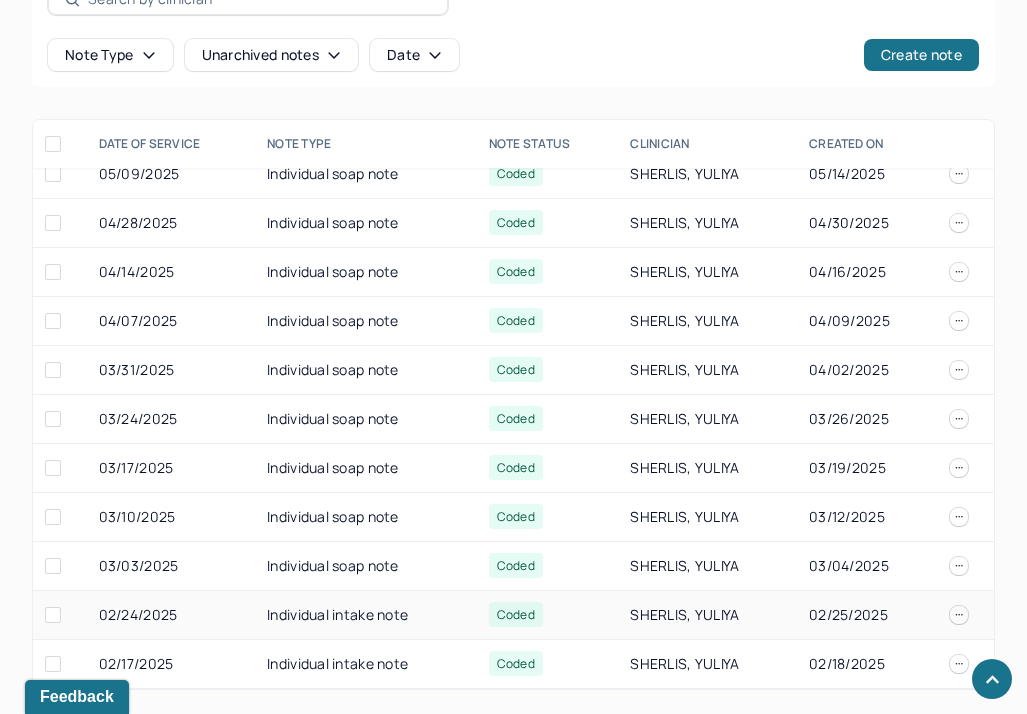 click on "Individual intake note" at bounding box center [366, 615] 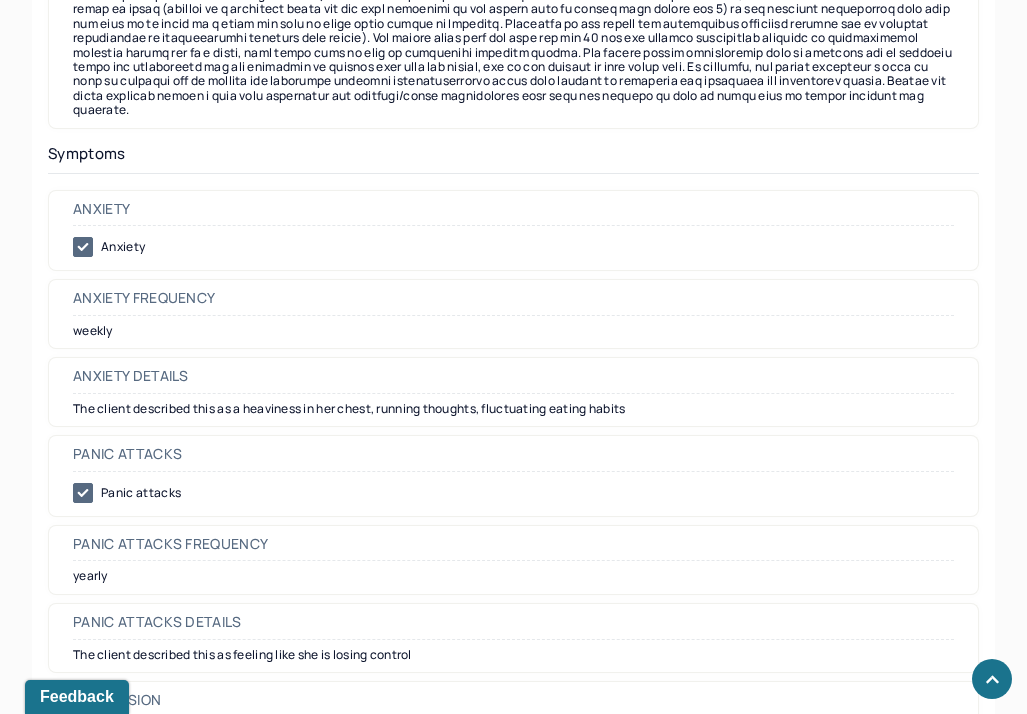 scroll, scrollTop: 3029, scrollLeft: 0, axis: vertical 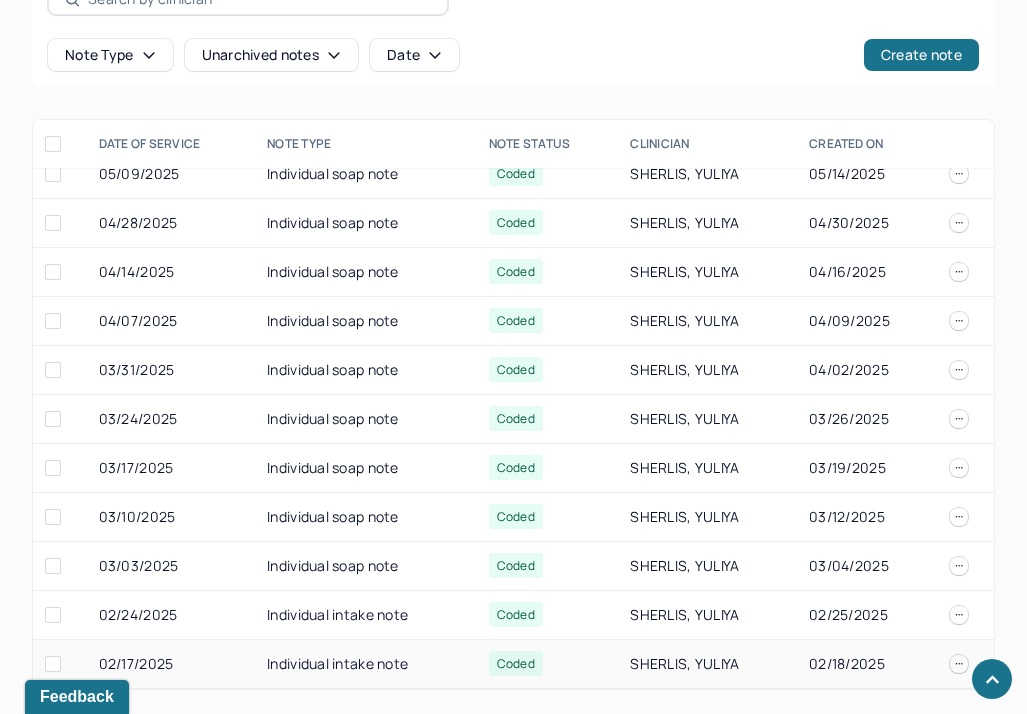 click on "Individual intake note" at bounding box center (366, 664) 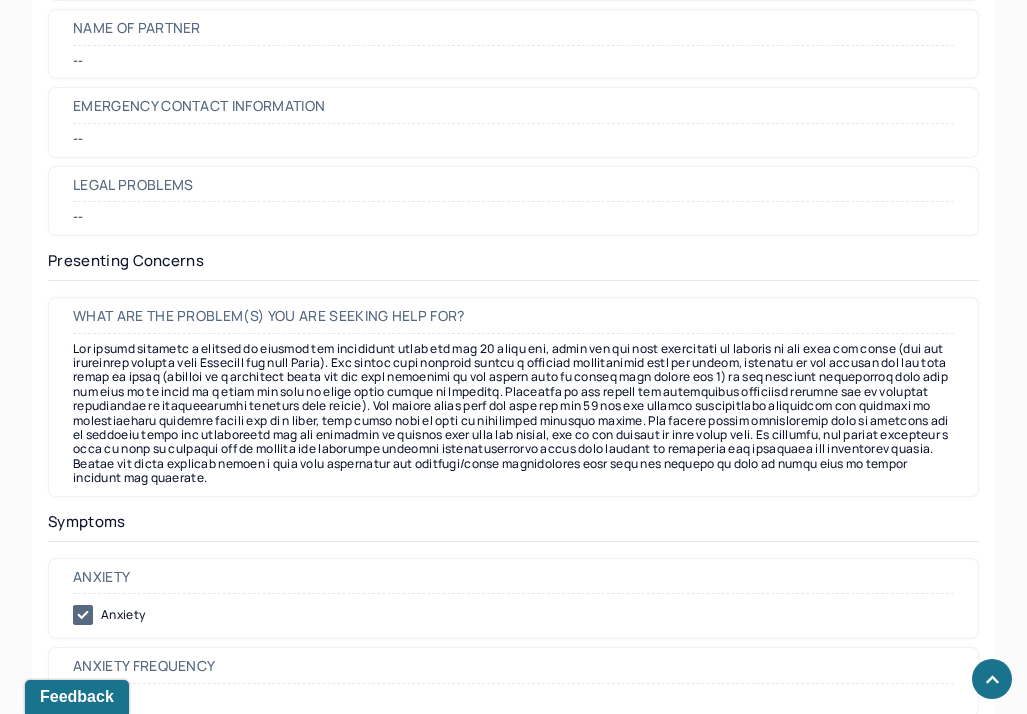 scroll, scrollTop: 2708, scrollLeft: 0, axis: vertical 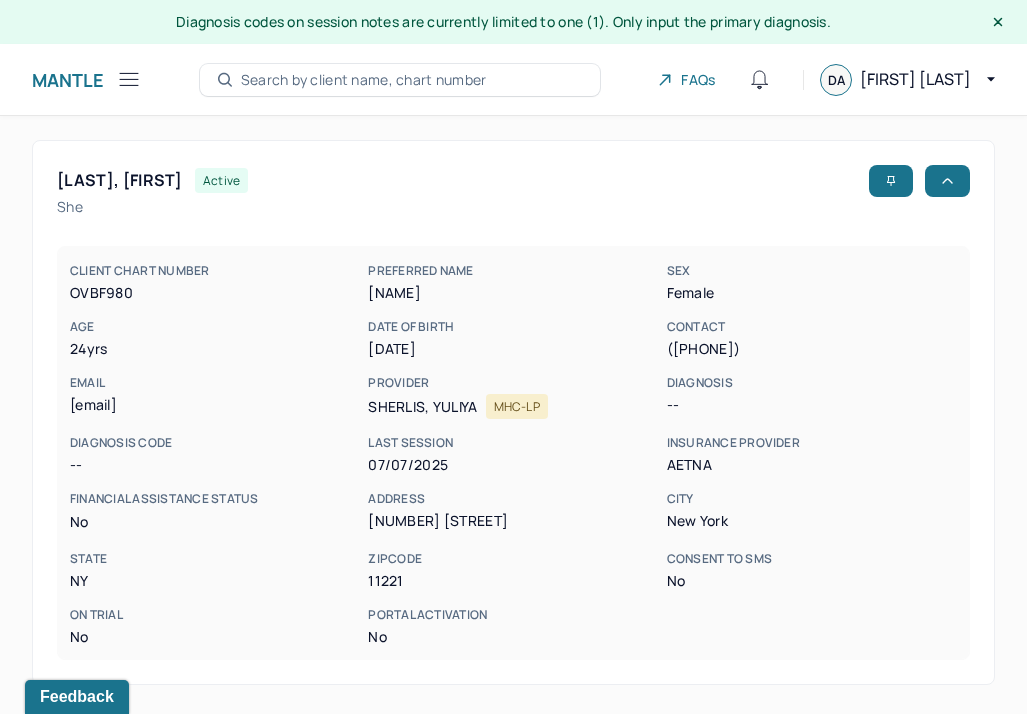 click 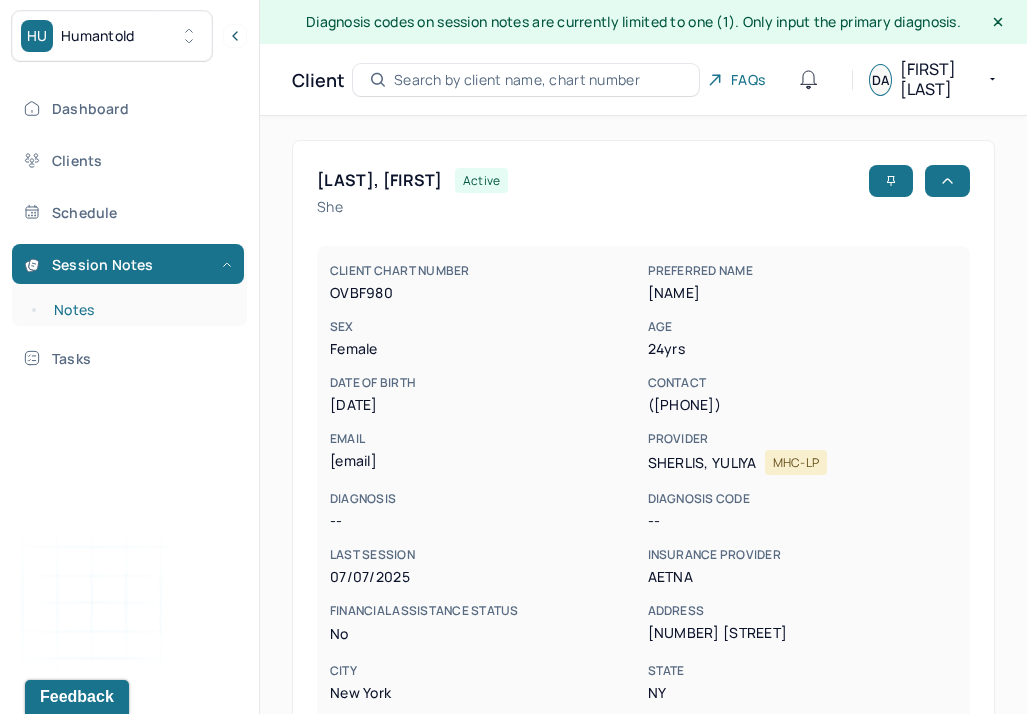 click on "Notes" at bounding box center (139, 310) 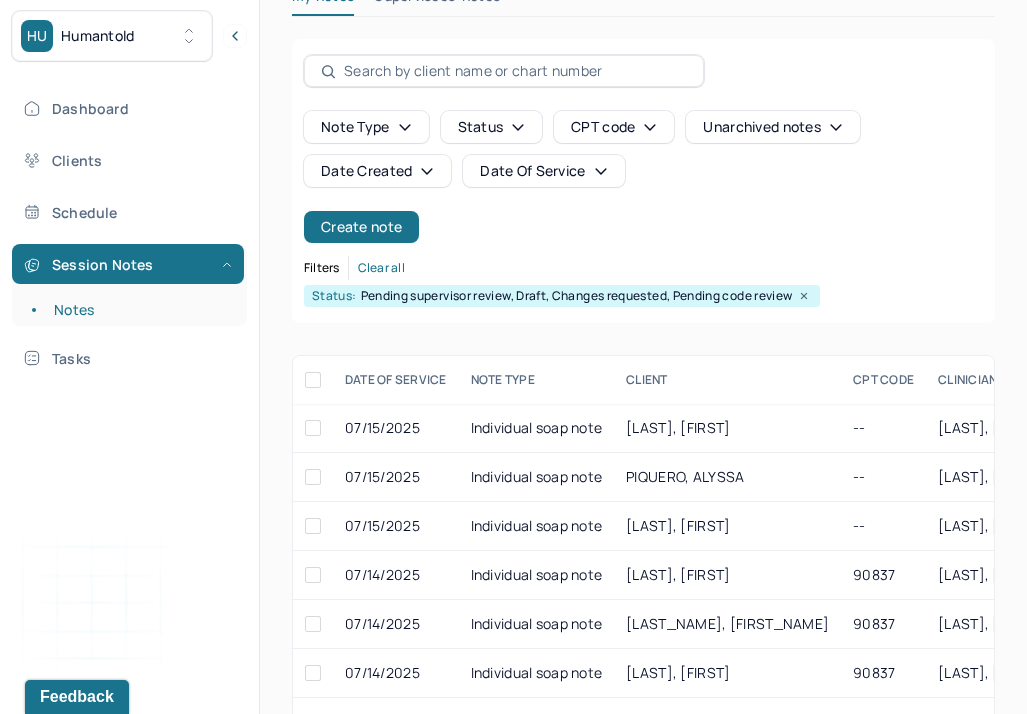 scroll, scrollTop: 263, scrollLeft: 0, axis: vertical 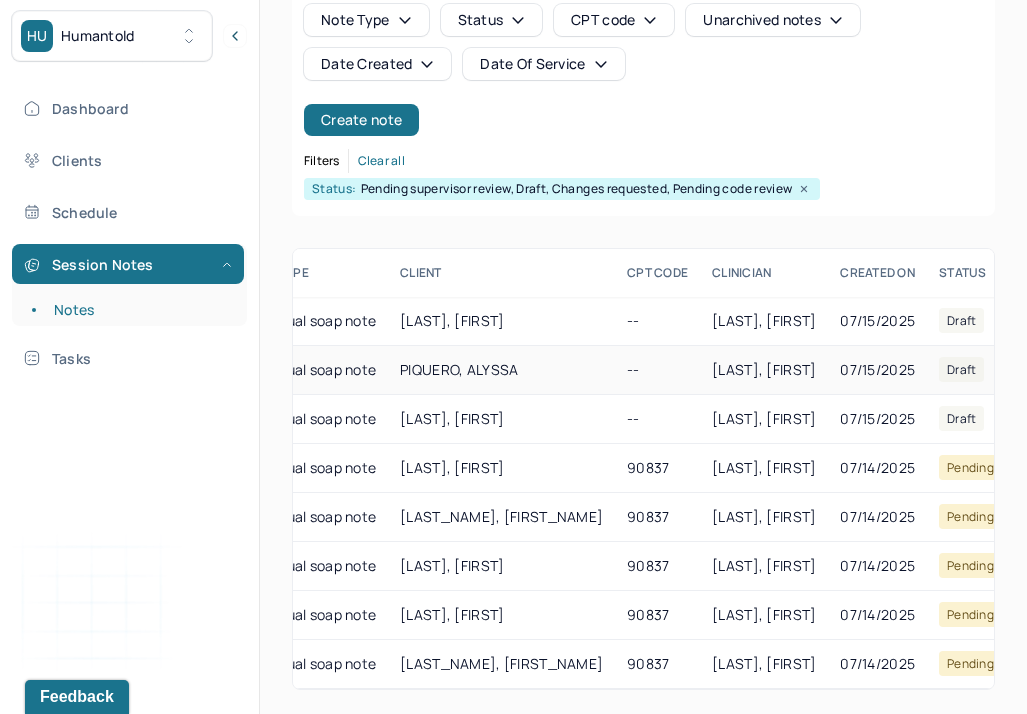 click on "PIQUERO, ALYSSA" at bounding box center [501, 370] 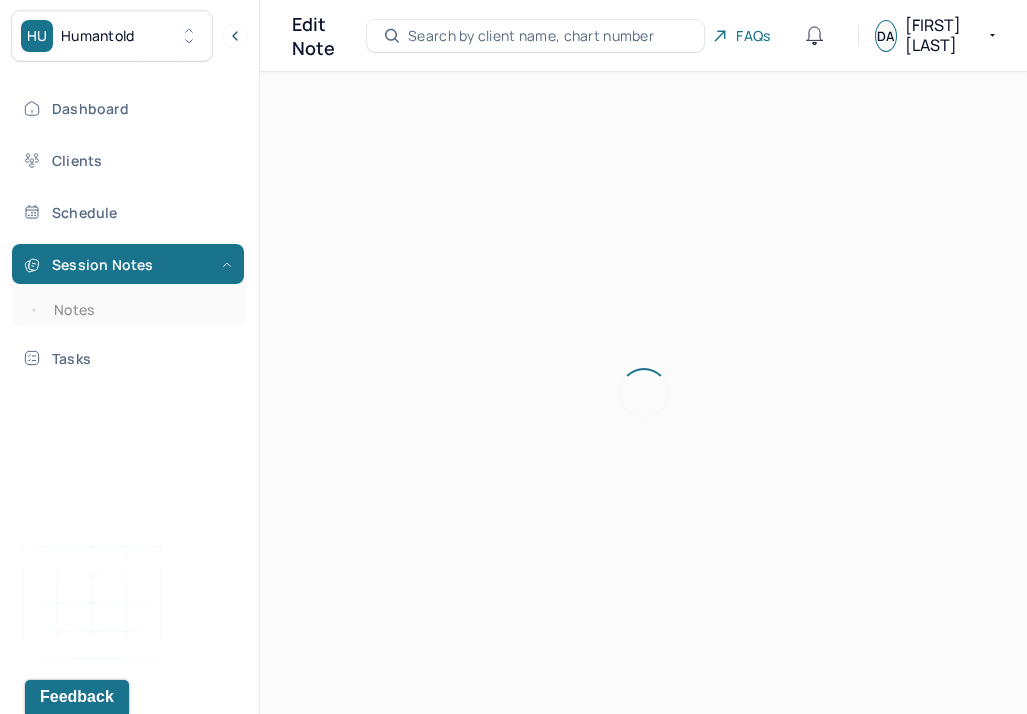 scroll, scrollTop: 36, scrollLeft: 0, axis: vertical 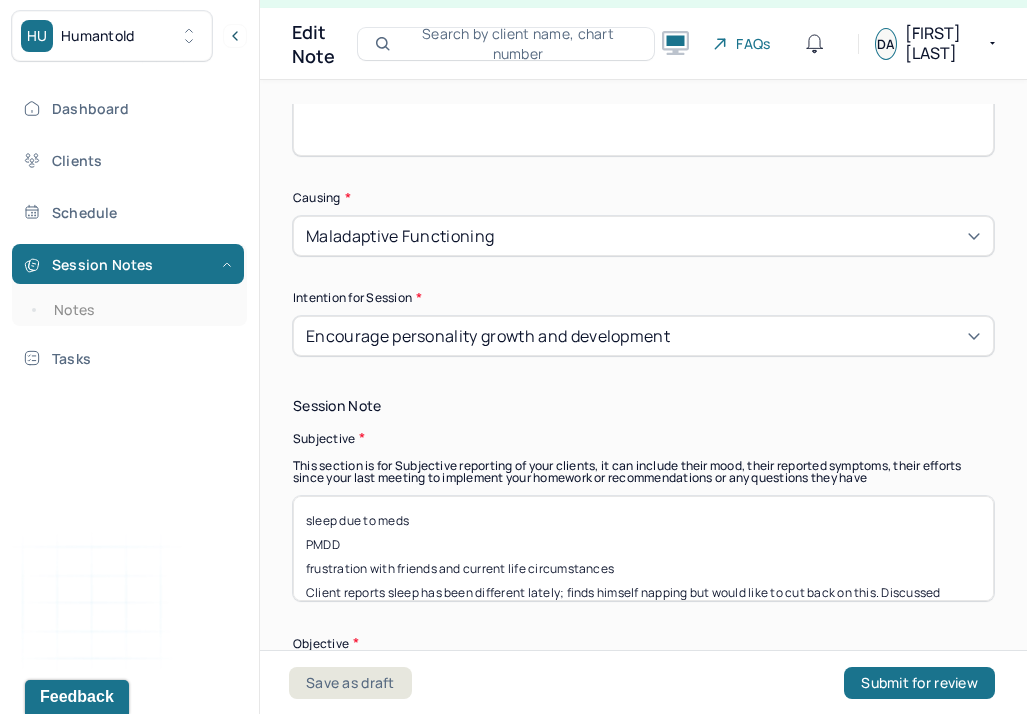 drag, startPoint x: 441, startPoint y: 508, endPoint x: 175, endPoint y: 508, distance: 266 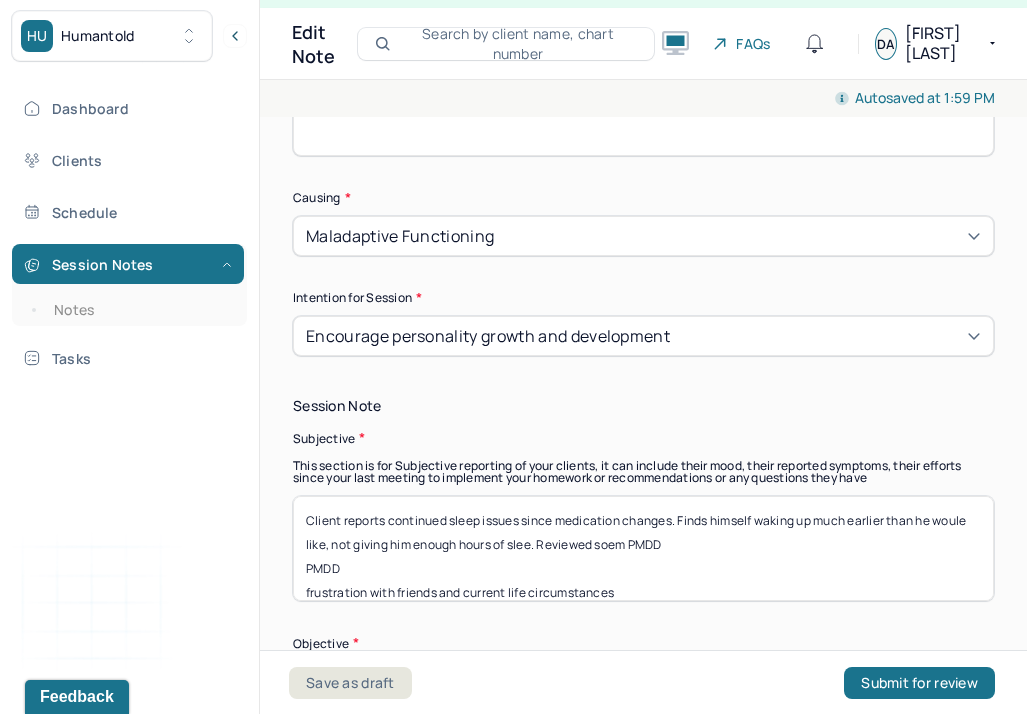 click on "Client reports continued sleep issues since medication changes. Finds himself waking up much earlier than he woule like, not giving him enough hours of slee. Reviewed soem PMDD
PMDD
frustration with friends and current life circumstances
Client reports sleep has been different lately; finds himself napping but would like to cut back on this. Discussed boundaries with work and his mother, as well as emotions embarrassment he has been feeling around this. Processed emotions around upcoming termination of services at the end of the month due to client's changing insurance." at bounding box center [643, 548] 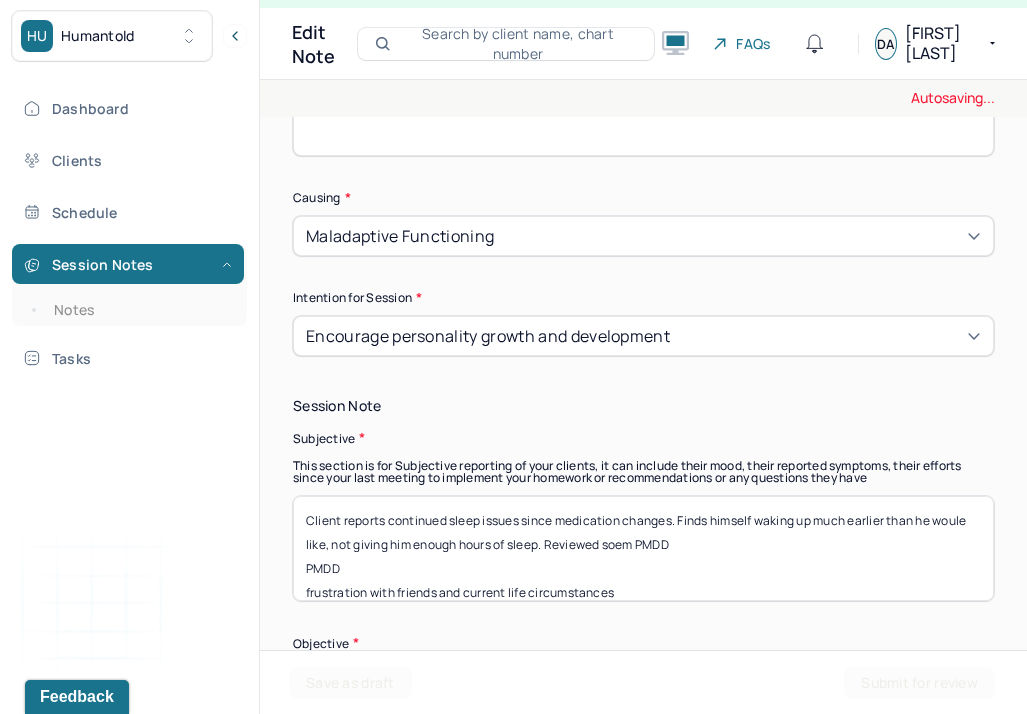 click on "Client reports continued sleep issues since medication changes. Finds himself waking up much earlier than he woule like, not giving him enough hours of slee. Reviewed soem PMDD
PMDD
frustration with friends and current life circumstances
Client reports sleep has been different lately; finds himself napping but would like to cut back on this. Discussed boundaries with work and his mother, as well as emotions embarrassment he has been feeling around this. Processed emotions around upcoming termination of services at the end of the month due to client's changing insurance." at bounding box center [643, 548] 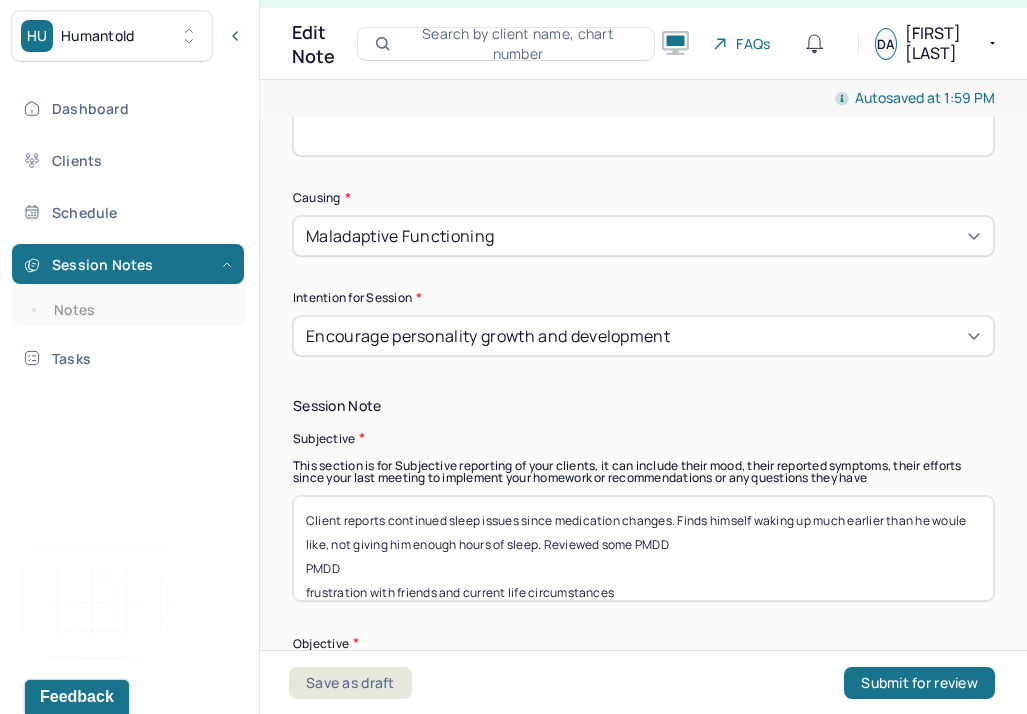 click on "Client reports continued sleep issues since medication changes. Finds himself waking up much earlier than he woule like, not giving him enough hours of sleep. Reviewed soem PMDD
PMDD
frustration with friends and current life circumstances
Client reports sleep has been different lately; finds himself napping but would like to cut back on this. Discussed boundaries with work and his mother, as well as emotions embarrassment he has been feeling around this. Processed emotions around upcoming termination of services at the end of the month due to client's changing insurance." at bounding box center (643, 548) 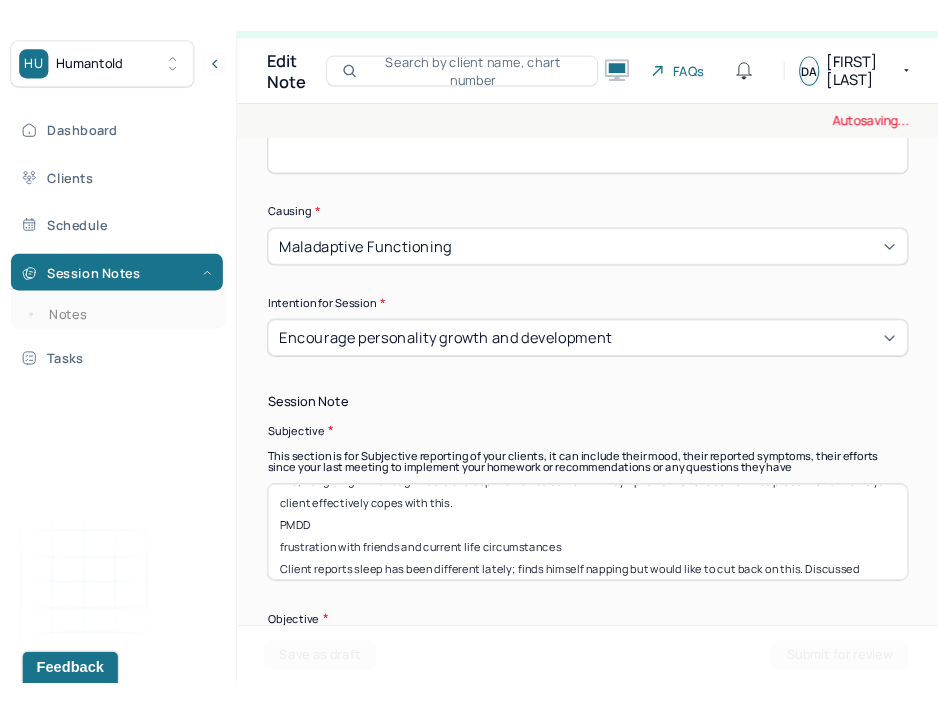 scroll, scrollTop: 53, scrollLeft: 0, axis: vertical 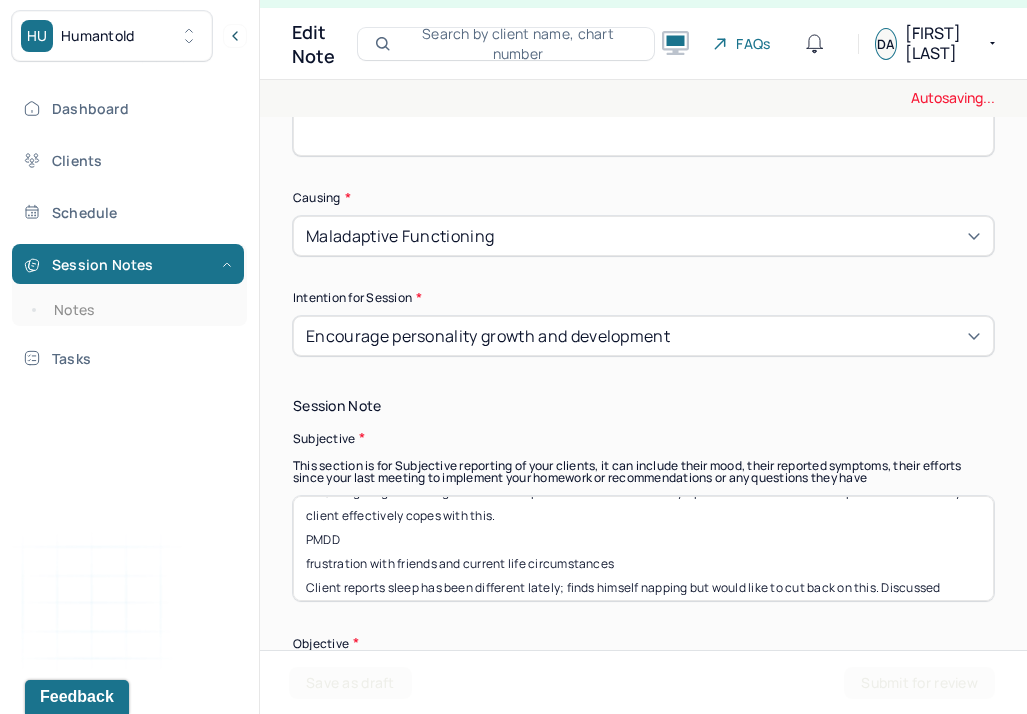 drag, startPoint x: 461, startPoint y: 515, endPoint x: 243, endPoint y: 515, distance: 218 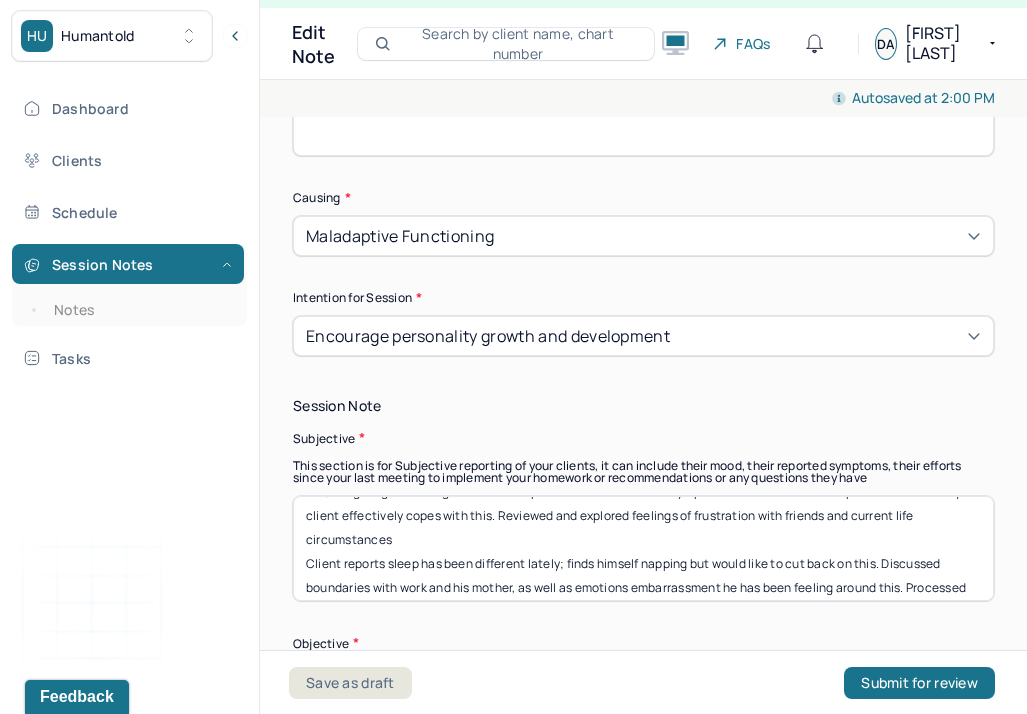 click on "Client reports continued sleep issues since medication changes. Finds himself waking up much earlier than he woule like, not giving him enough hours of sleep. Reviewed some PMDD symptoms that are sometimes present and the ways client effectively copes with this. Reviewed and explored feelings of frustration with friends and current life circumstances
Client reports sleep has been different lately; finds himself napping but would like to cut back on this. Discussed boundaries with work and his mother, as well as emotions embarrassment he has been feeling around this. Processed emotions around upcoming termination of services at the end of the month due to client's changing insurance." at bounding box center [643, 548] 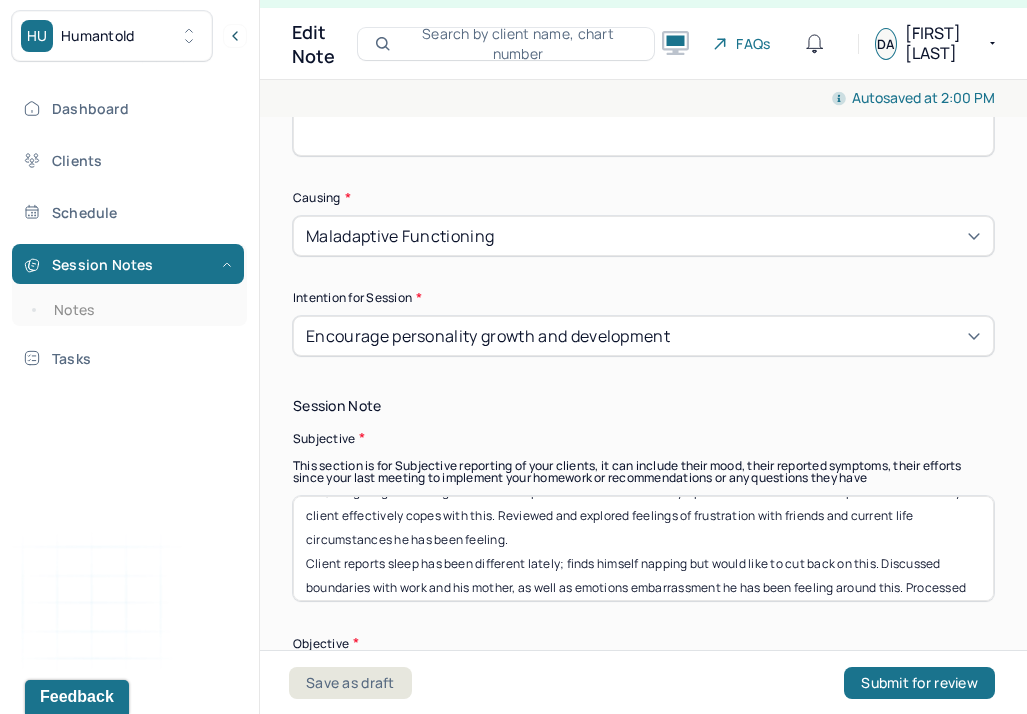 click on "Client reports continued sleep issues since medication changes. Finds himself waking up much earlier than he woule like, not giving him enough hours of sleep. Reviewed some PMDD symptoms that are sometimes present and the ways client effectively copes with this. Reviewed and explored feelings of frustration with friends and current life circumstances
Client reports sleep has been different lately; finds himself napping but would like to cut back on this. Discussed boundaries with work and his mother, as well as emotions embarrassment he has been feeling around this. Processed emotions around upcoming termination of services at the end of the month due to client's changing insurance." at bounding box center (643, 548) 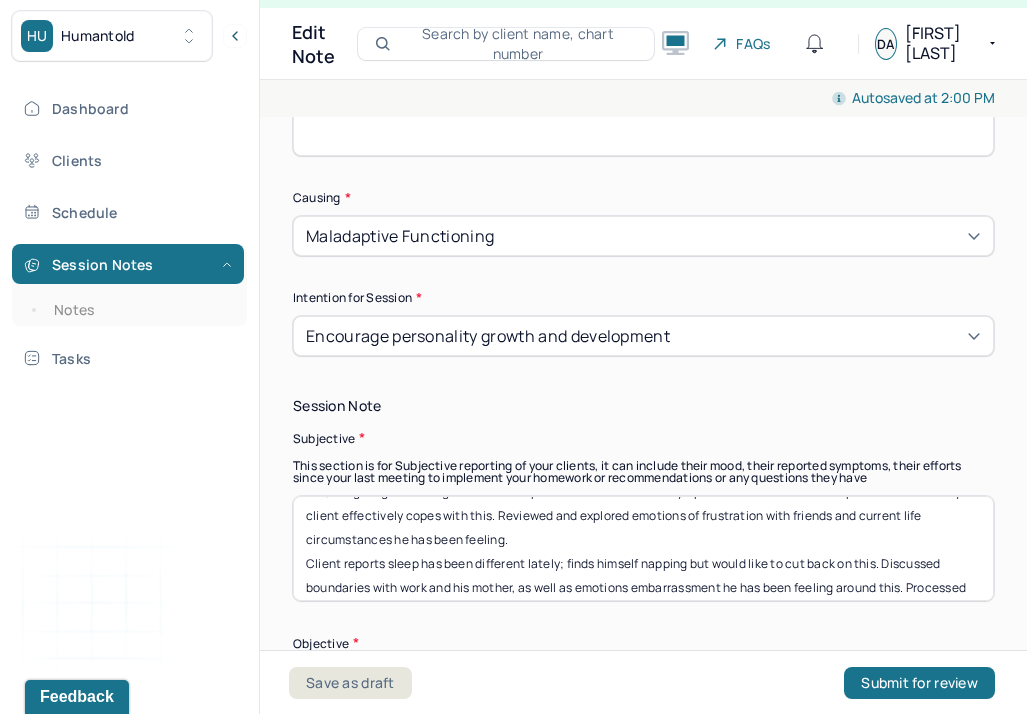 type on "Client reports continued sleep issues since medication changes. Finds himself waking up much earlier than he woule like, not giving him enough hours of sleep. Reviewed some PMDD symptoms that are sometimes present and the ways client effectively copes with this. Reviewed and explored emotions of frustration with friends and current life circumstances he has been feeling.
Client reports sleep has been different lately; finds himself napping but would like to cut back on this. Discussed boundaries with work and his mother, as well as emotions embarrassment he has been feeling around this. Processed emotions around upcoming termination of services at the end of the month due to client's changing insurance." 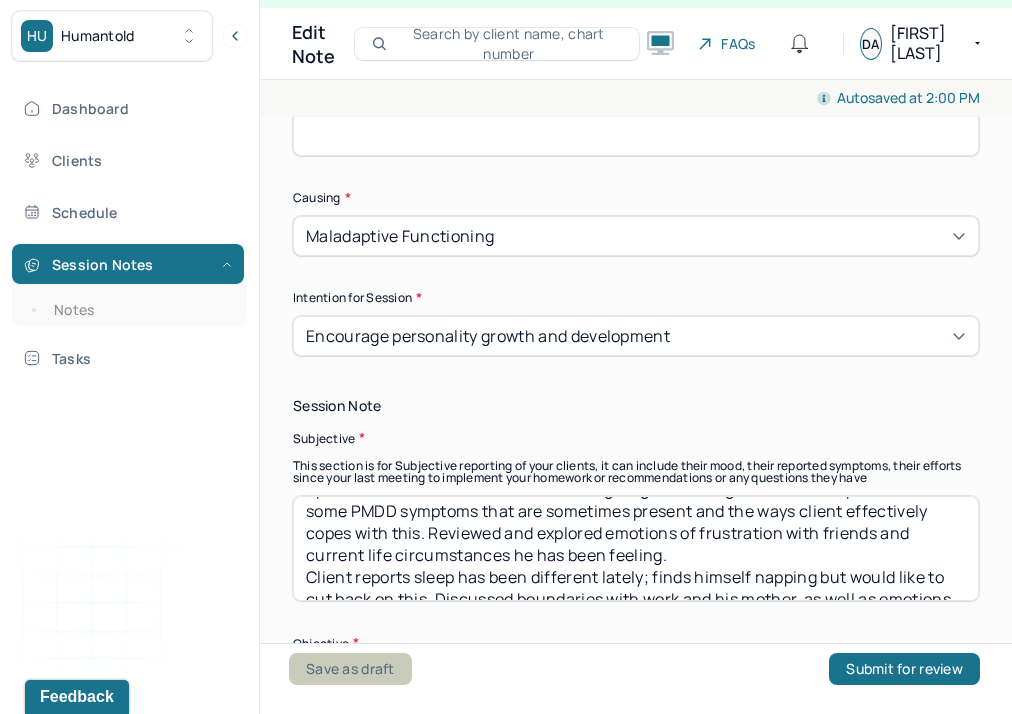 click on "Save as draft" at bounding box center (350, 669) 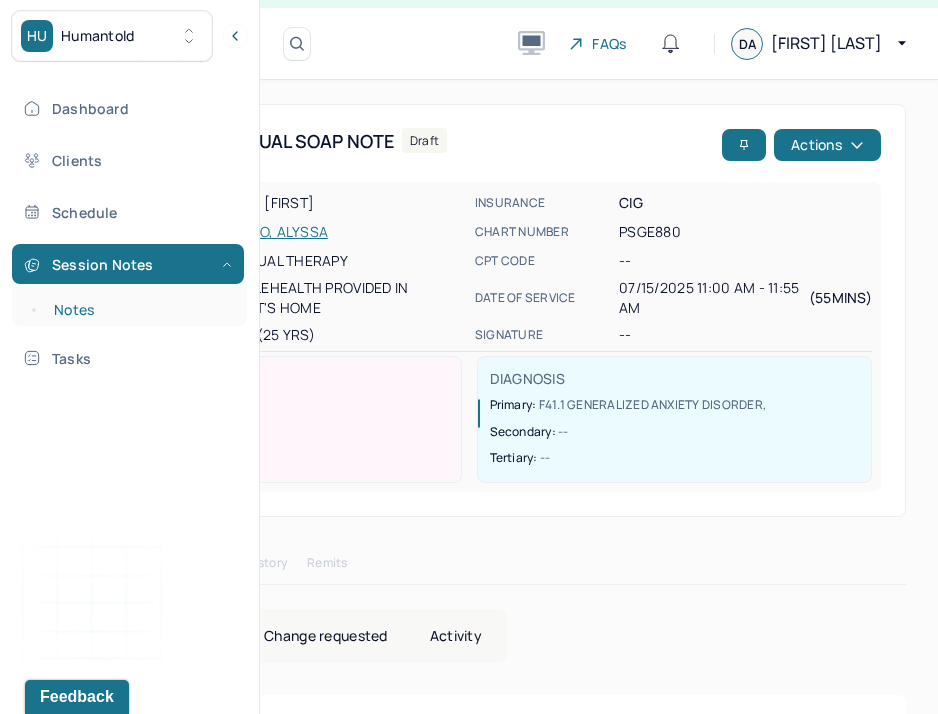 click on "Notes" at bounding box center [139, 310] 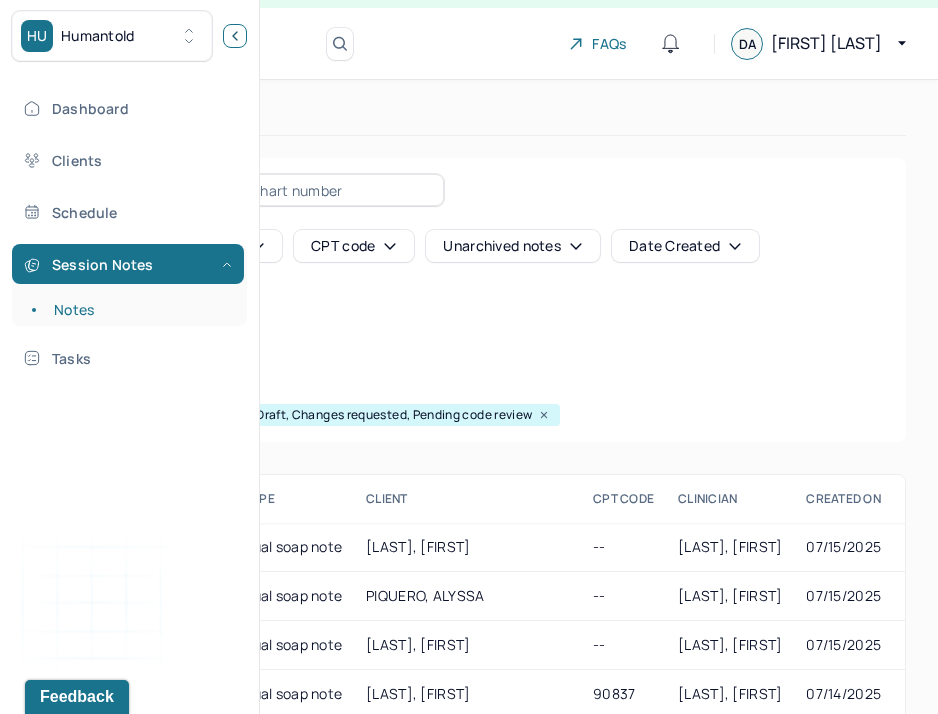 click 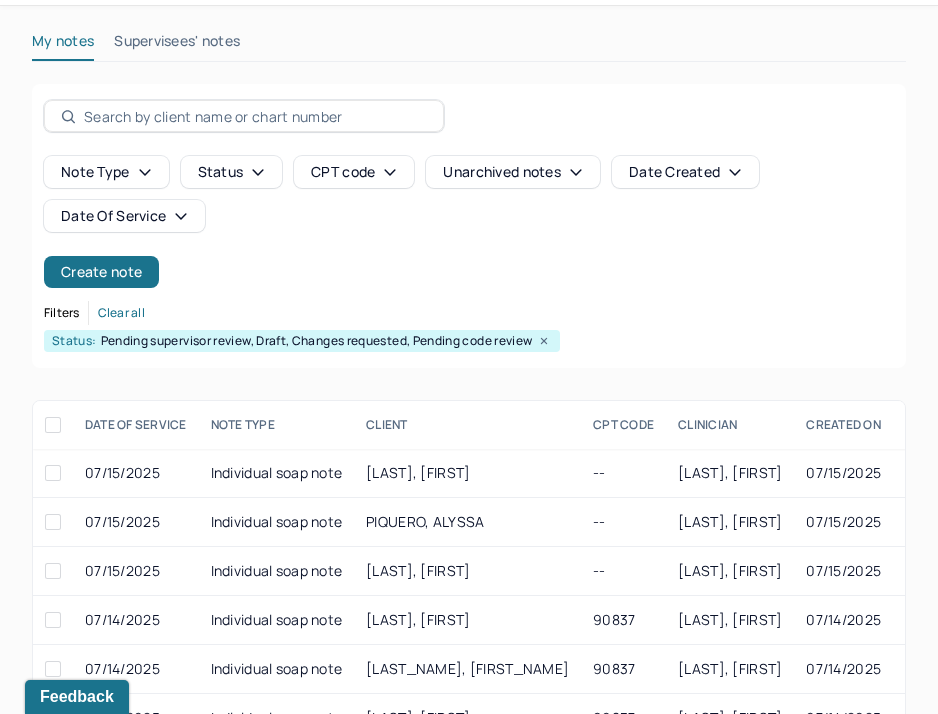 scroll, scrollTop: 111, scrollLeft: 0, axis: vertical 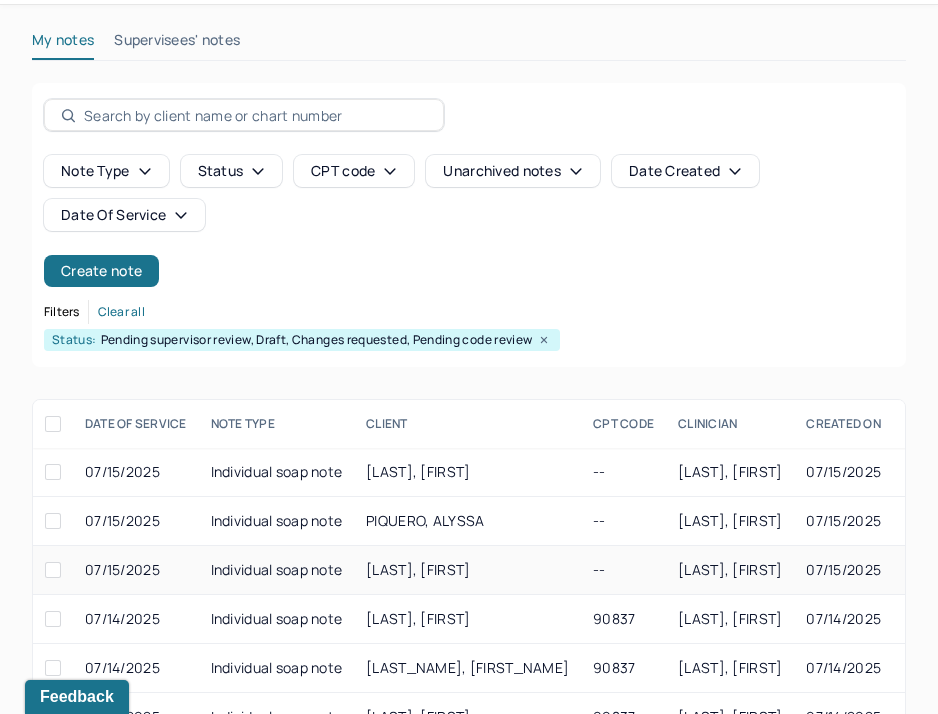 click on "[LAST], [FIRST]" at bounding box center (418, 569) 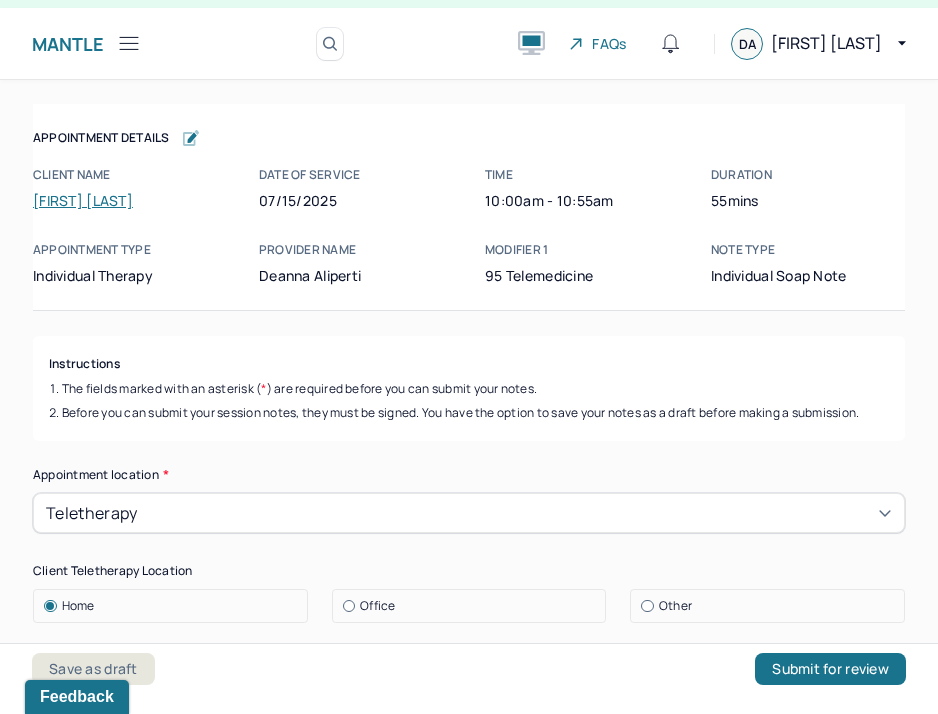 scroll, scrollTop: 36, scrollLeft: 0, axis: vertical 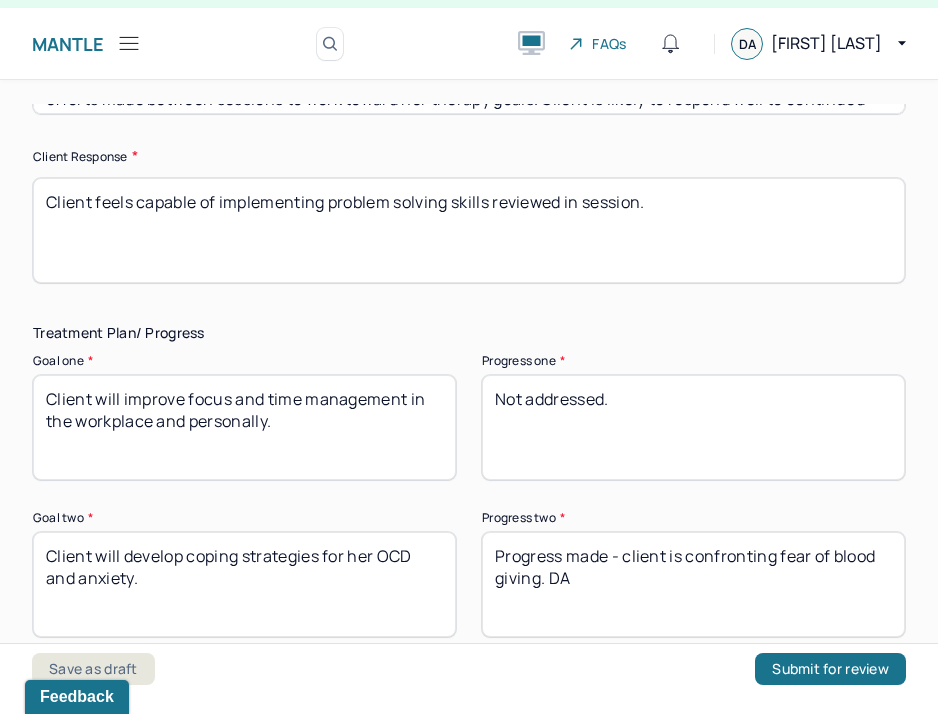click on "Treatment Plan/ Progress" at bounding box center (469, 333) 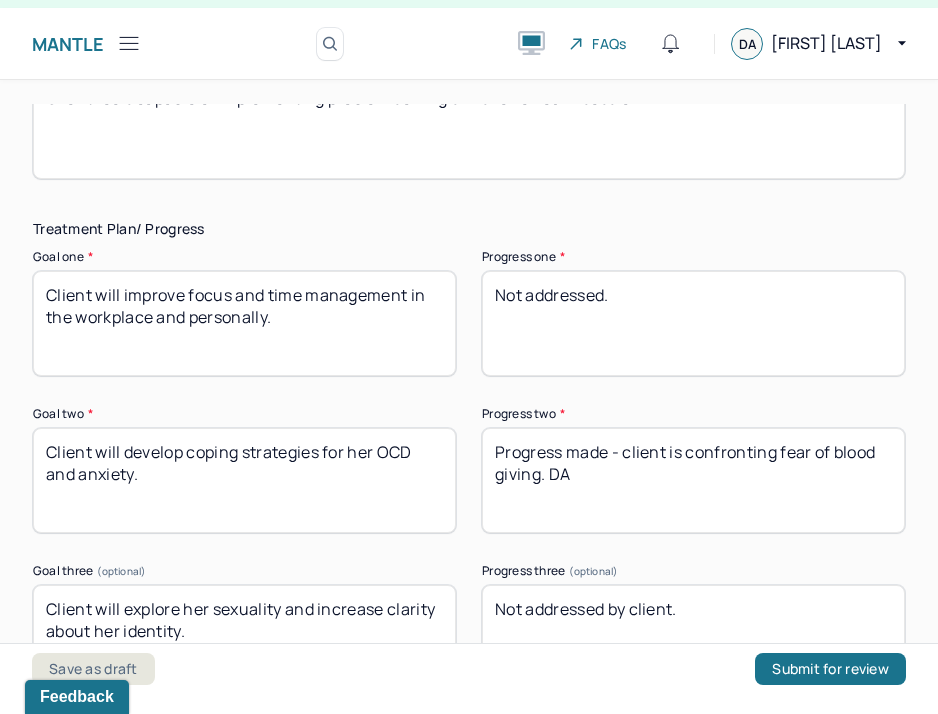 scroll, scrollTop: 3490, scrollLeft: 0, axis: vertical 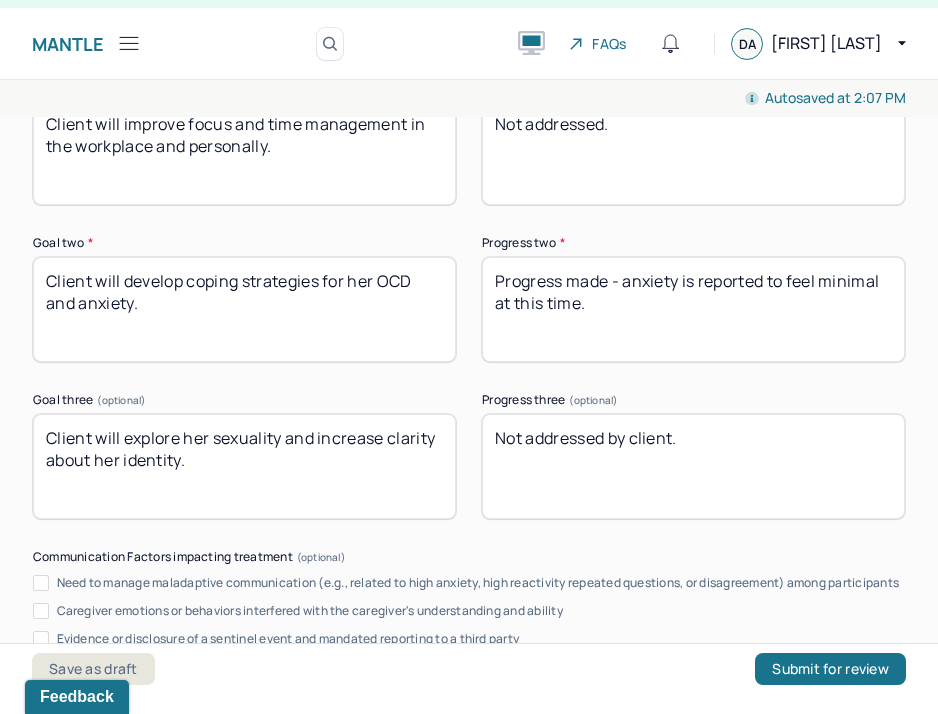 click on "Progress made - anxiet is reported to feel minimal at this time." at bounding box center [693, 309] 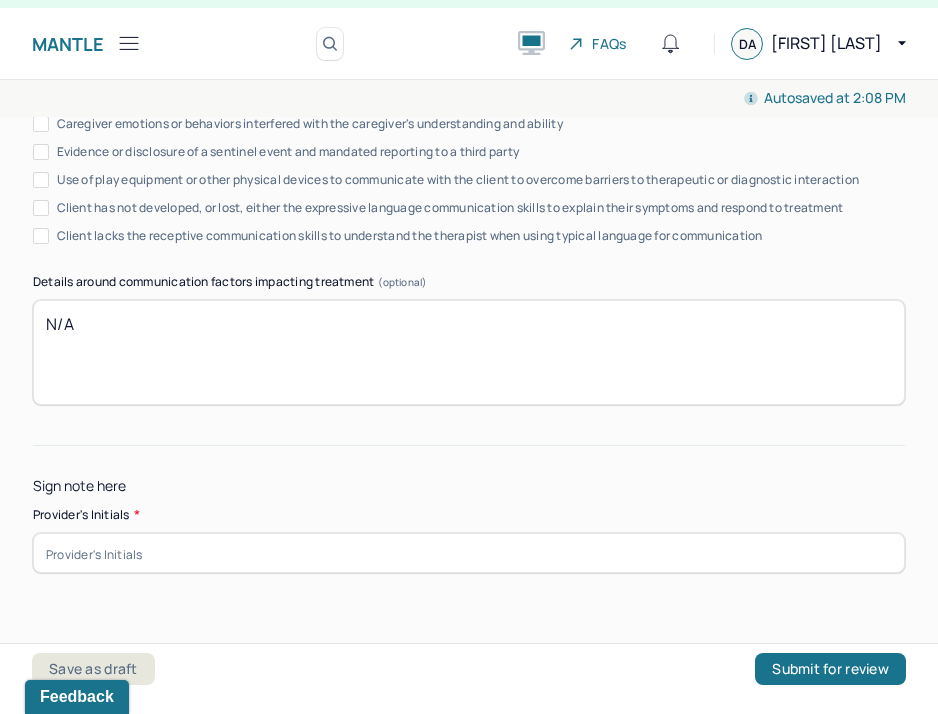 scroll, scrollTop: 4145, scrollLeft: 0, axis: vertical 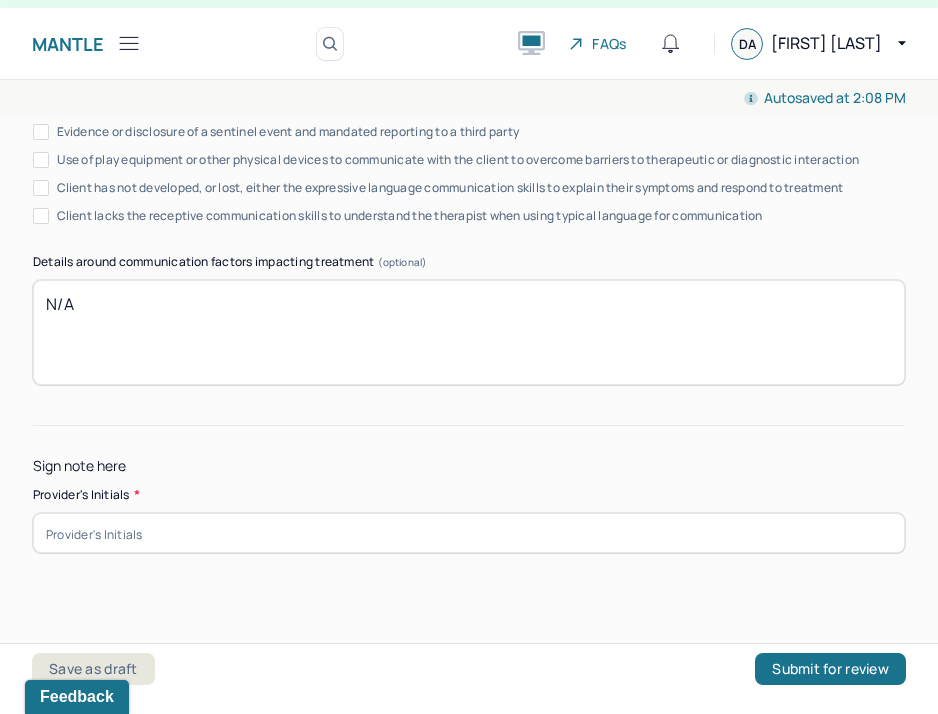 type on "Progress made - anxiety is reported to feel minimal at this time, significant progress regarding airplane anxiety reported." 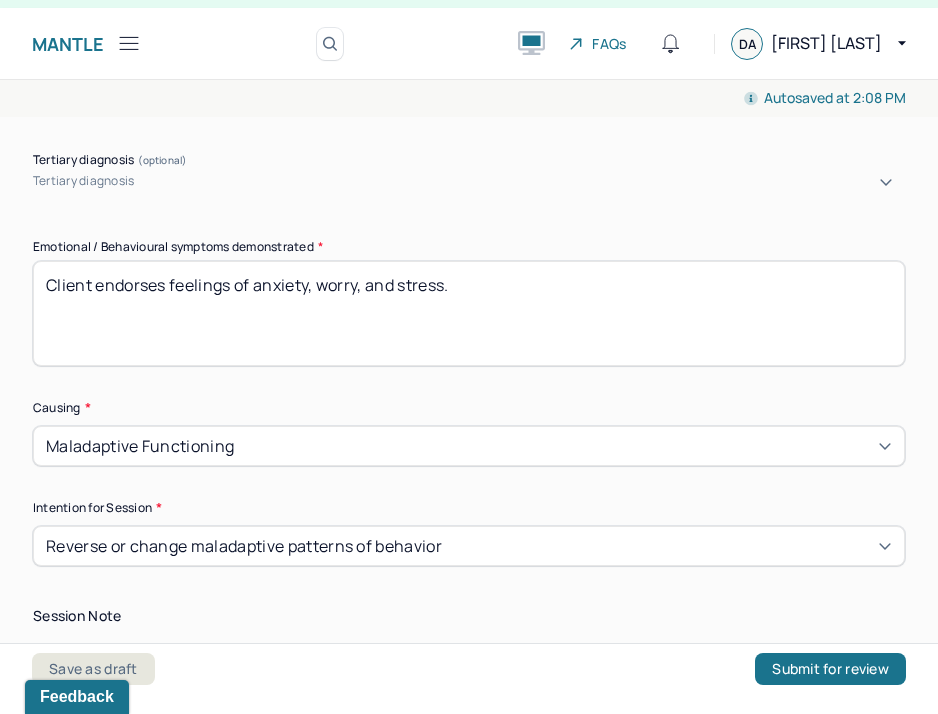 scroll, scrollTop: 862, scrollLeft: 0, axis: vertical 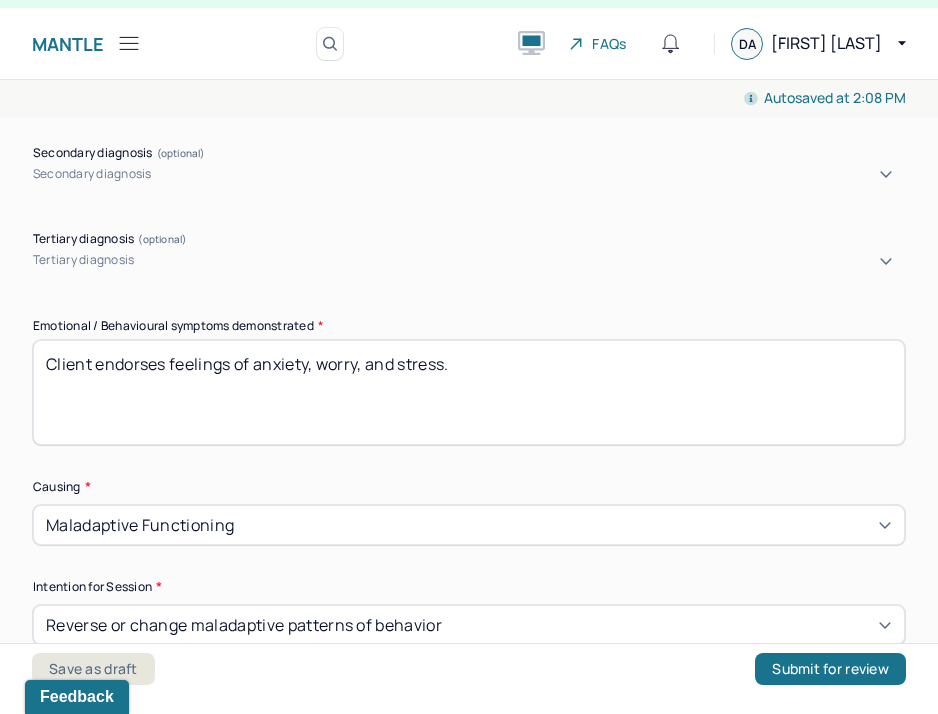 type on "DA" 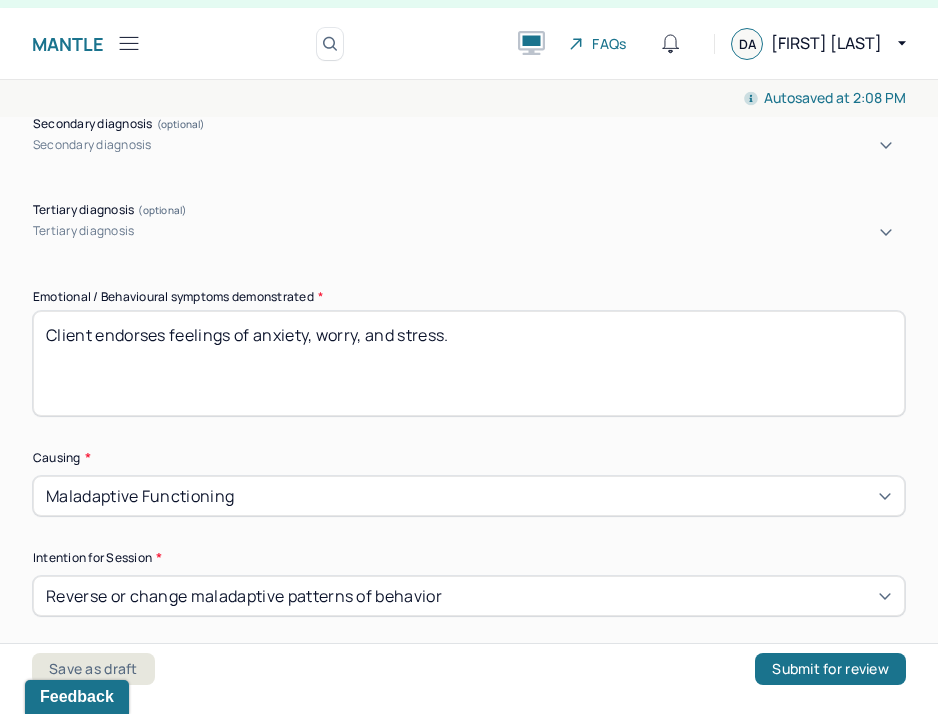 scroll, scrollTop: 923, scrollLeft: 0, axis: vertical 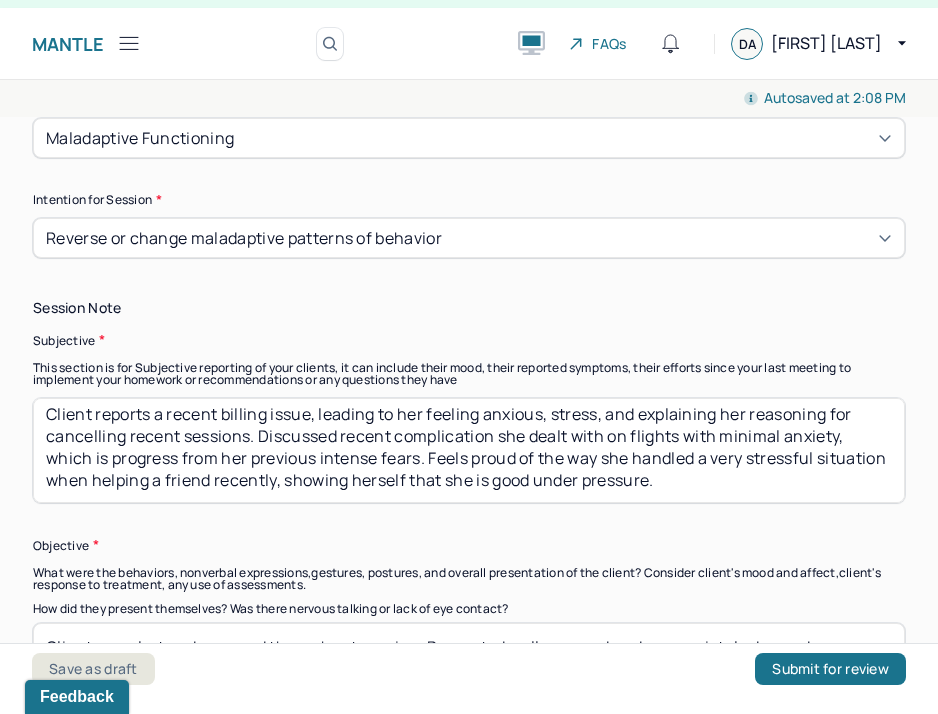 click on "Session Note Subjective This section is for Subjective reporting of your clients, it can include their mood, their reported symptoms, their efforts since your last meeting to implement your homework or recommendations or any questions they have Client reports a recent billing issue, leading to her feeling anxious, stress, and explaining her reasoning for cancelling recent sessions. Discussed recent complication she dealt with on flights with minimal anxiety, which is progress from her previous intense fears. Feels proud of the way she handled a very stressful situation when helping a friend recently, showing herself that she is good under pressure. Objective What were the behaviors, nonverbal expressions,gestures, postures, and overall presentation of the client? Consider client's mood and affect,client's response to treatment, any use of assessments. How did they present themselves? Was there nervous talking or lack of eye contact? Assessment" at bounding box center [469, 627] 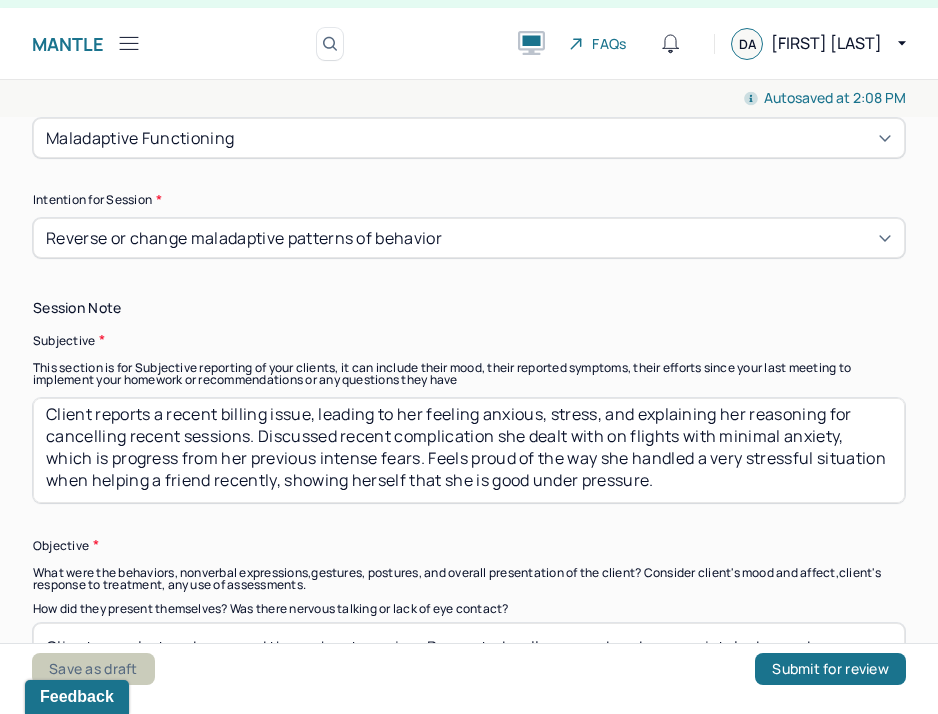 click on "Save as draft" at bounding box center (93, 669) 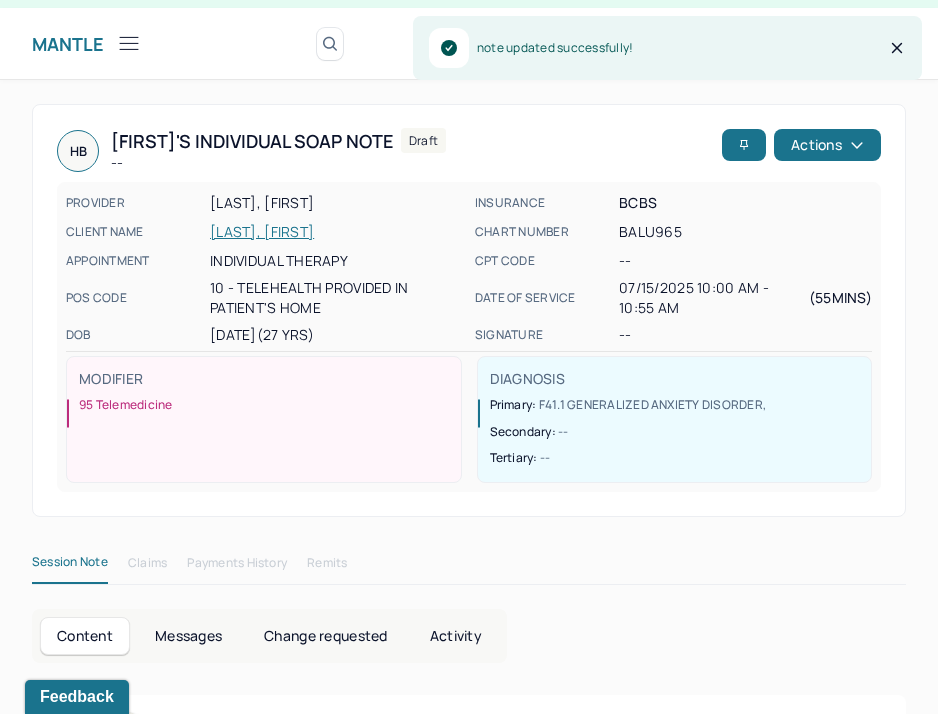 click 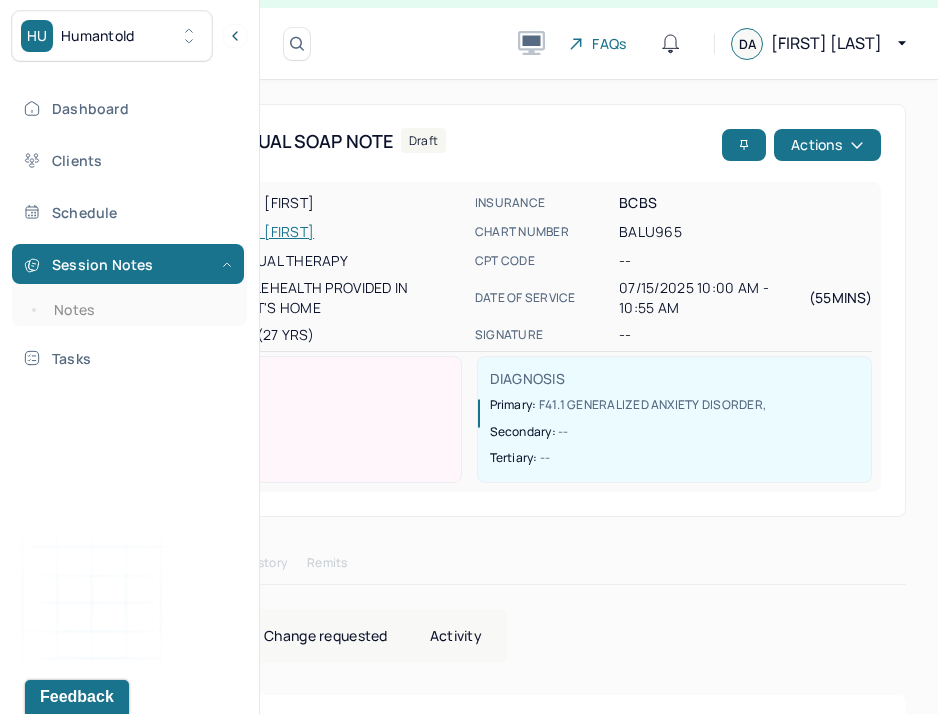 click on "Individual therapy" at bounding box center [336, 261] 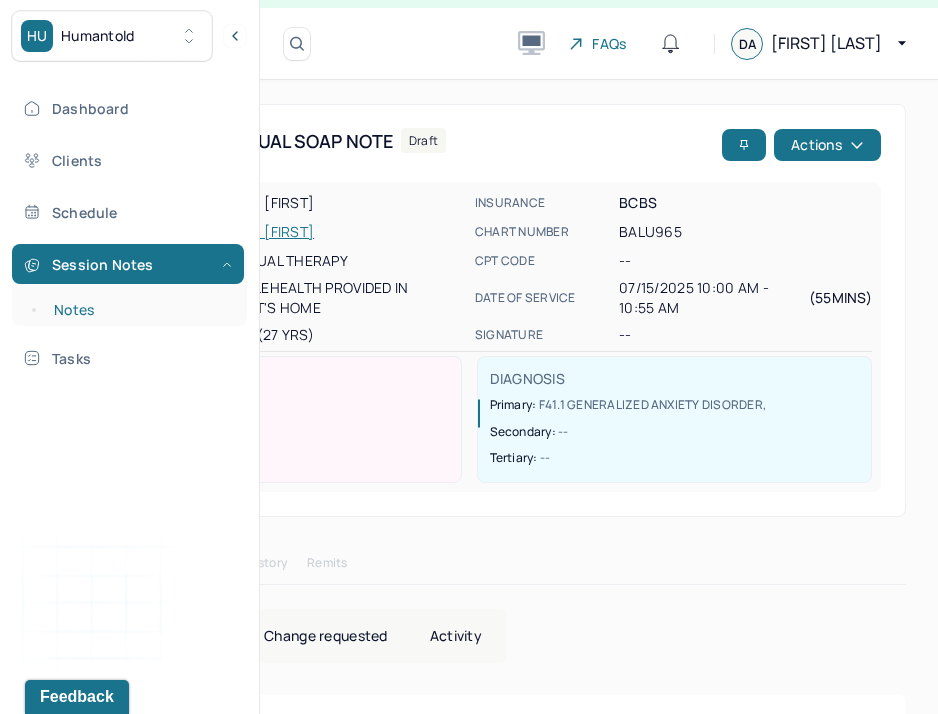 click on "Notes" at bounding box center [139, 310] 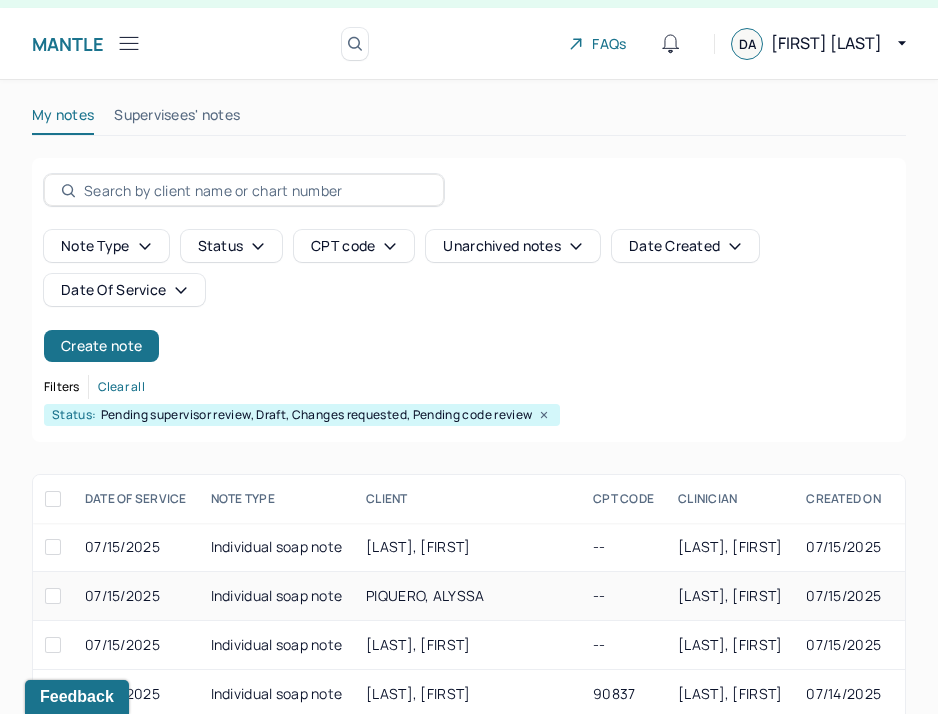 click on "Individual soap note" at bounding box center (277, 596) 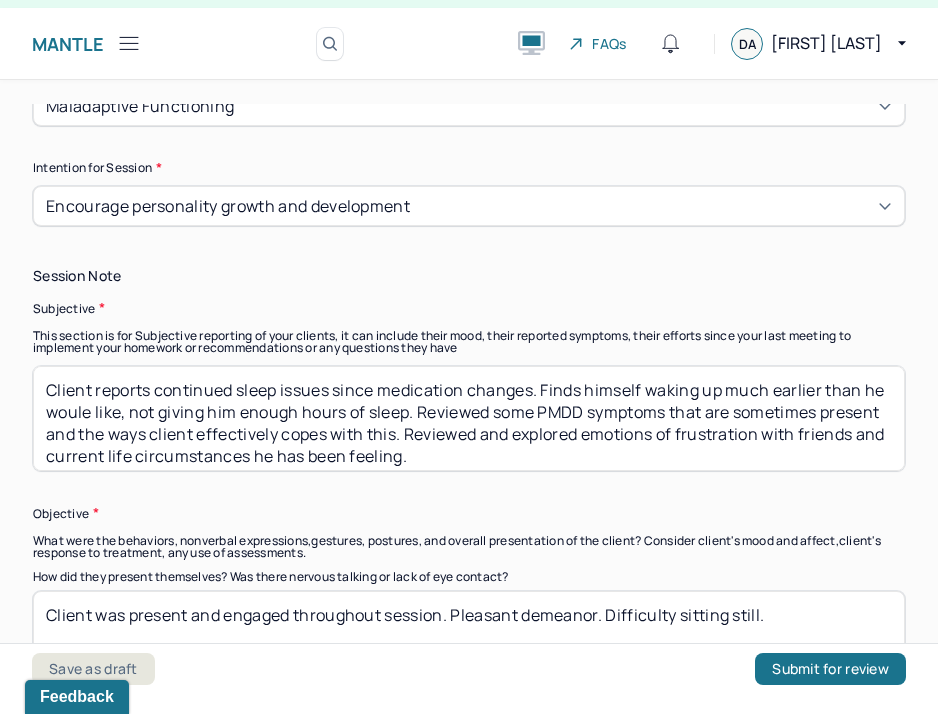 scroll, scrollTop: 1367, scrollLeft: 0, axis: vertical 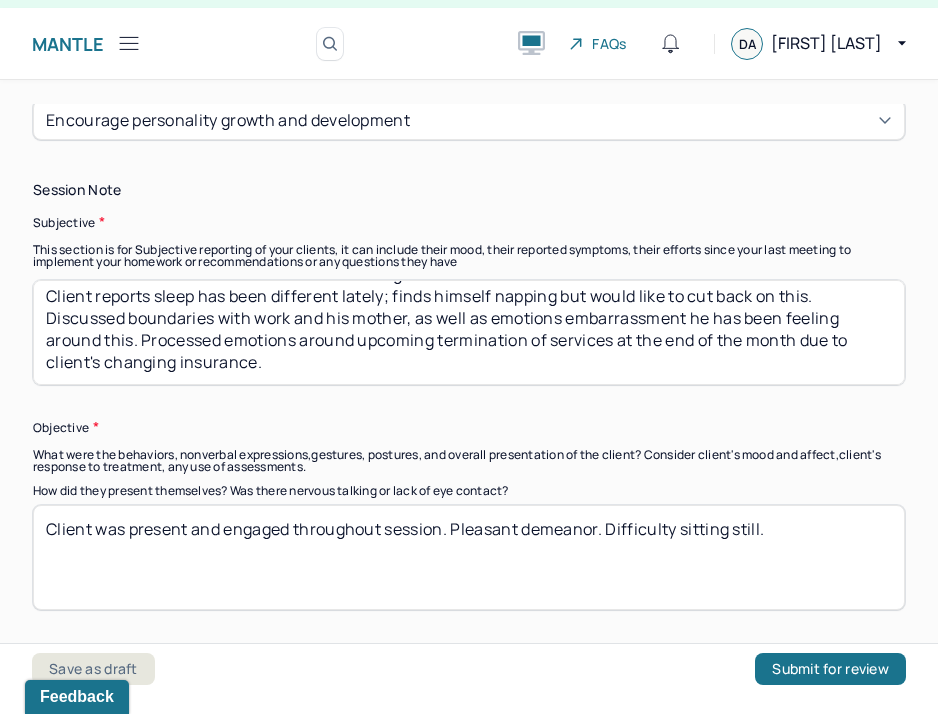 drag, startPoint x: 42, startPoint y: 315, endPoint x: 119, endPoint y: 441, distance: 147.66516 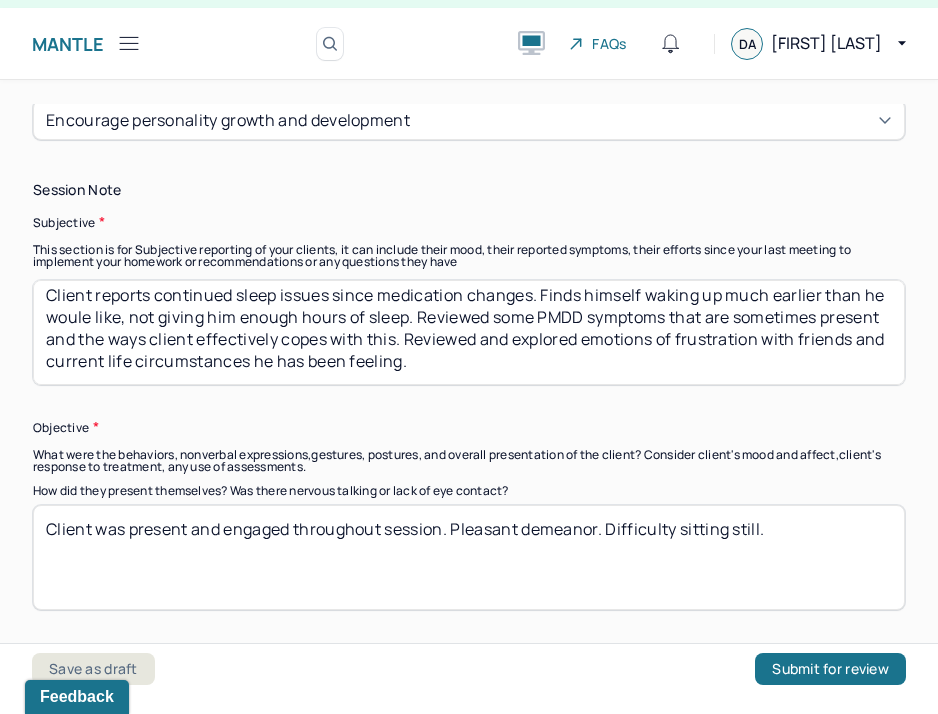 scroll, scrollTop: 8, scrollLeft: 0, axis: vertical 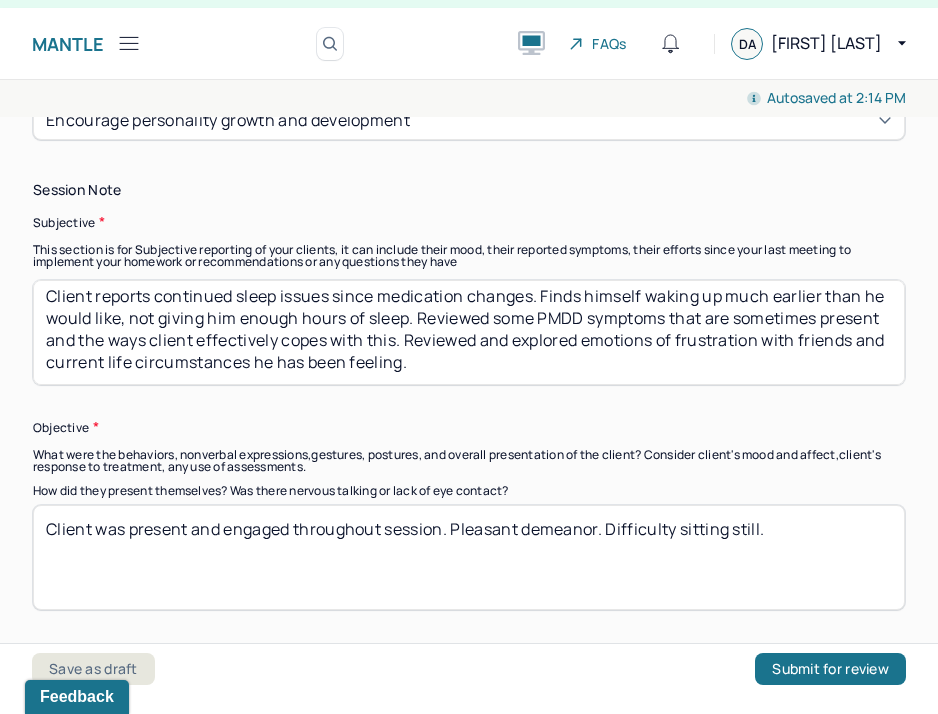 type on "Client reports continued sleep issues since medication changes. Finds himself waking up much earlier than he would like, not giving him enough hours of sleep. Reviewed some PMDD symptoms that are sometimes present and the ways client effectively copes with this. Reviewed and explored emotions of frustration with friends and current life circumstances he has been feeling." 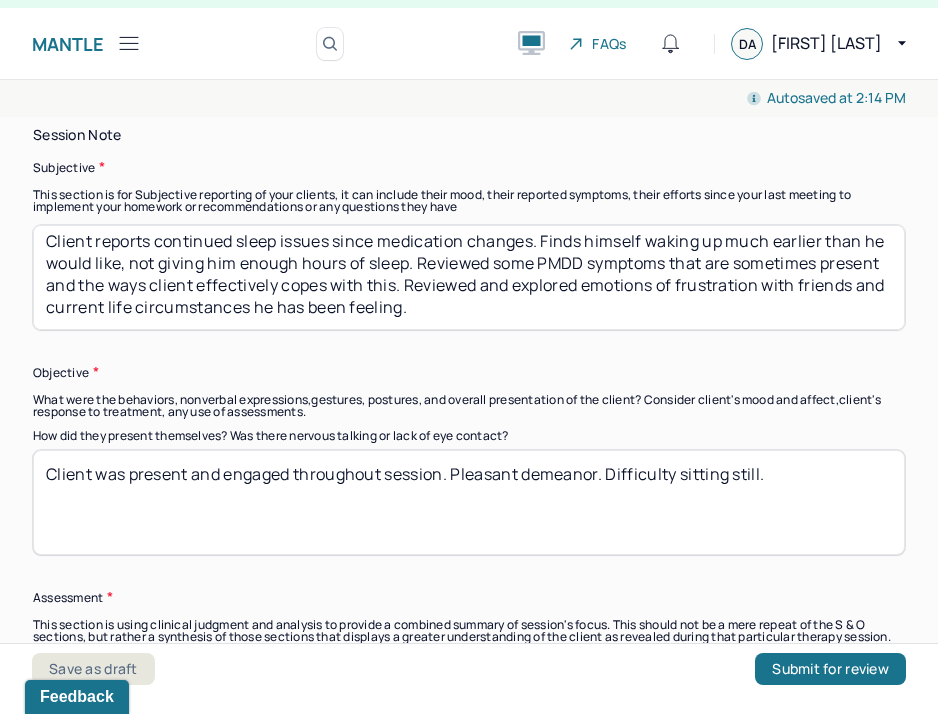 scroll, scrollTop: 1446, scrollLeft: 0, axis: vertical 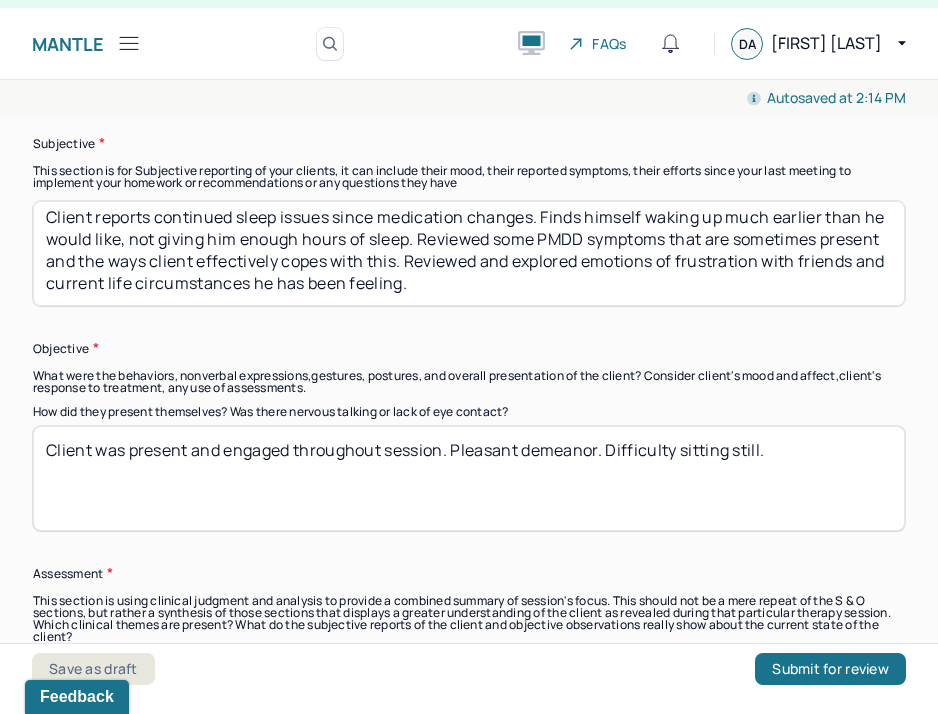 drag, startPoint x: 243, startPoint y: 473, endPoint x: -38, endPoint y: 385, distance: 294.45712 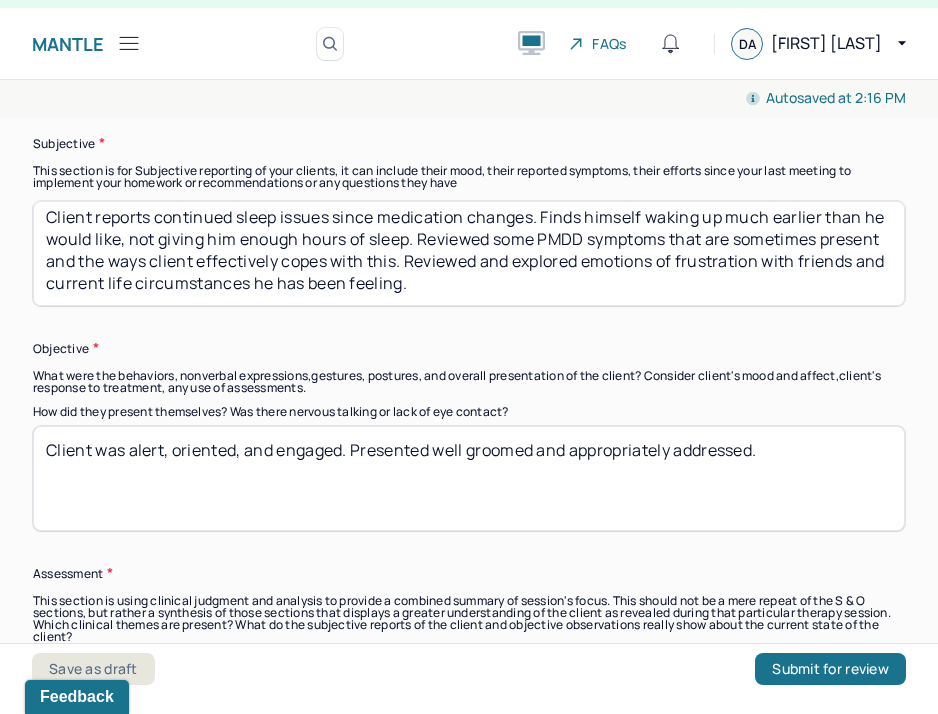 type on "Client was alert, oriented, and engaged. Presented well groomed and appropriately addressed." 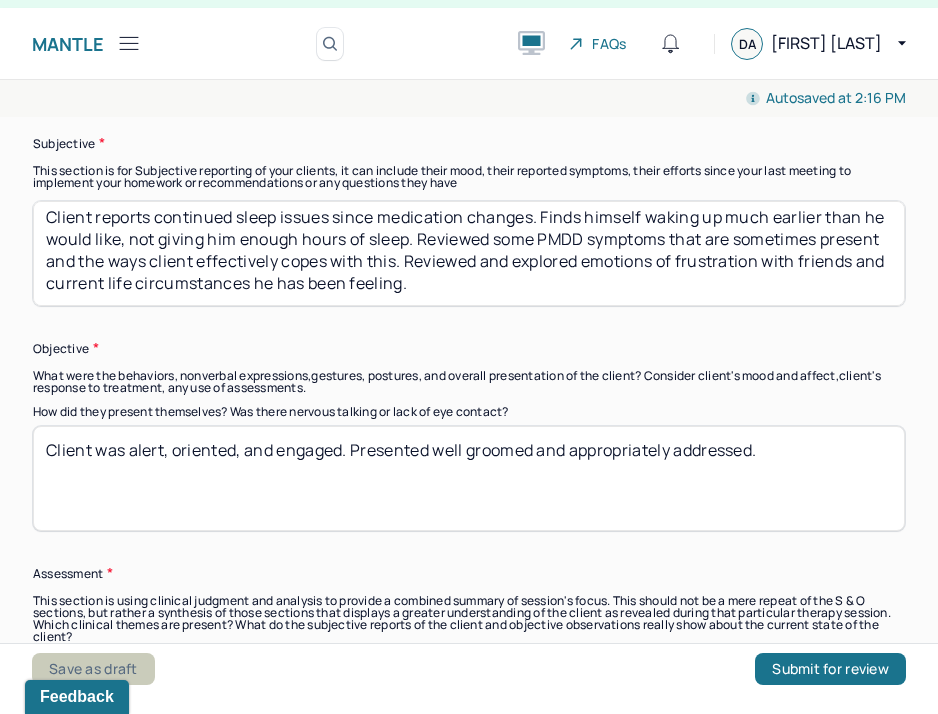 click on "Save as draft" at bounding box center [93, 669] 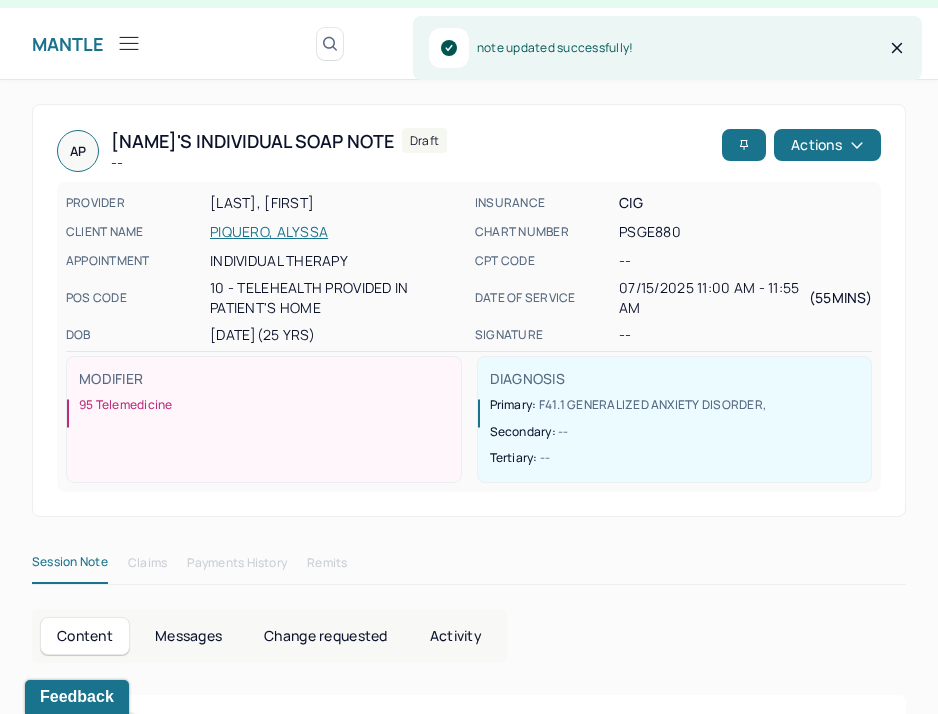 click at bounding box center [129, 43] 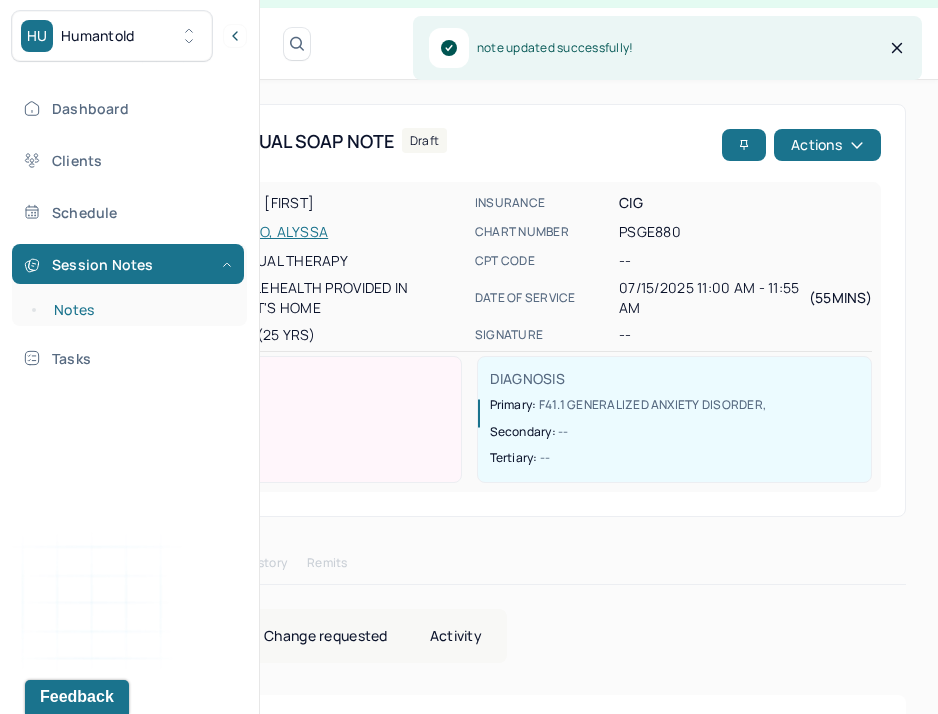 click on "Notes" at bounding box center (139, 310) 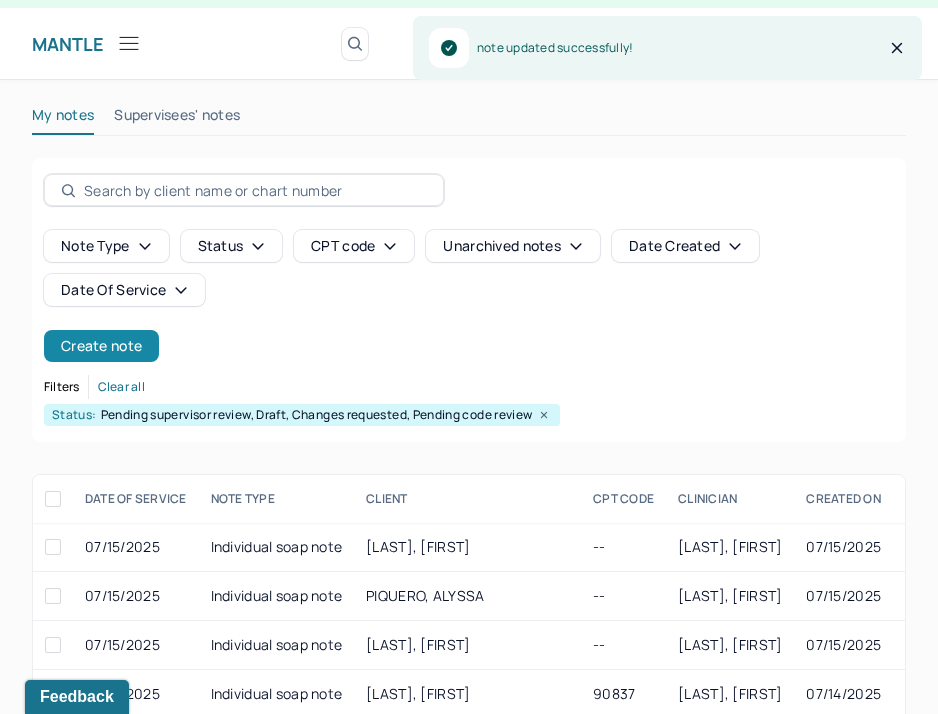 click on "Create note" at bounding box center [101, 346] 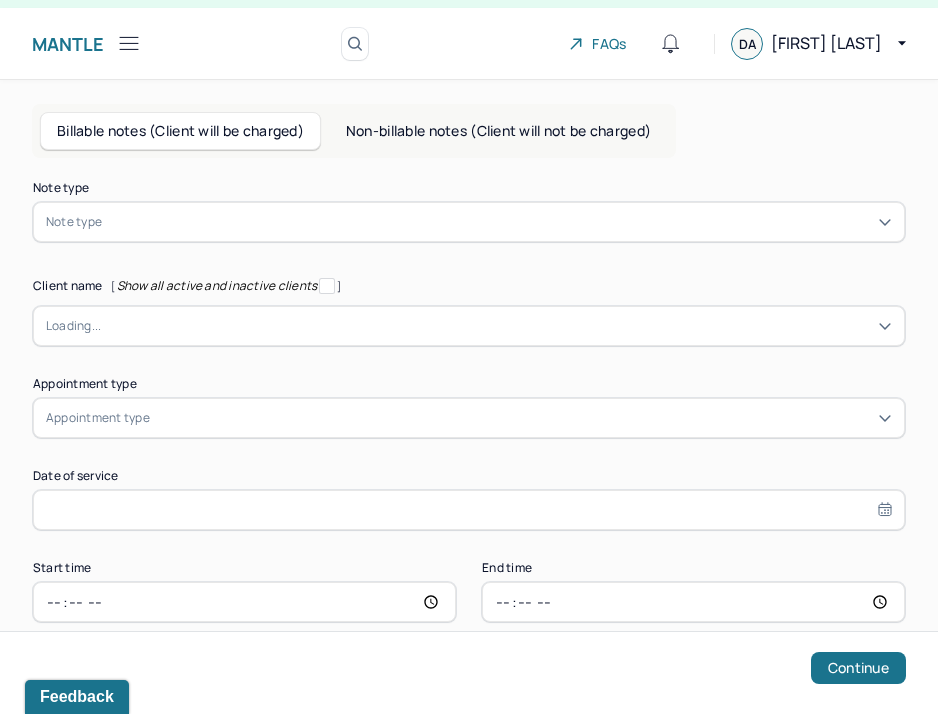 scroll, scrollTop: 0, scrollLeft: 0, axis: both 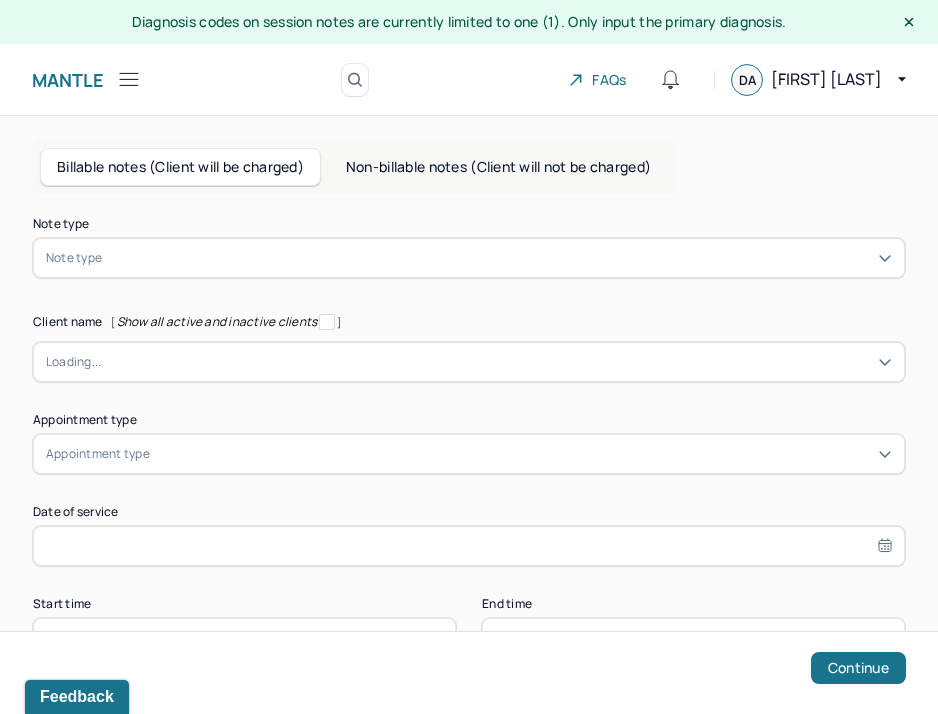 click on "Note type Note type" at bounding box center [469, 248] 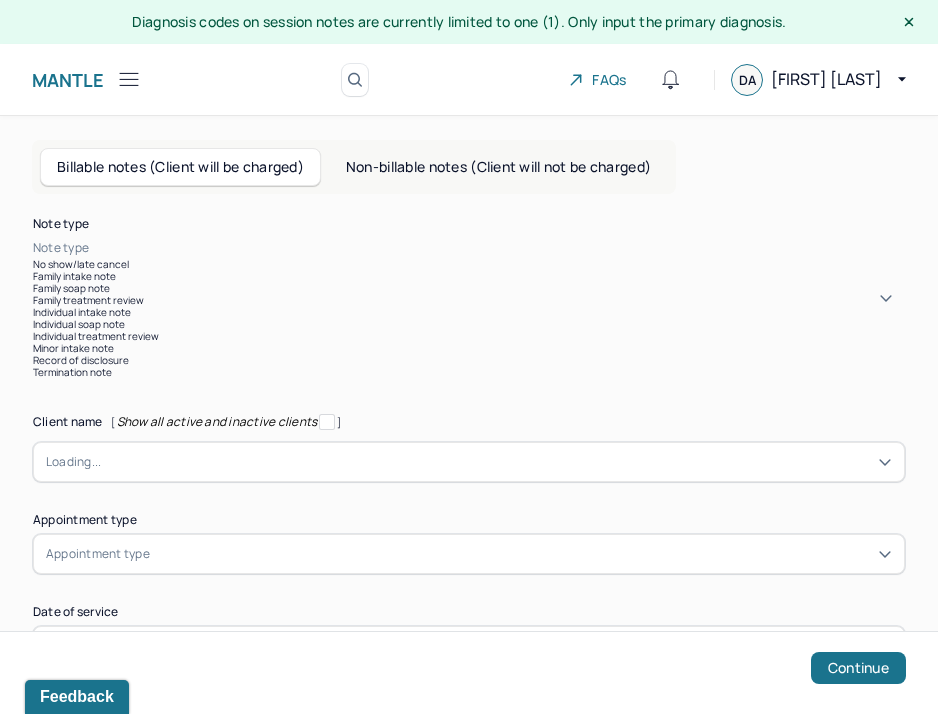 scroll, scrollTop: 9, scrollLeft: 0, axis: vertical 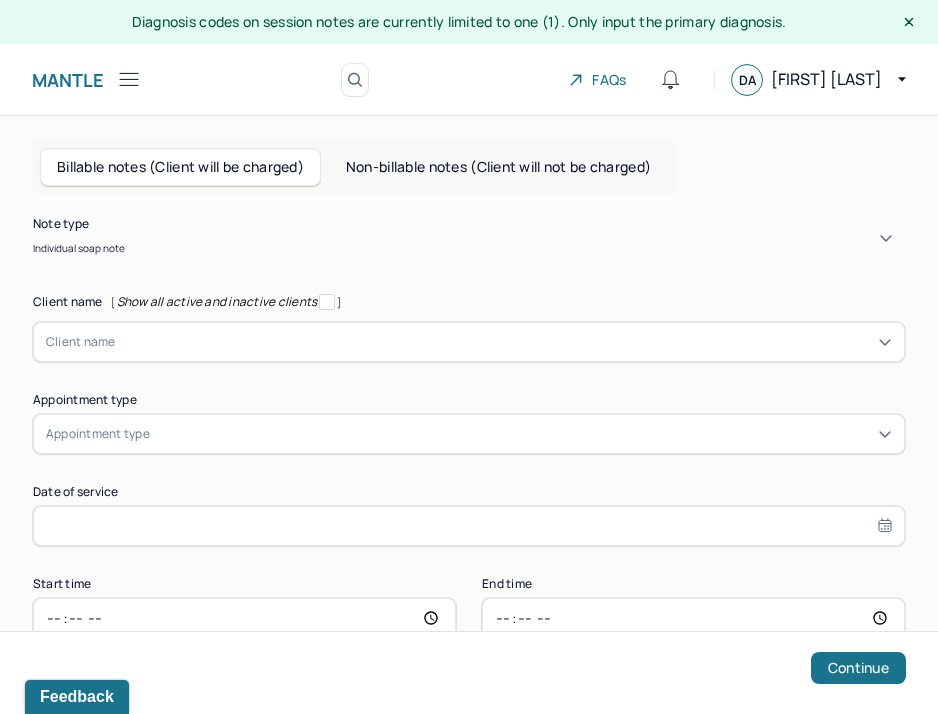 click at bounding box center [504, 342] 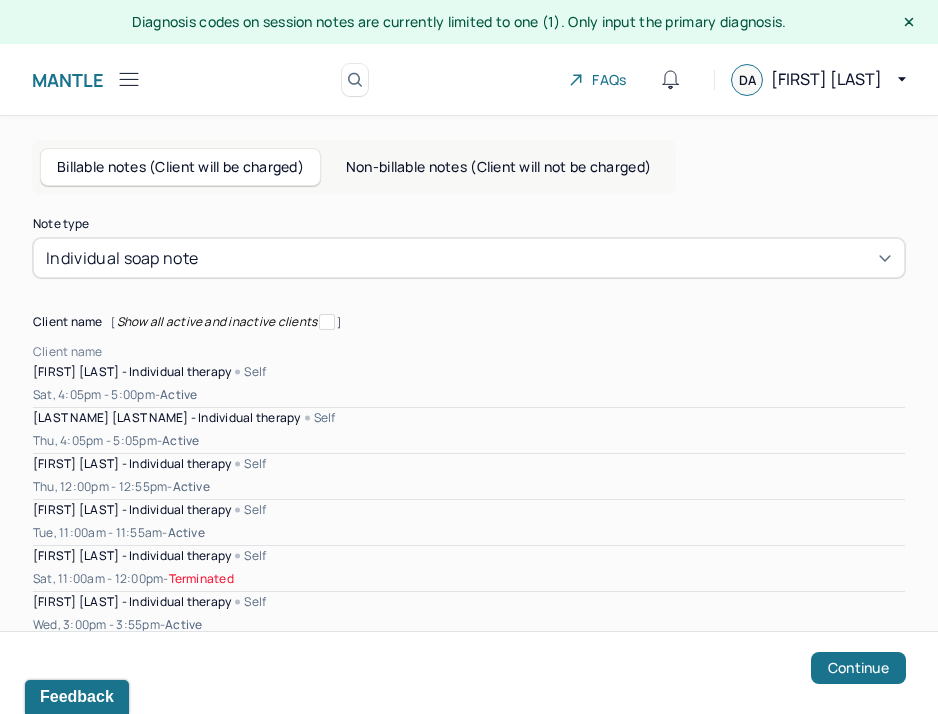 scroll, scrollTop: 2169, scrollLeft: 0, axis: vertical 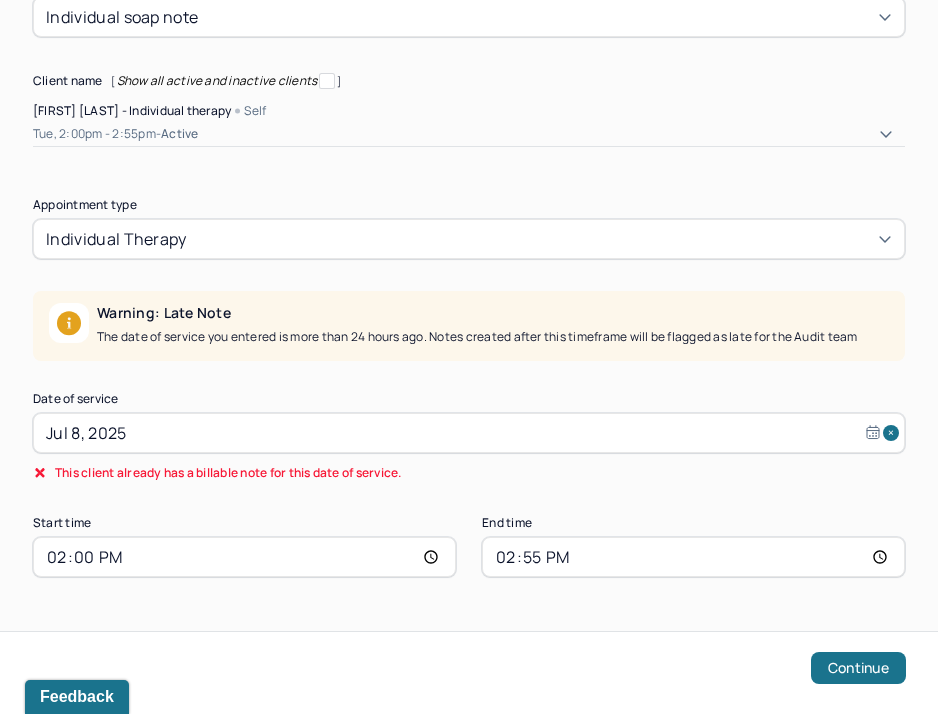 click on "Jul 8, 2025" at bounding box center [469, 433] 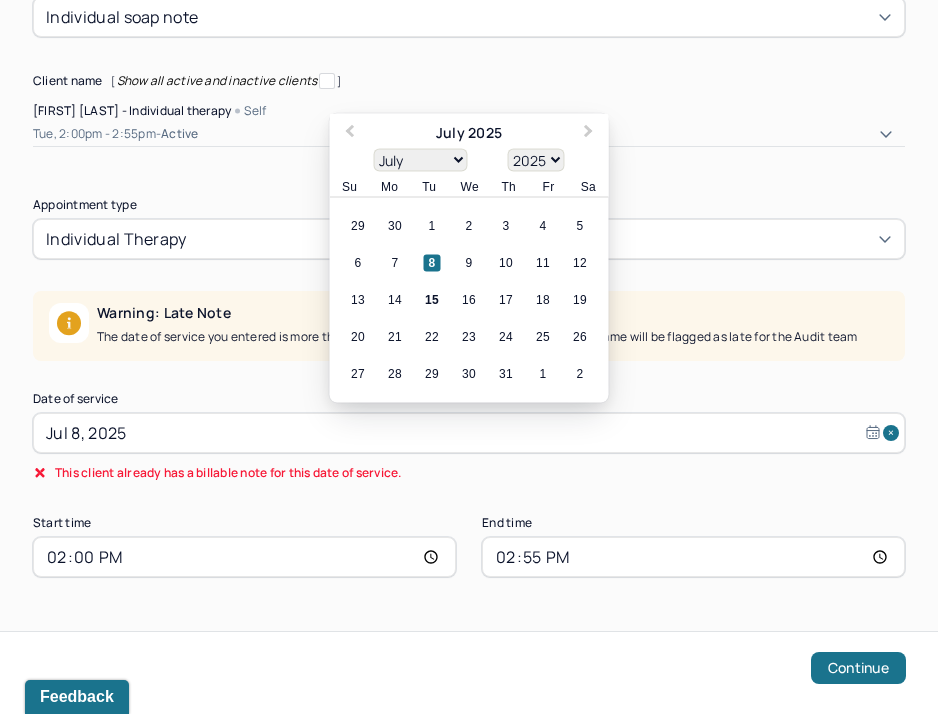 click on "Note type Individual soap note Client name [ Show all active and inactive clients ] [FIRST] [LAST] - Individual therapy Self
Tue, [TIME] - [STATUS] Supervisee name [FIRST] [LAST] Appointment type individual therapy Warning: Late Note The date of service you entered is more than 24 hours ago. Notes created after this timeframe will be flagged as late for the Audit team Date of service [DATE] Previous Month Next Month July 2025 January February March April May June July August September October November December 1900 1901 1902 1903 1904 1905 1906 1907 1908 1909 1910 1911 1912 1913 1914 1915 1916 1917 1918 1919 1920 1921 1922 1923 1924 1925 1926 1927 1928 1929 1930 1931 1932 1933 1934 1935 1936 1937 1938 1939 1940 1941 1942 1943 1944 1945 1946 1947 1948 1949 1950 1951 1952 1953 1954 1955 1956 1957 1958 1959 1960 1961 1962 1963 1964 1965 1966 1967 1968 1969 1970 1971 1972 1973 1974 1975 1976 1977 1978 1979 1980 1981 1982 1983 1984 1985 1986 1987 1988 1989 1990 1991 1992 1993 Su" at bounding box center (469, 277) 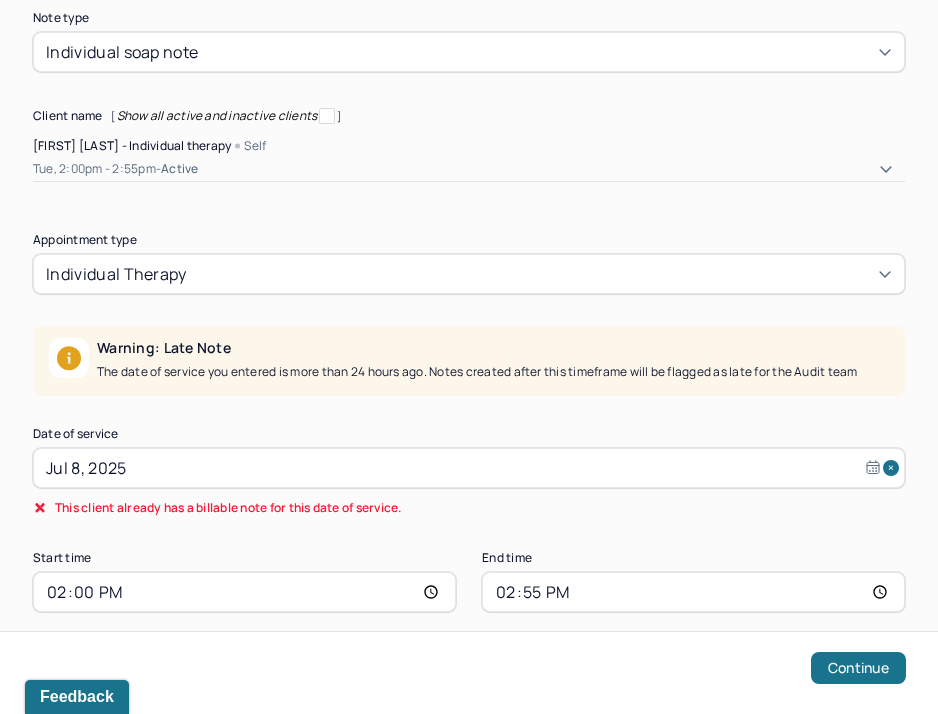 scroll, scrollTop: 241, scrollLeft: 0, axis: vertical 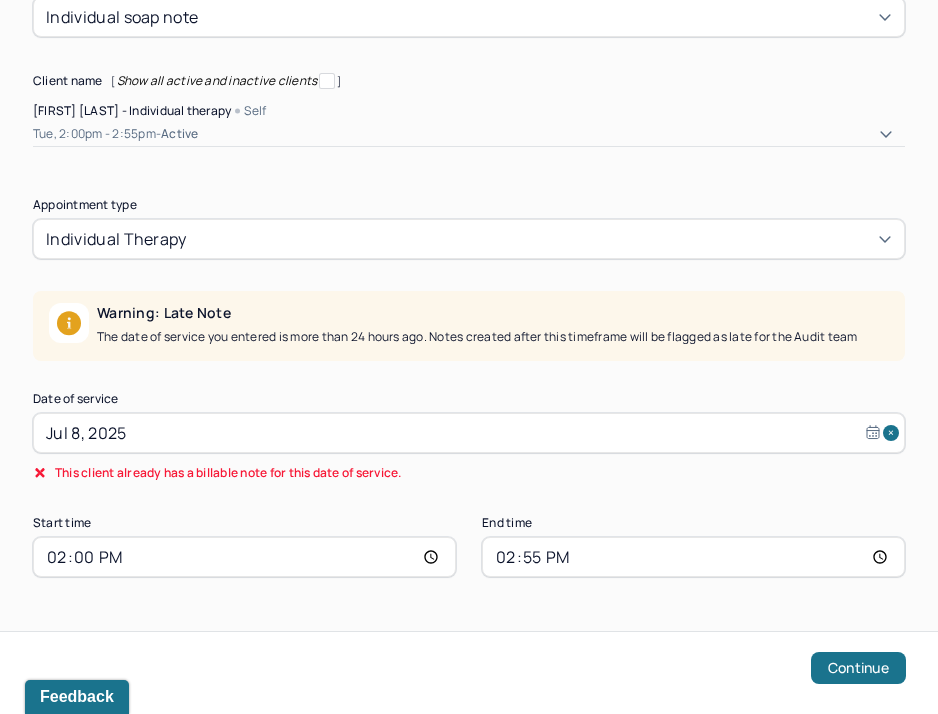 click on "[DAY], [TIME] - active" at bounding box center (469, 134) 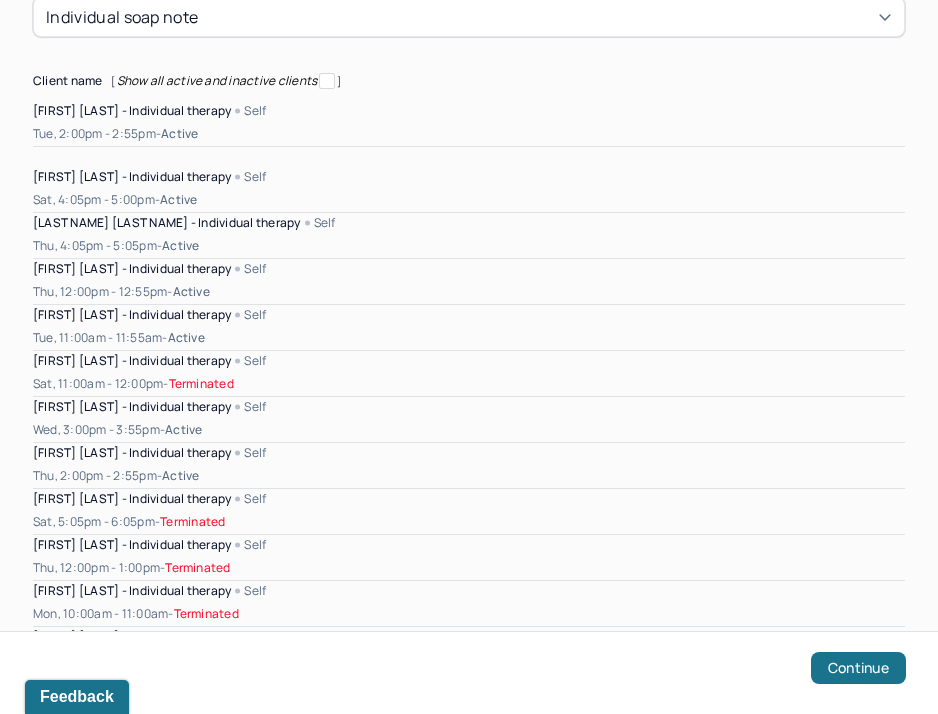 scroll, scrollTop: 2241, scrollLeft: 0, axis: vertical 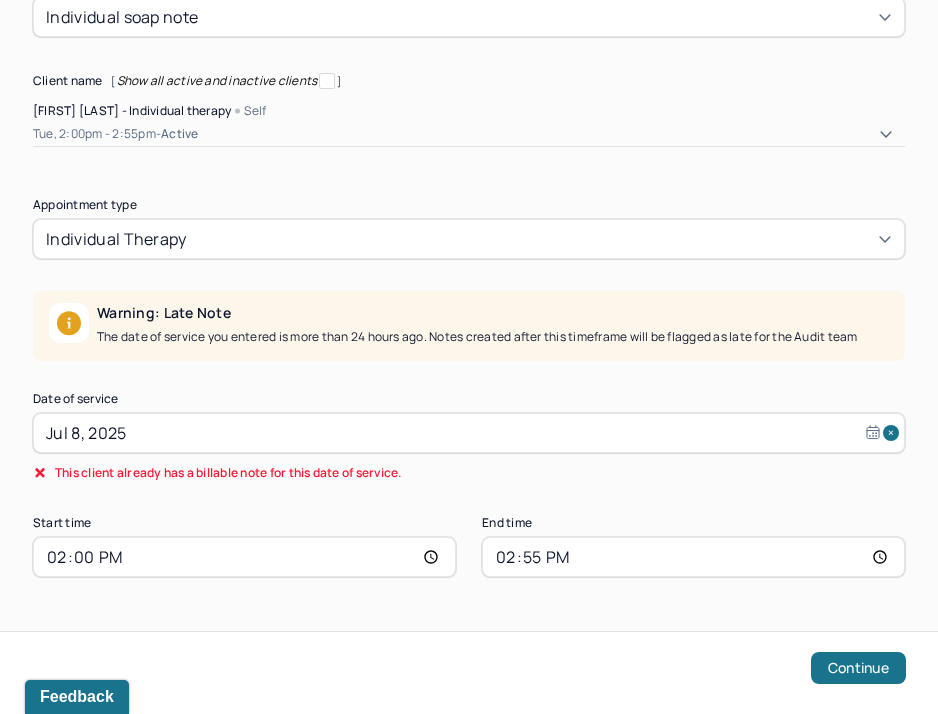 click on "Jul 8, 2025" at bounding box center (469, 433) 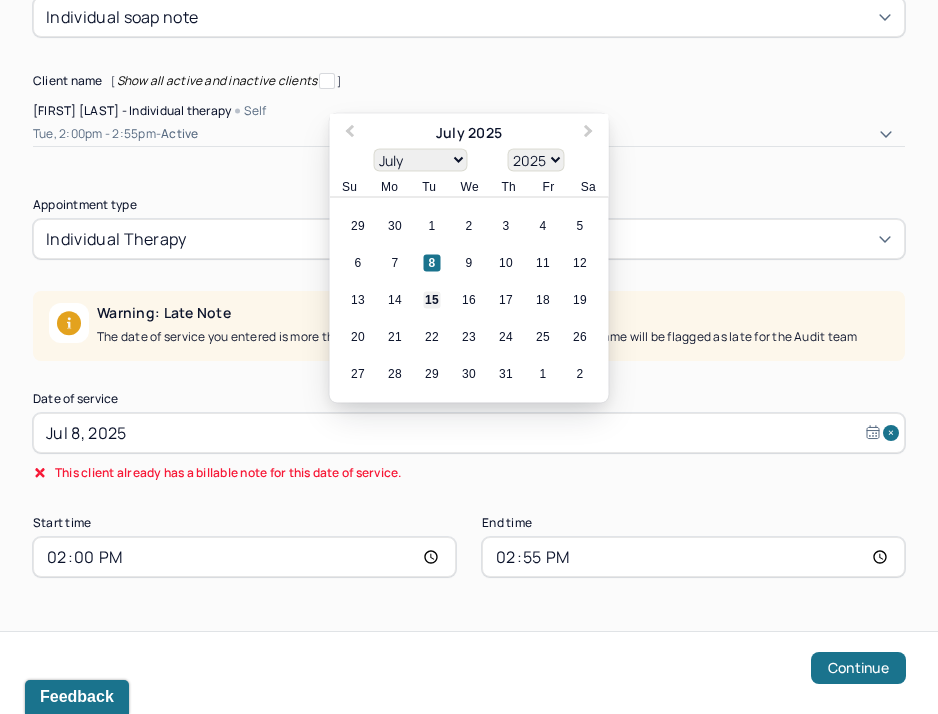 click on "15" at bounding box center [432, 300] 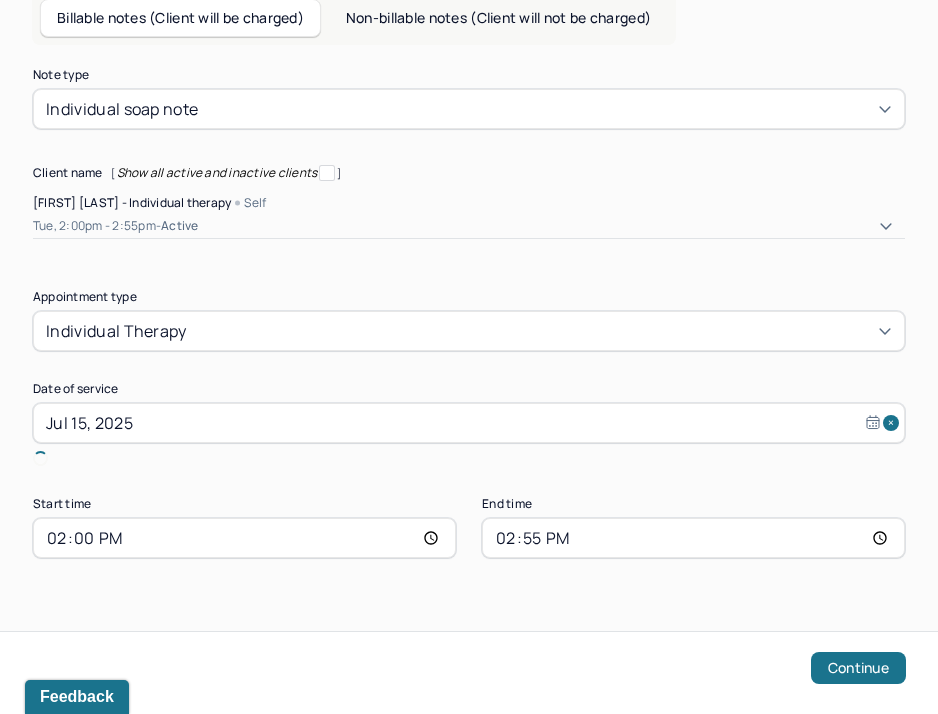 scroll, scrollTop: 107, scrollLeft: 0, axis: vertical 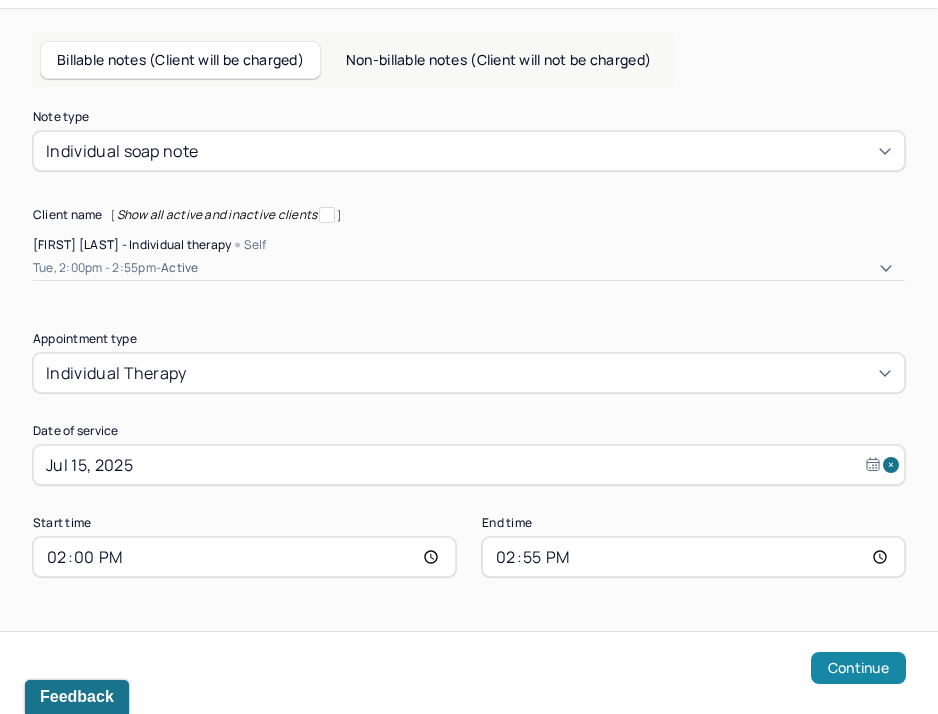 click on "Continue" at bounding box center [858, 668] 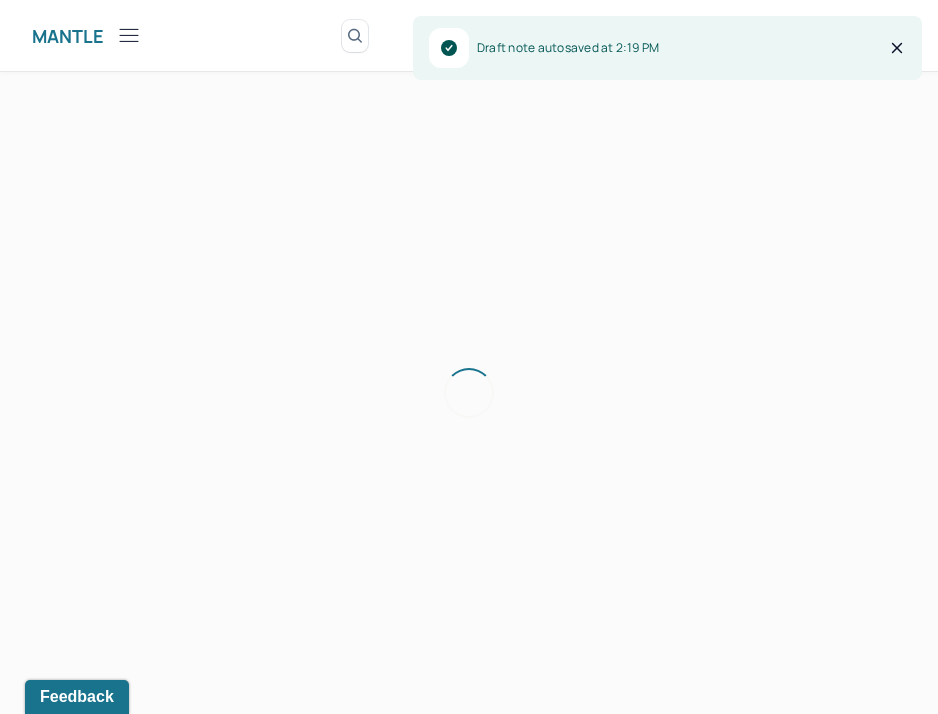 scroll, scrollTop: 36, scrollLeft: 0, axis: vertical 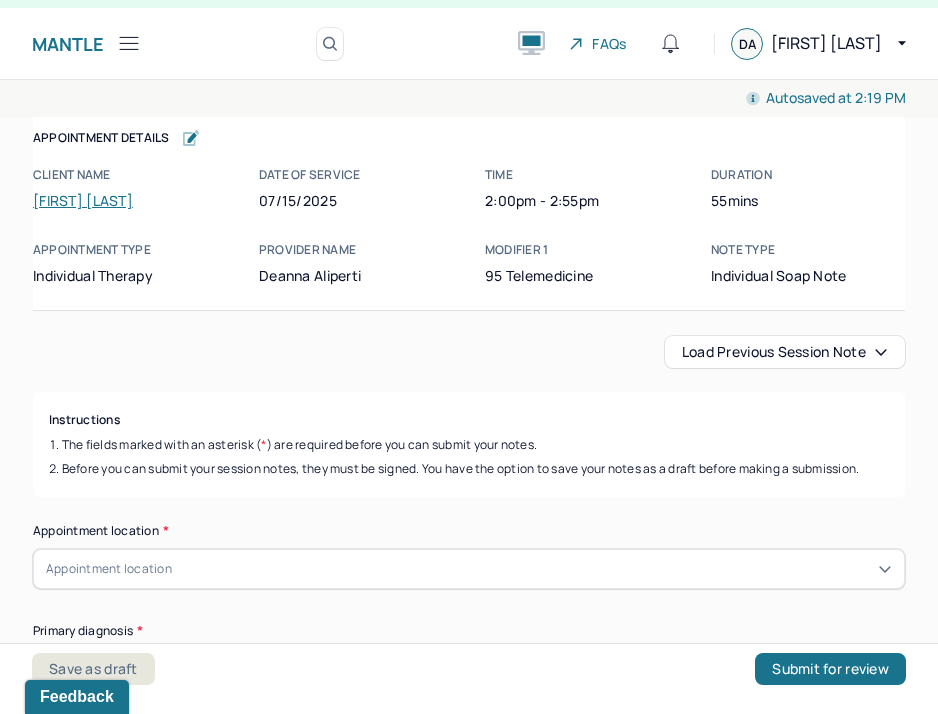 click on "Load previous session note" at bounding box center [785, 352] 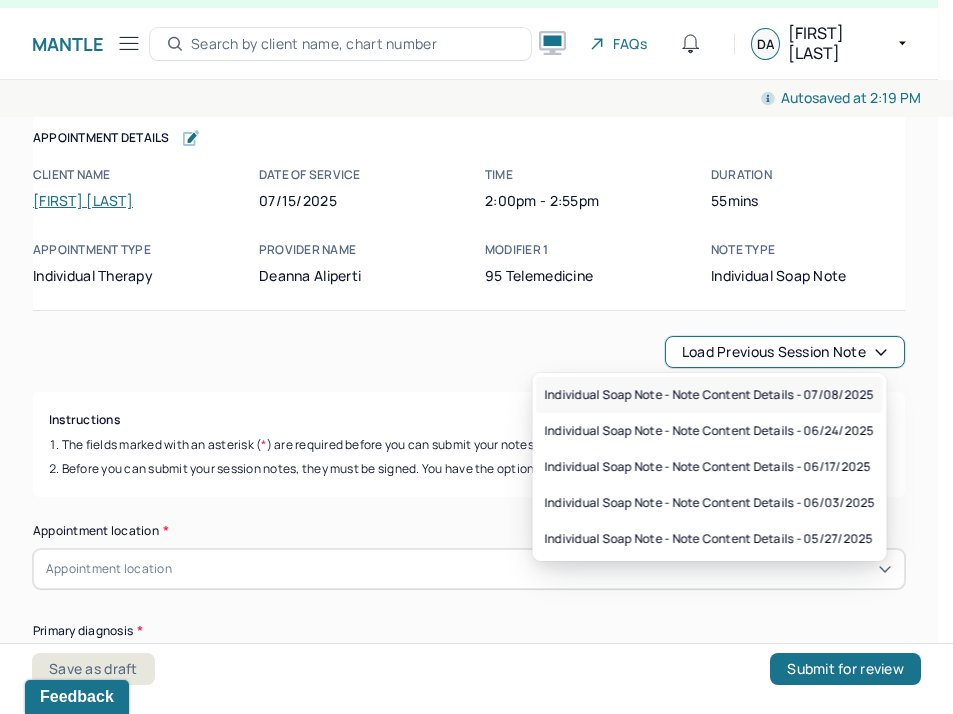 click on "Individual soap note   - Note content Details -   07/08/2025" at bounding box center (709, 395) 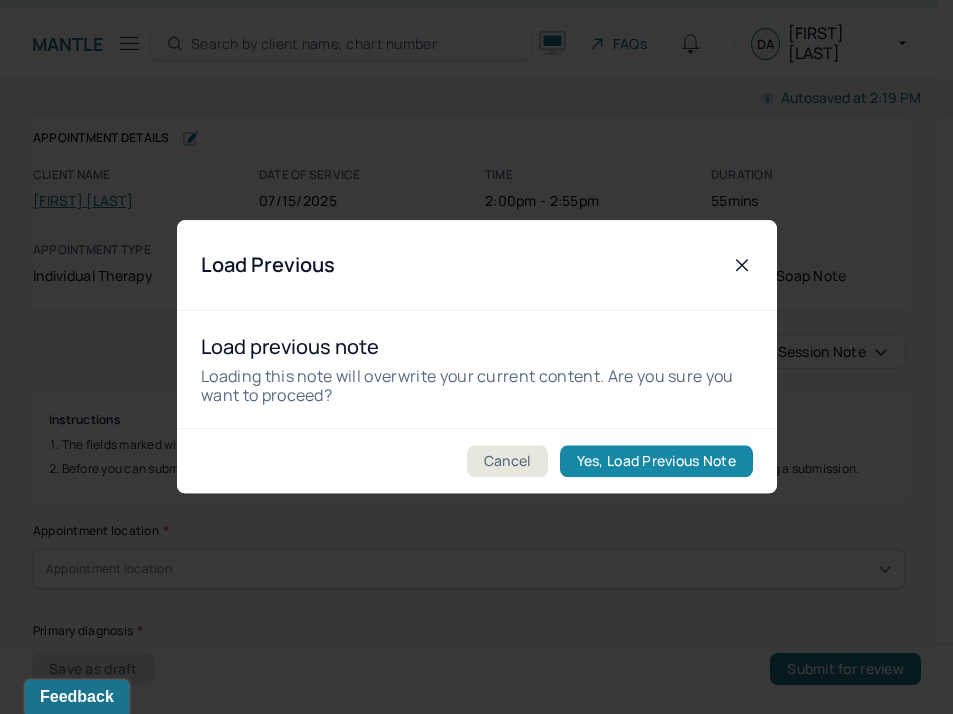 click on "Yes, Load Previous Note" at bounding box center (655, 462) 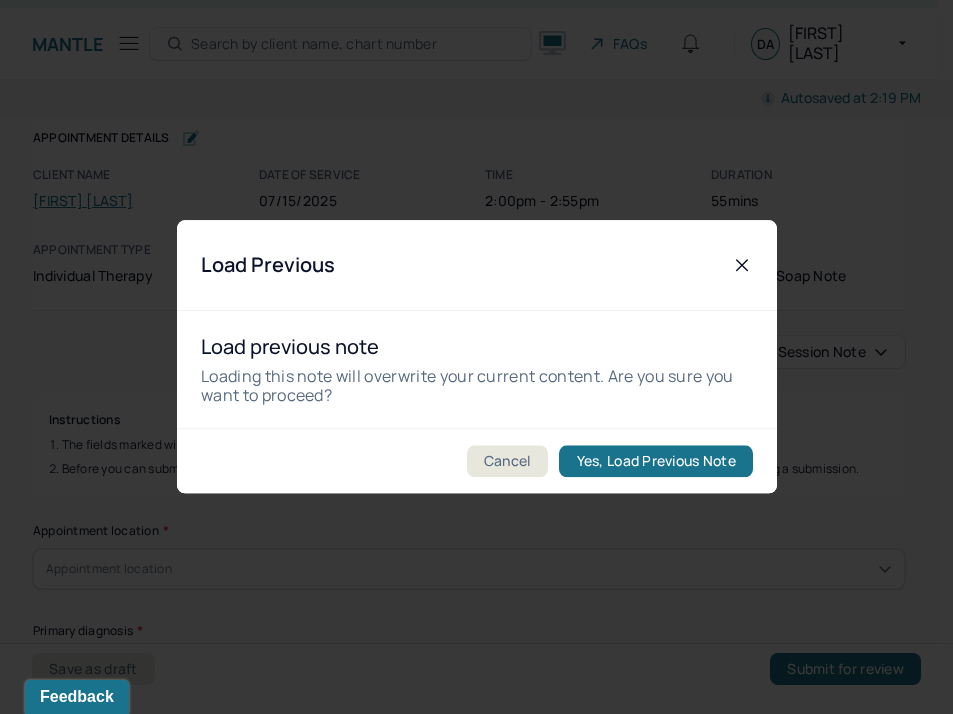 checkbox on "true" 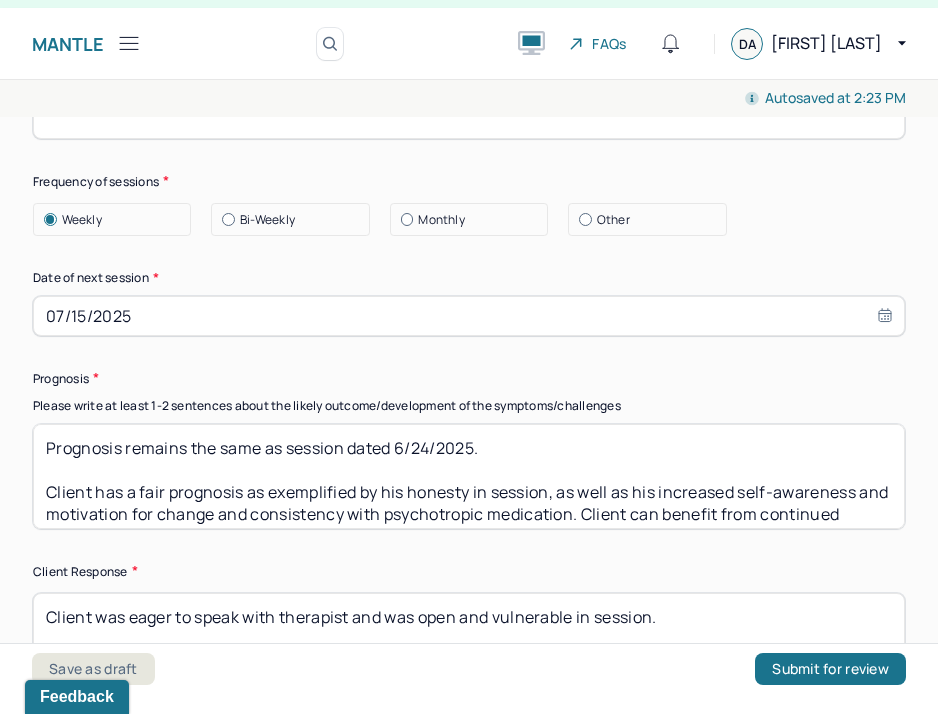 scroll, scrollTop: 2949, scrollLeft: 0, axis: vertical 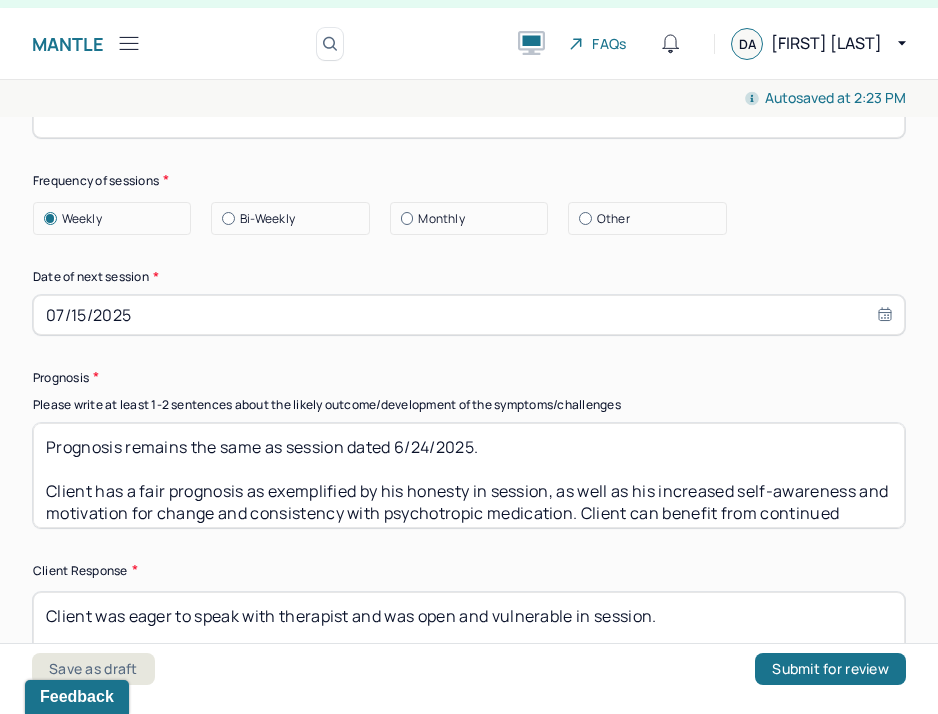 drag, startPoint x: 427, startPoint y: 423, endPoint x: 398, endPoint y: 422, distance: 29.017237 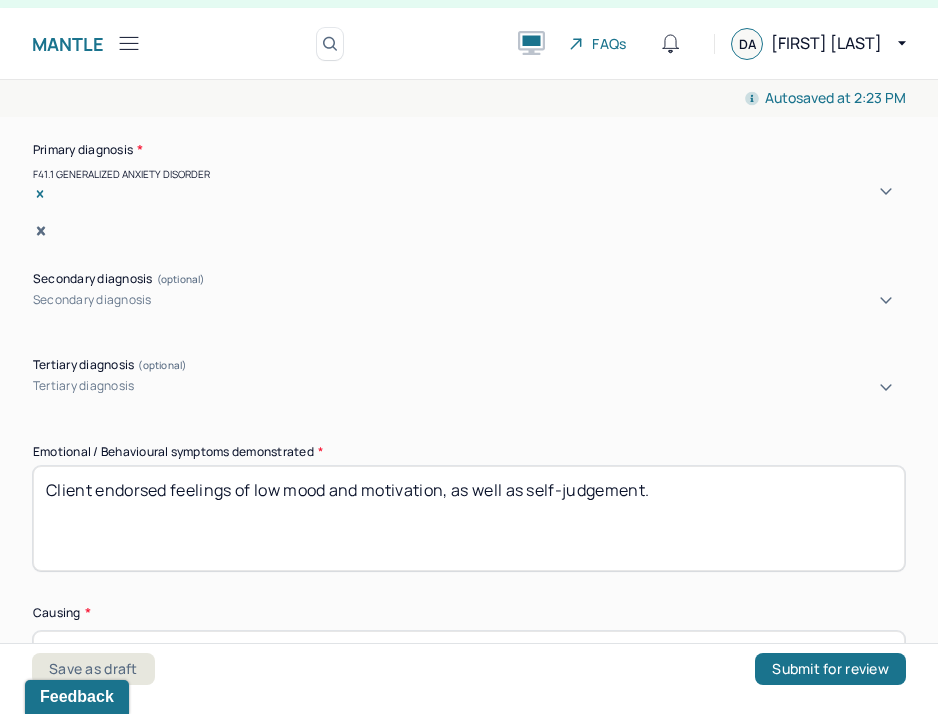 scroll, scrollTop: 768, scrollLeft: 0, axis: vertical 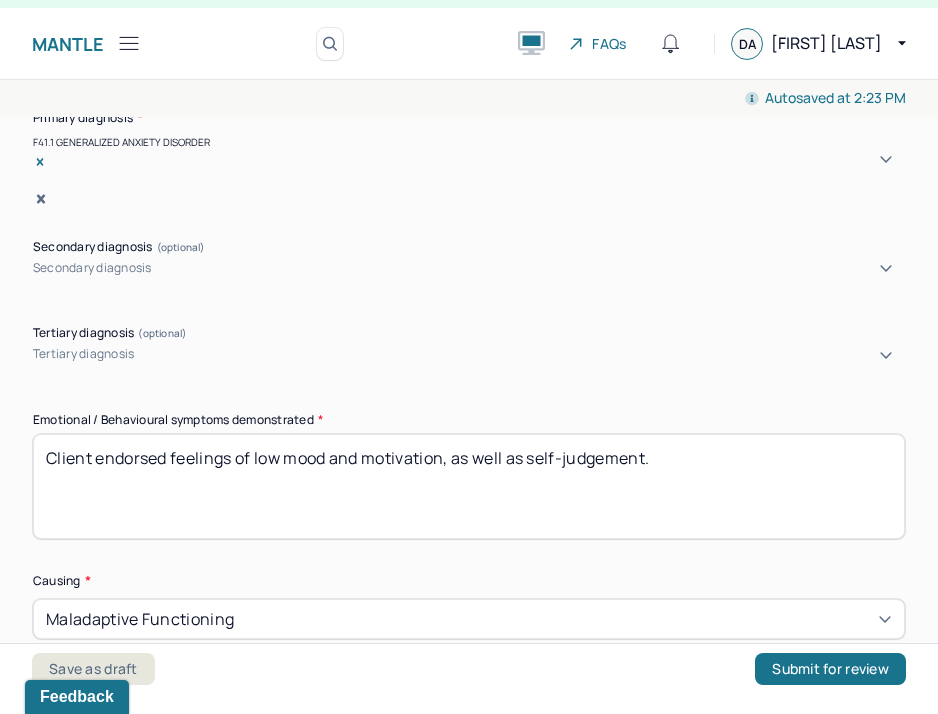 type on "Prognosis remains the same as session dated 7/[MONTH]/[YEAR].
Client has a fair prognosis as exemplified by his honesty in session, as well as his increased self-awareness and motivation for change and consistency with psychotropic medication. Client can benefit from continued discussion regarding his earlier life, as well as coping skills usage between sessions." 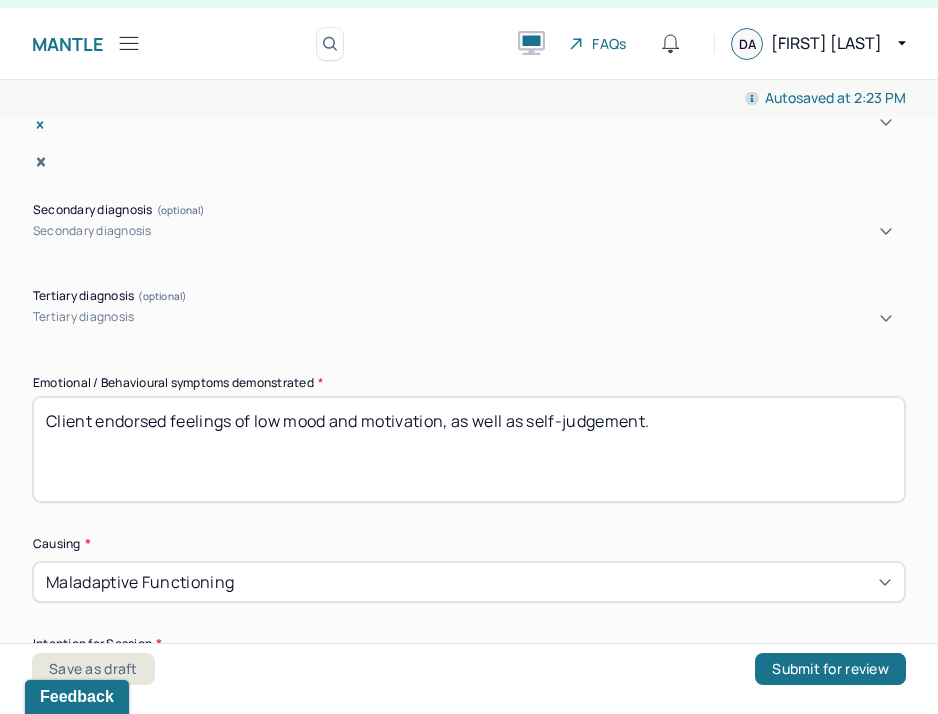 scroll, scrollTop: 736, scrollLeft: 0, axis: vertical 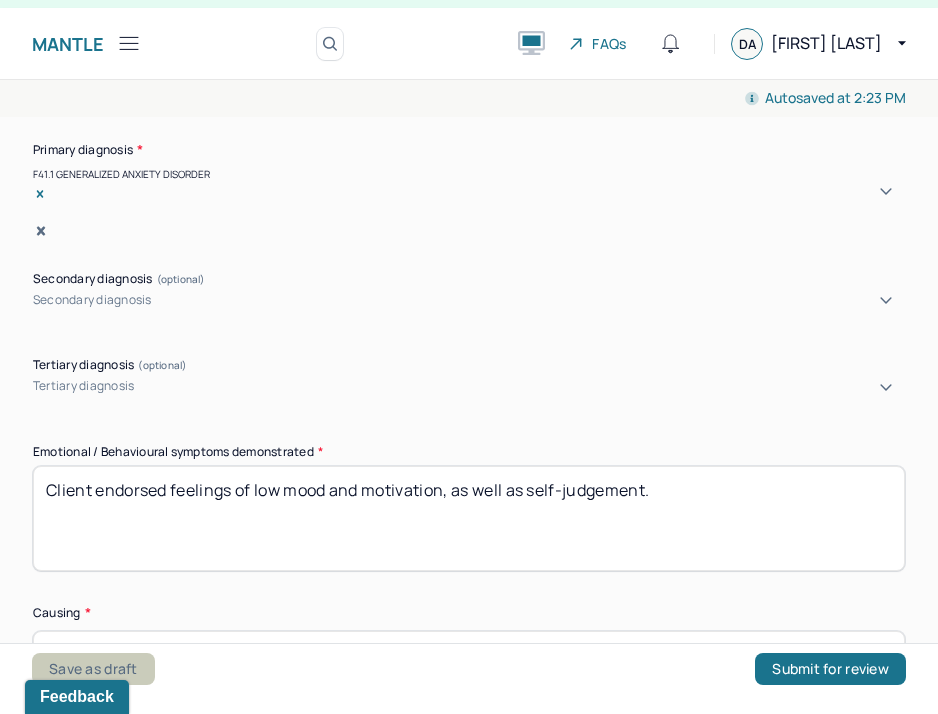 click on "Save as draft" at bounding box center (93, 669) 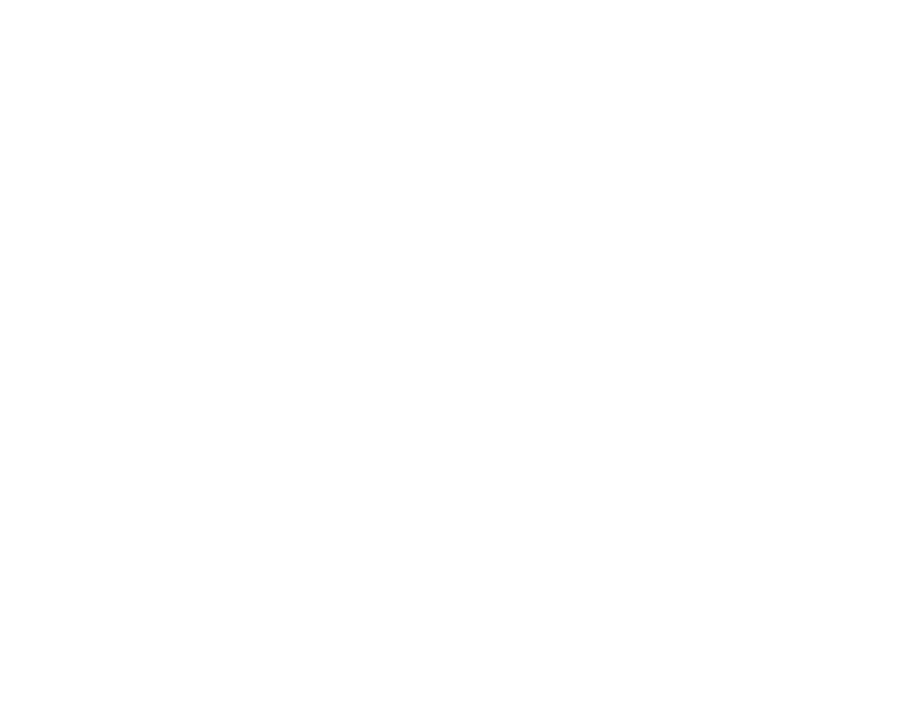 scroll, scrollTop: 0, scrollLeft: 0, axis: both 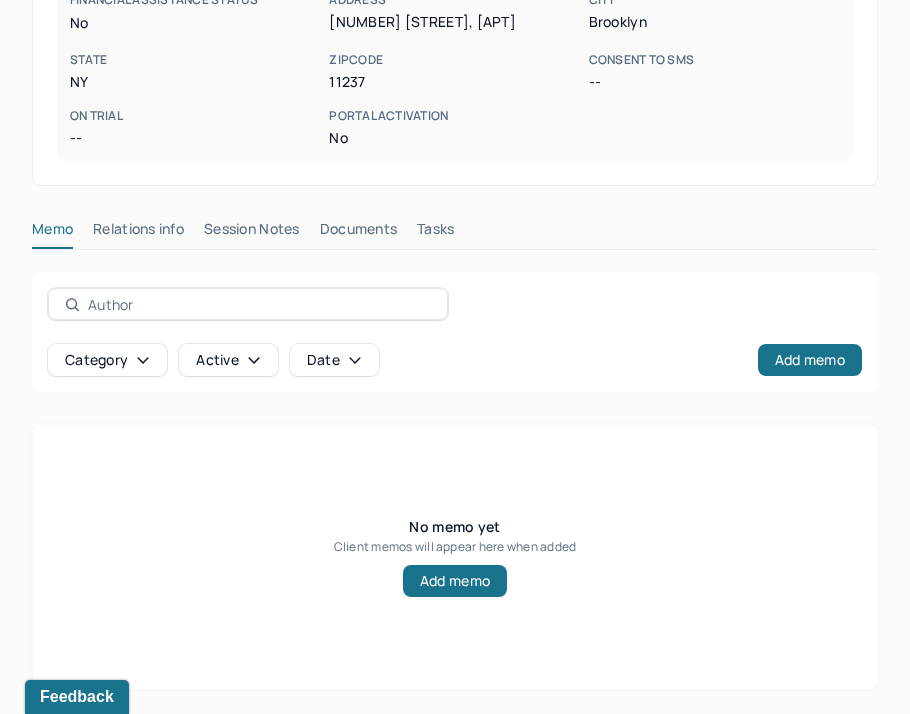 click on "Session Notes" at bounding box center [252, 233] 